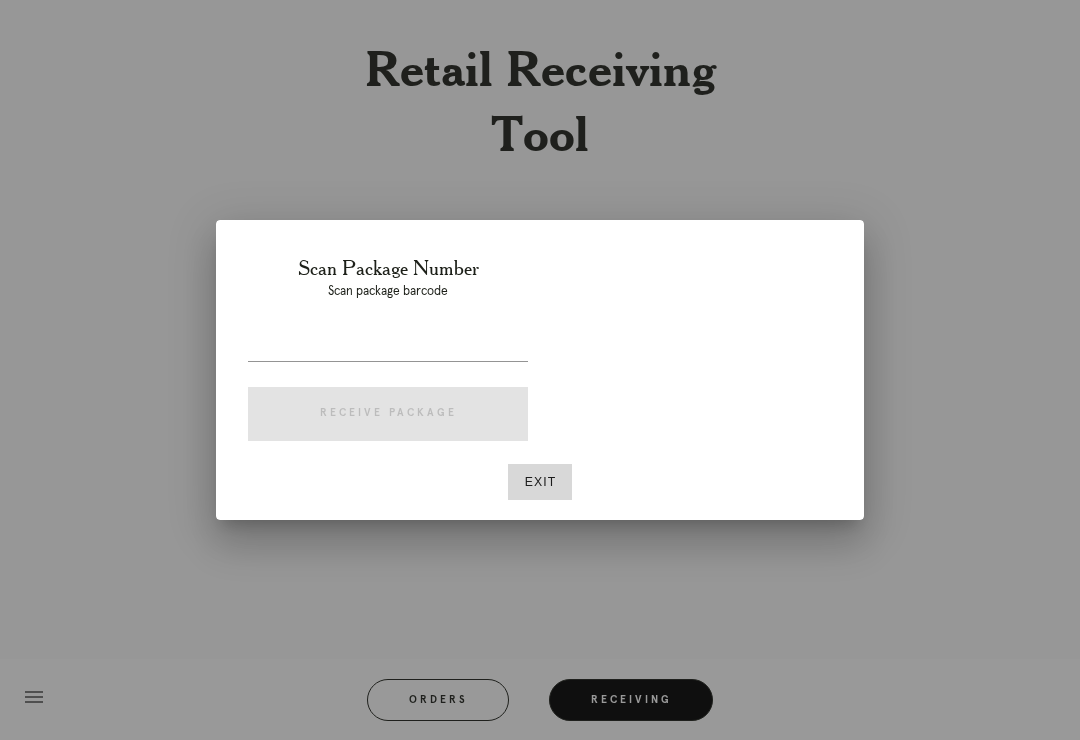 scroll, scrollTop: 31, scrollLeft: 0, axis: vertical 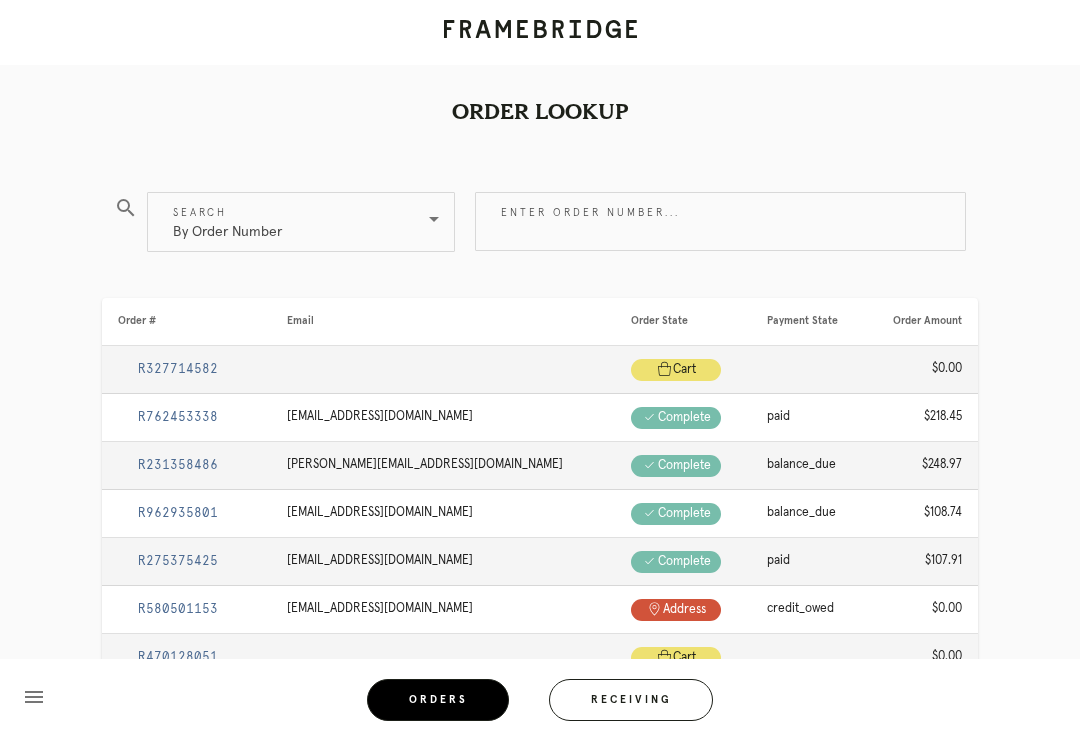 click on "Enter order number..." at bounding box center [720, 221] 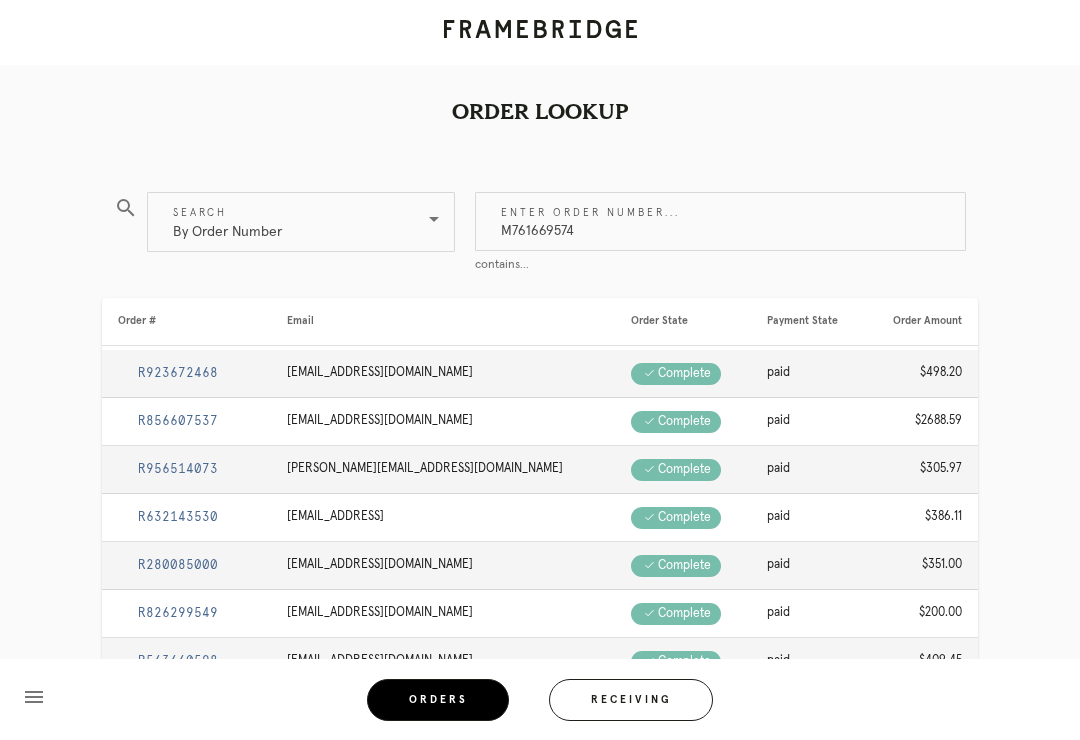 type on "M761669574" 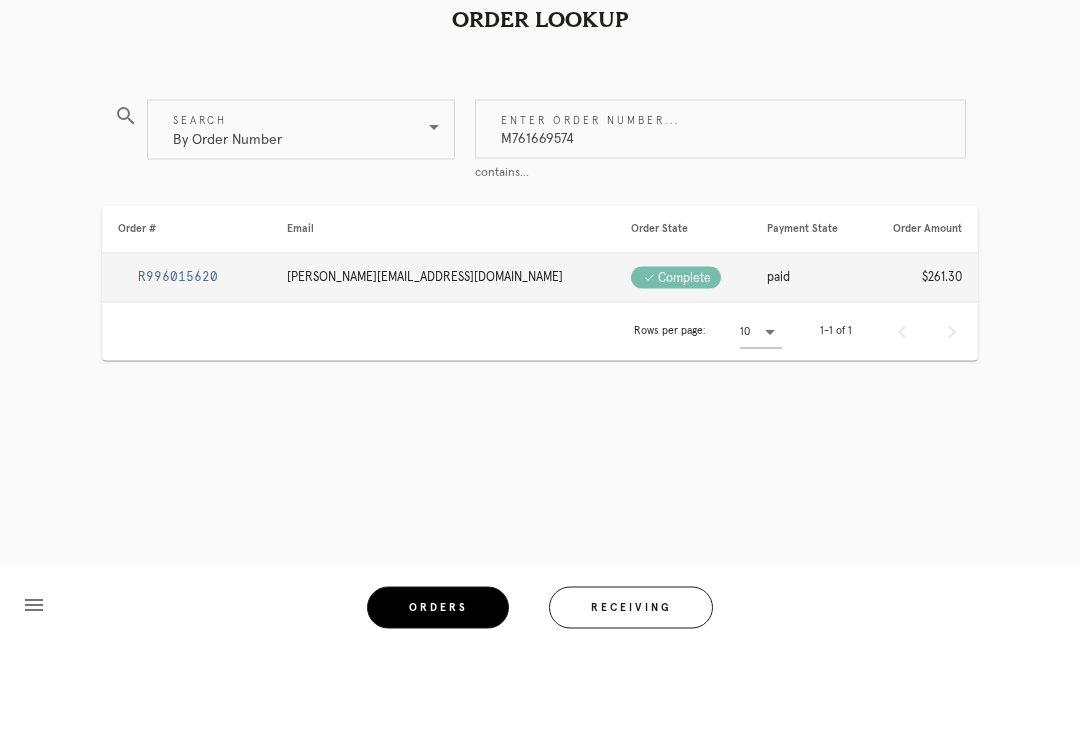 click on "R996015620" at bounding box center [178, 369] 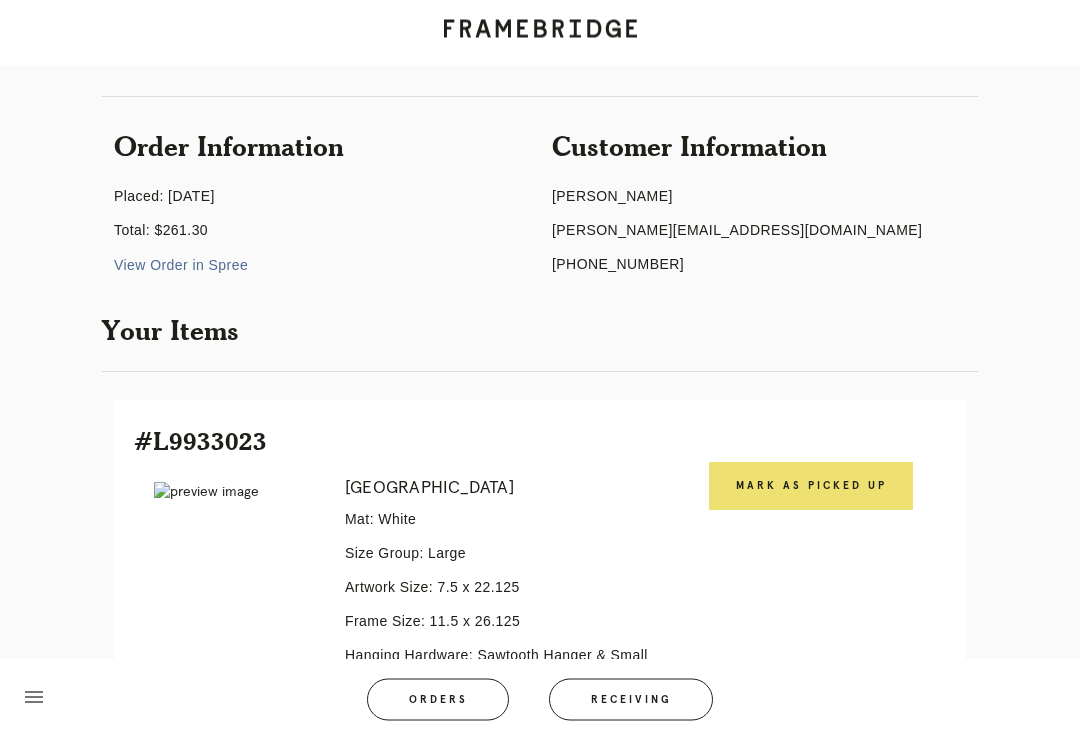 scroll, scrollTop: 464, scrollLeft: 0, axis: vertical 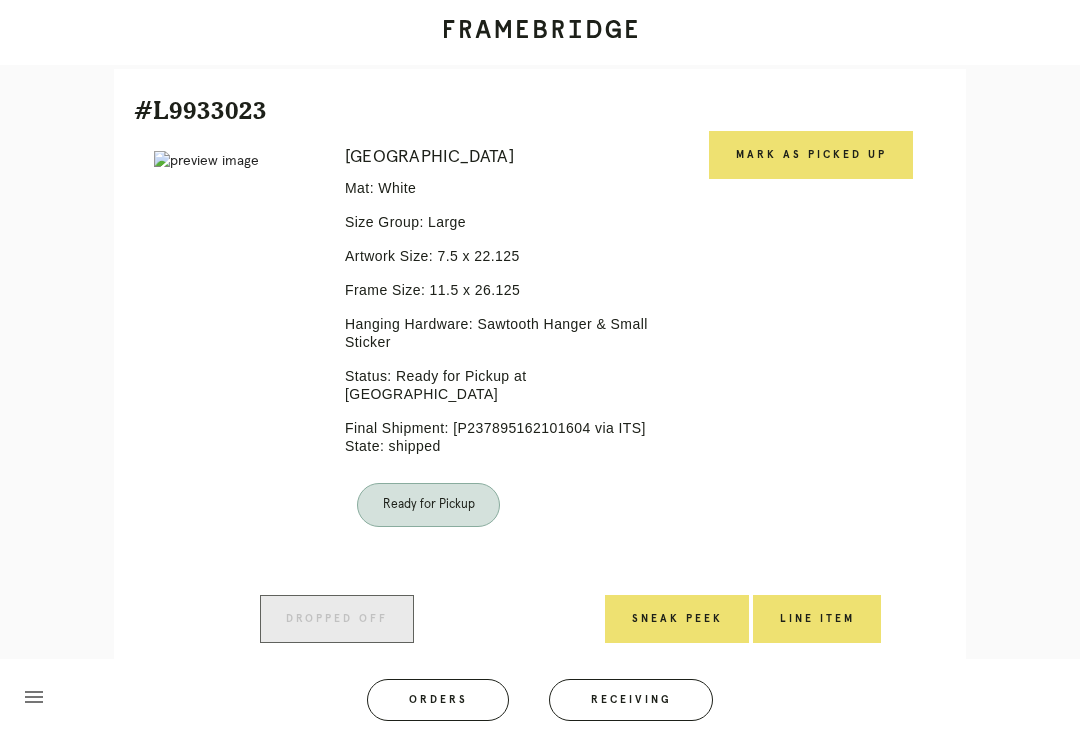 click on "Mark as Picked Up" at bounding box center (811, 155) 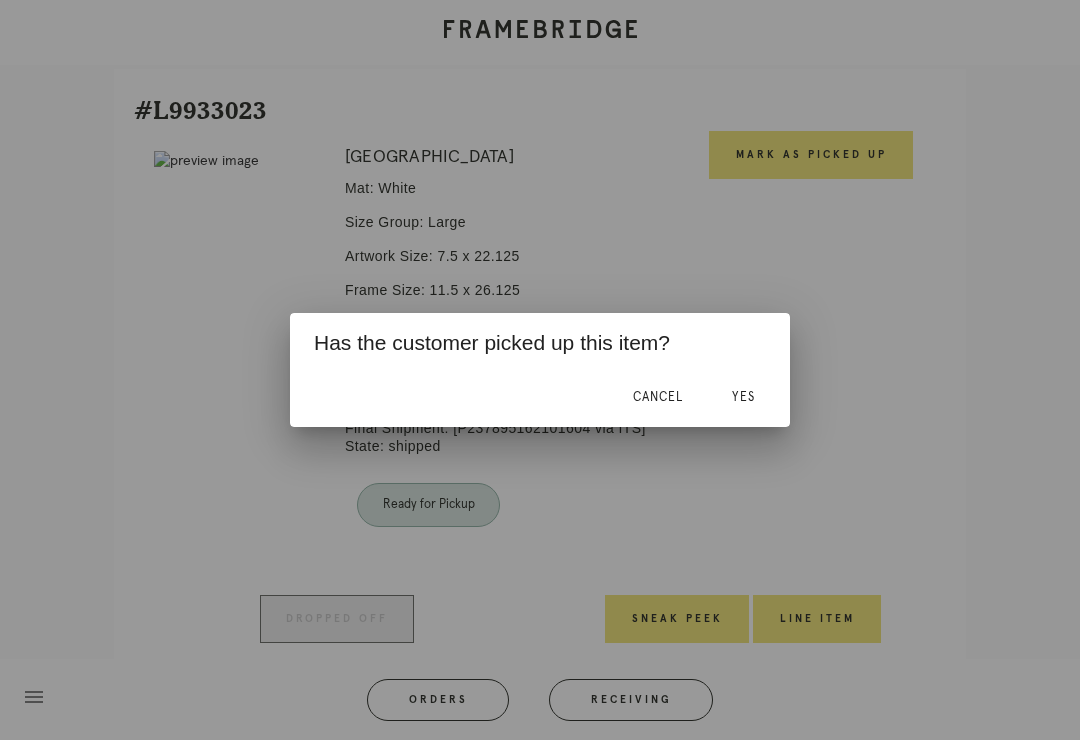click on "Yes" at bounding box center [743, 397] 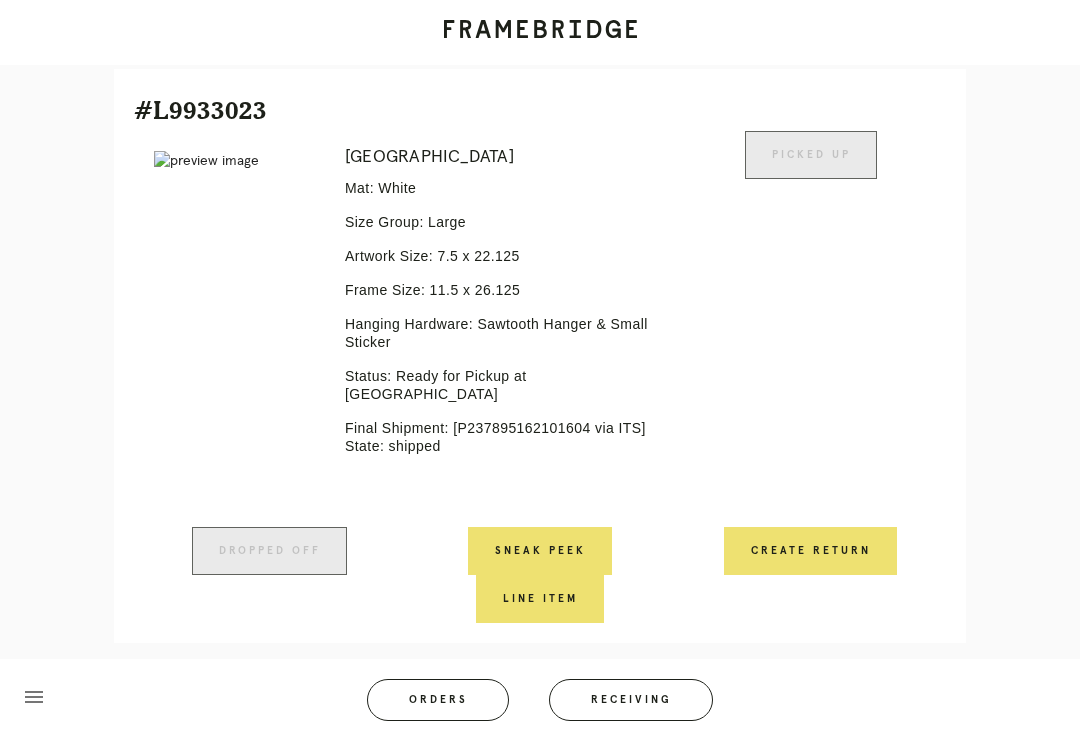 click on "Orders" at bounding box center (438, 700) 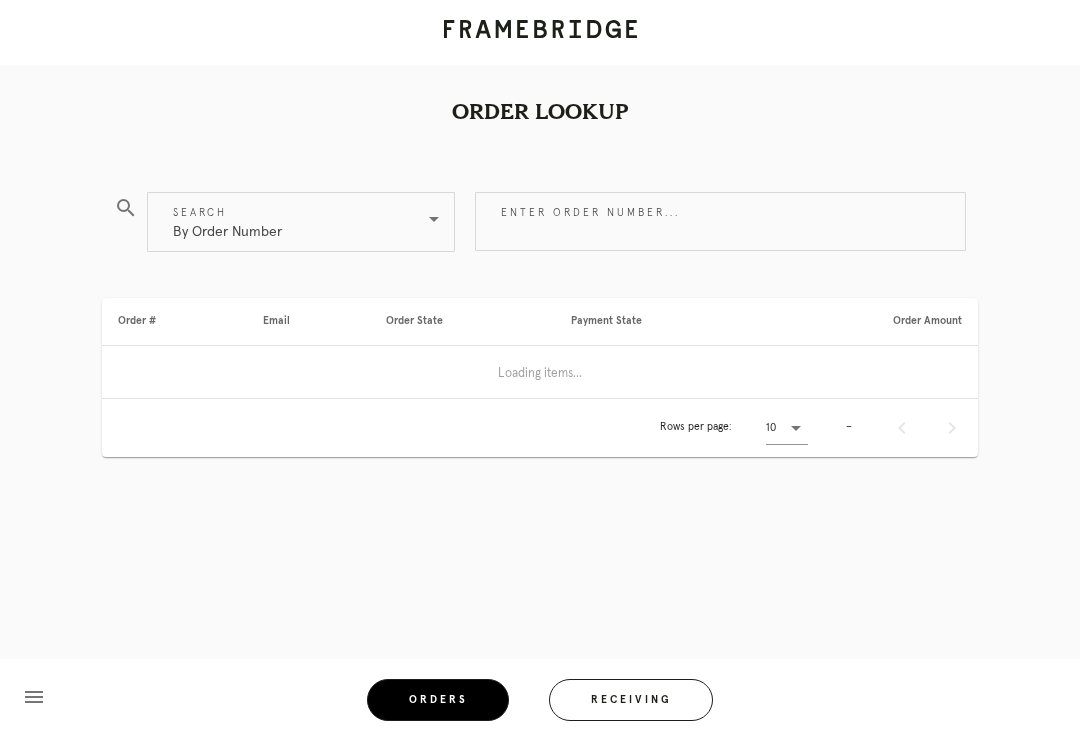 click on "Enter order number..." at bounding box center [720, 221] 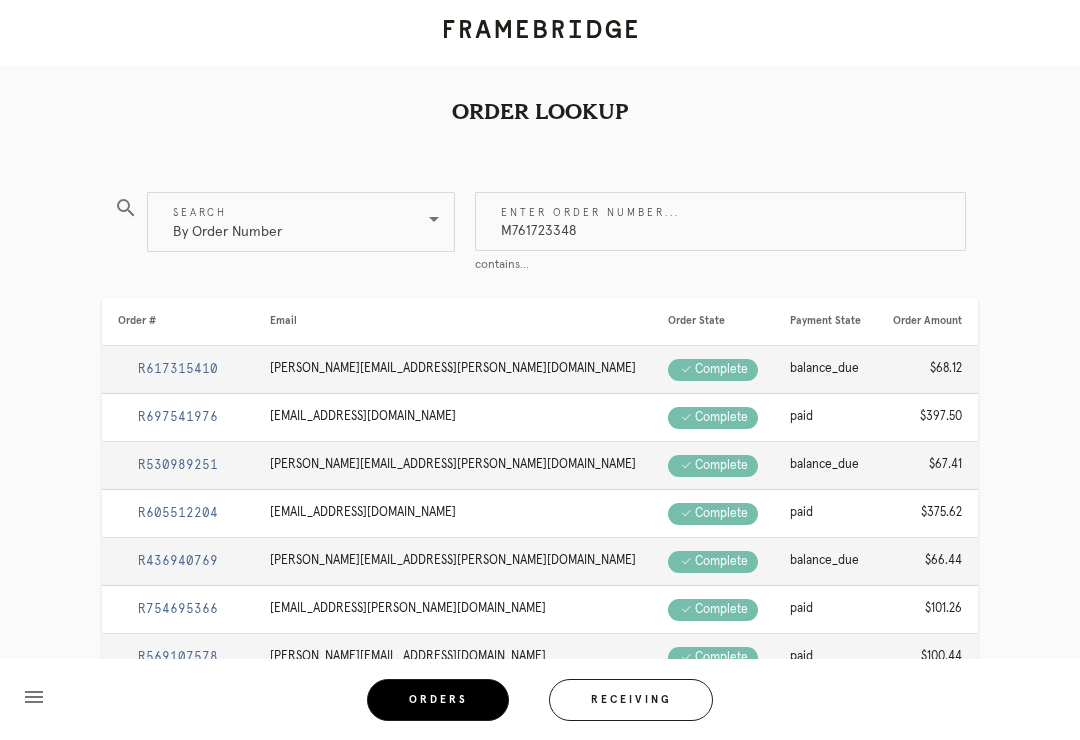 type on "M761723348" 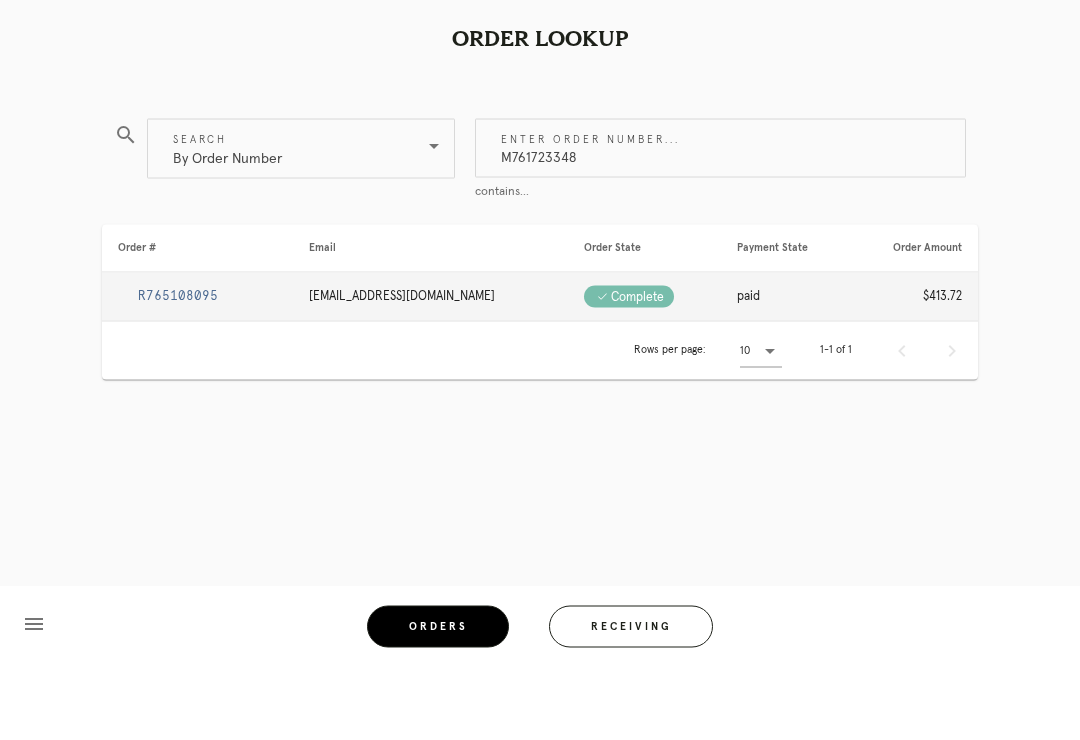 click on "R765108095" at bounding box center (178, 369) 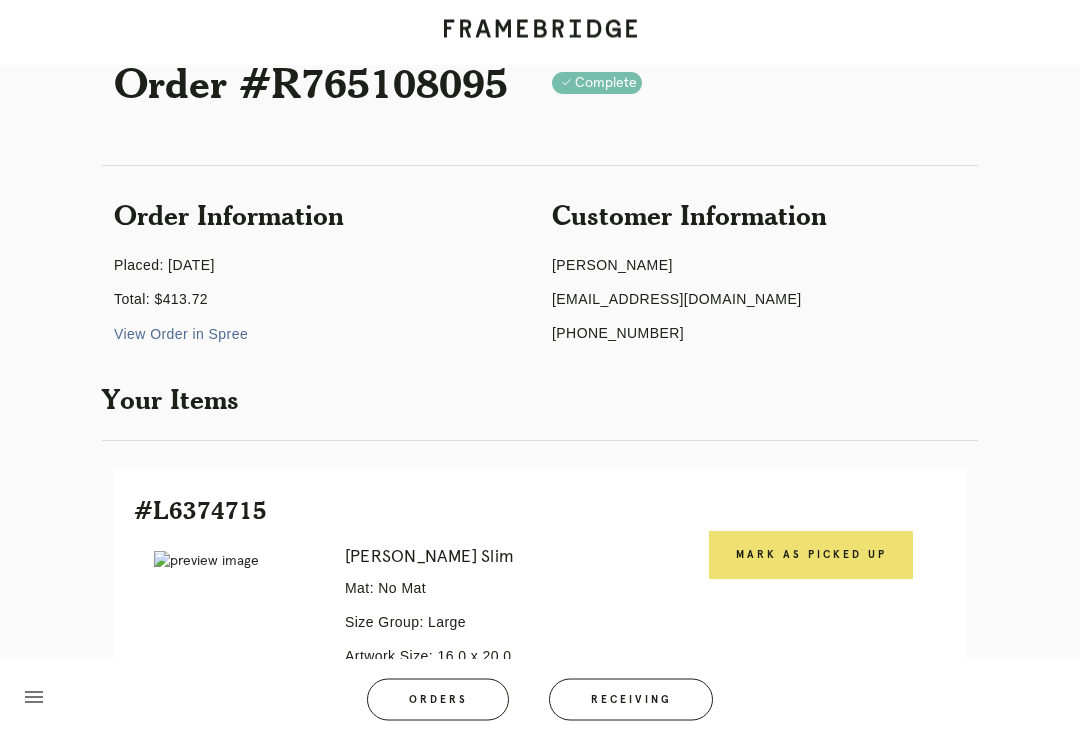 scroll, scrollTop: 0, scrollLeft: 0, axis: both 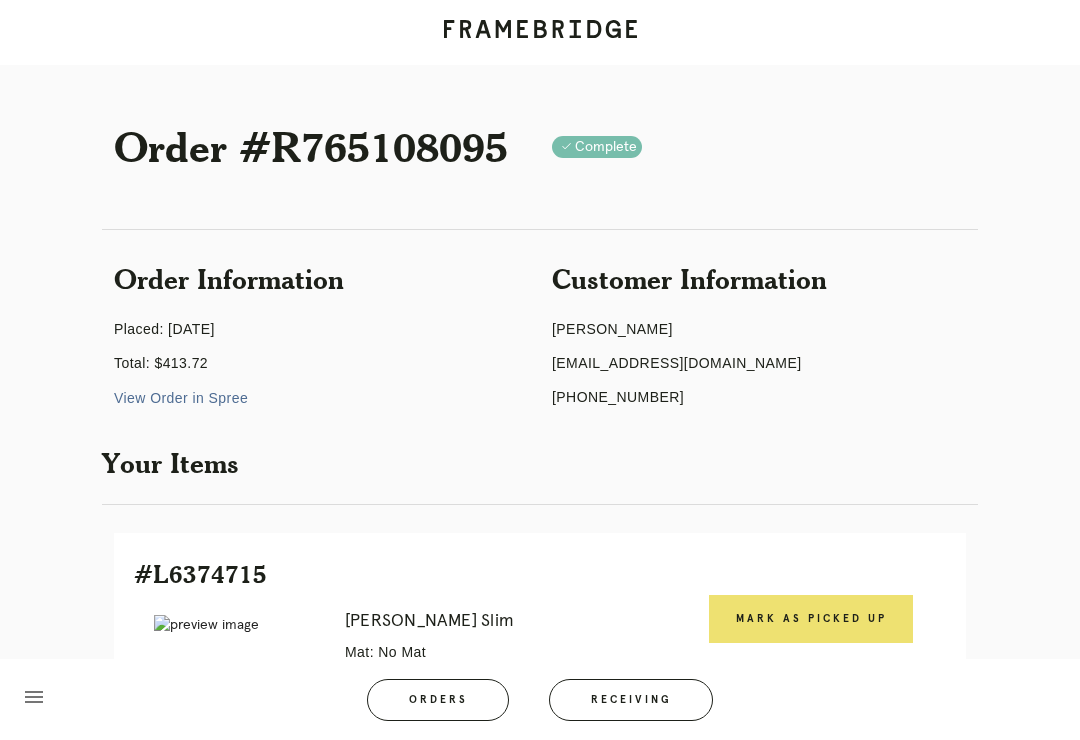click on "Mark as Picked Up" at bounding box center (811, 619) 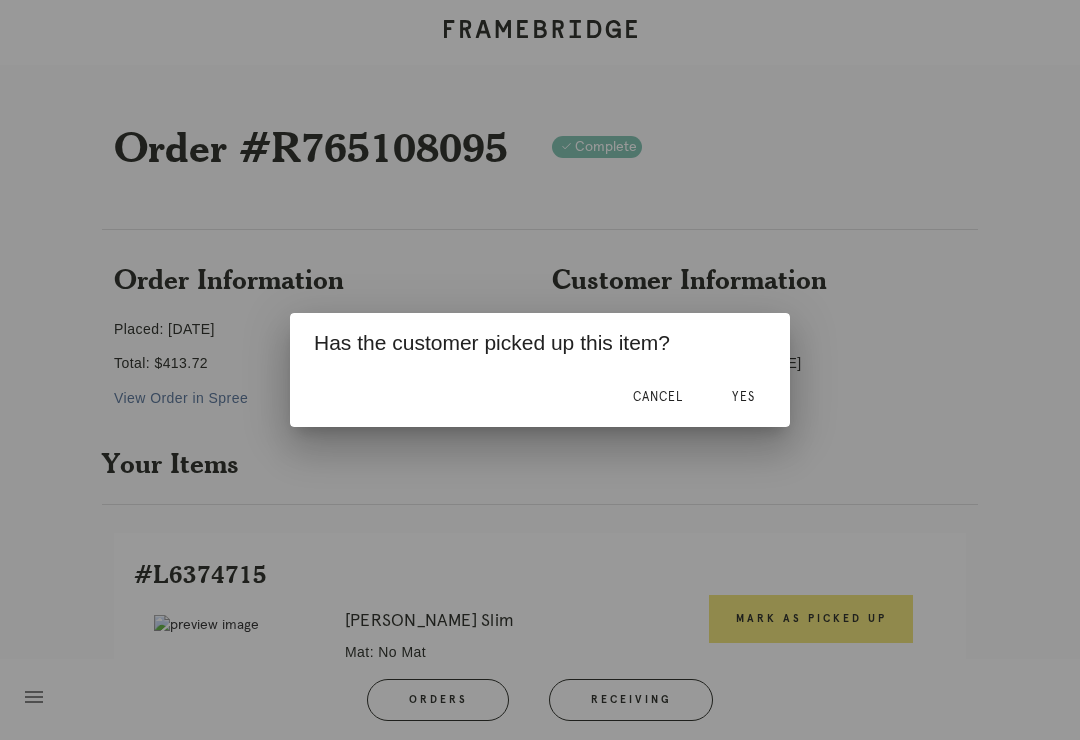 click on "Yes" at bounding box center [743, 397] 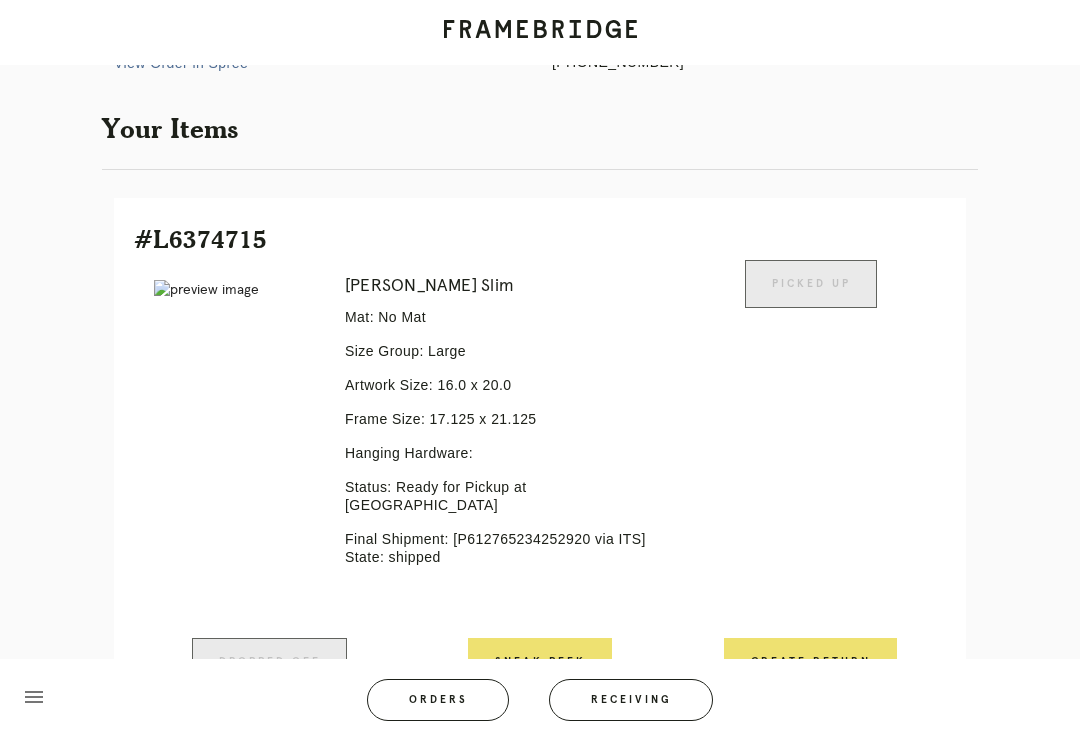 scroll, scrollTop: 645, scrollLeft: 0, axis: vertical 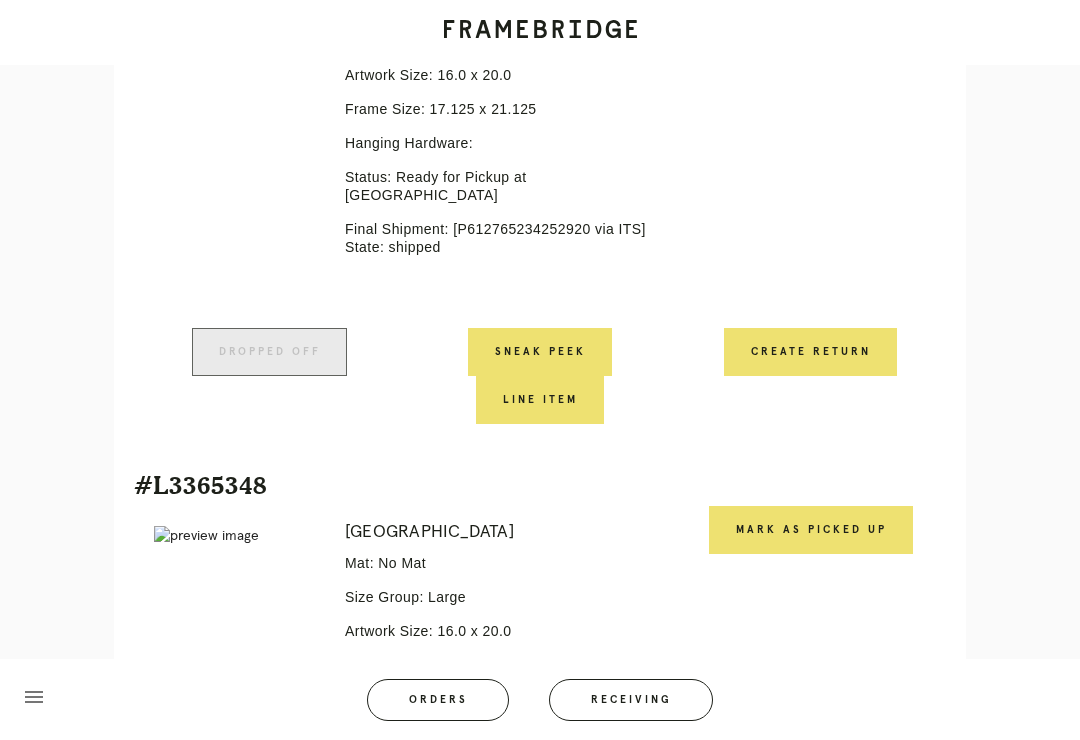 click on "Mark as Picked Up" at bounding box center [811, 530] 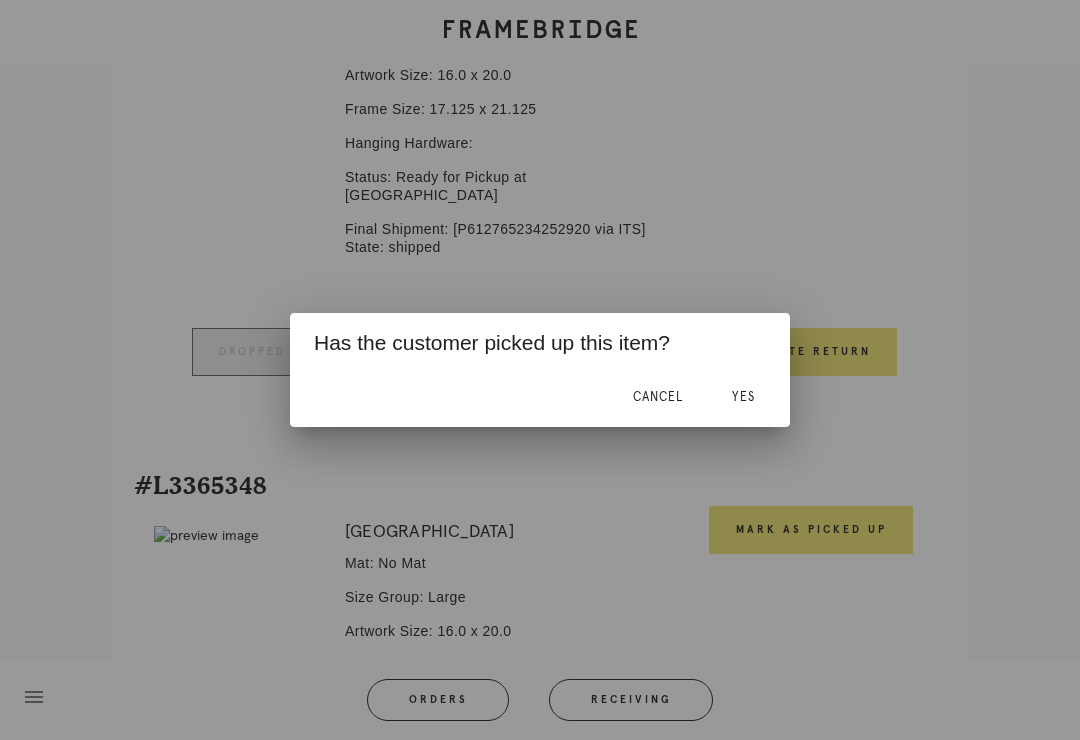 click on "Yes" at bounding box center (743, 397) 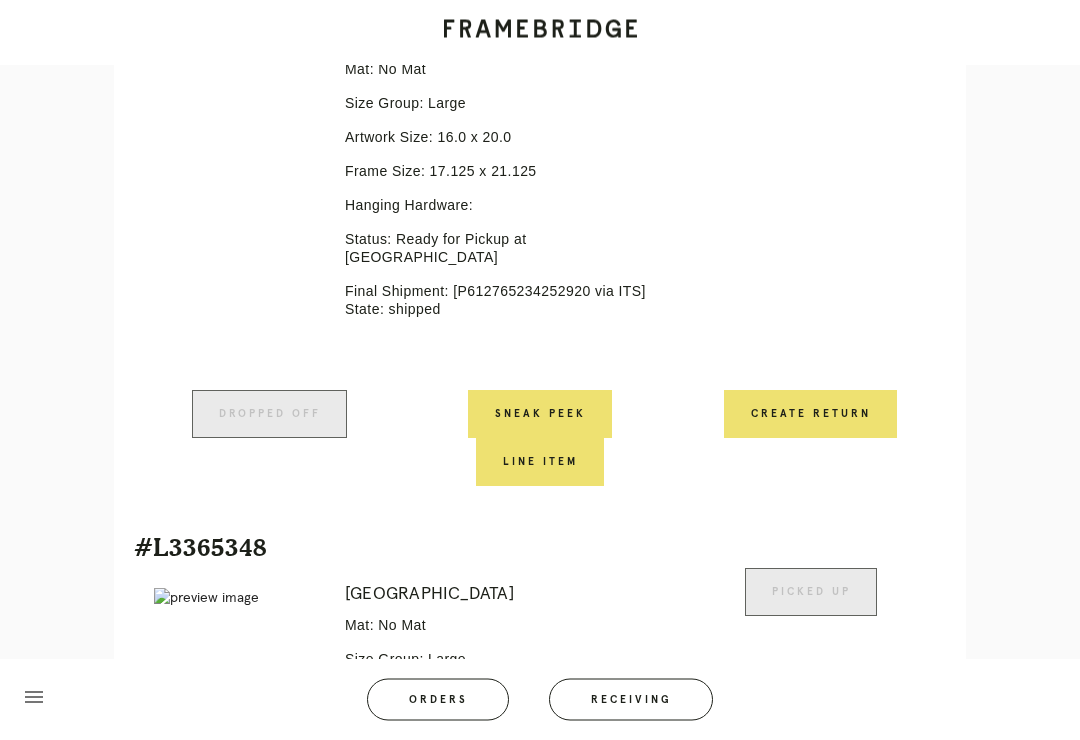 scroll, scrollTop: 602, scrollLeft: 0, axis: vertical 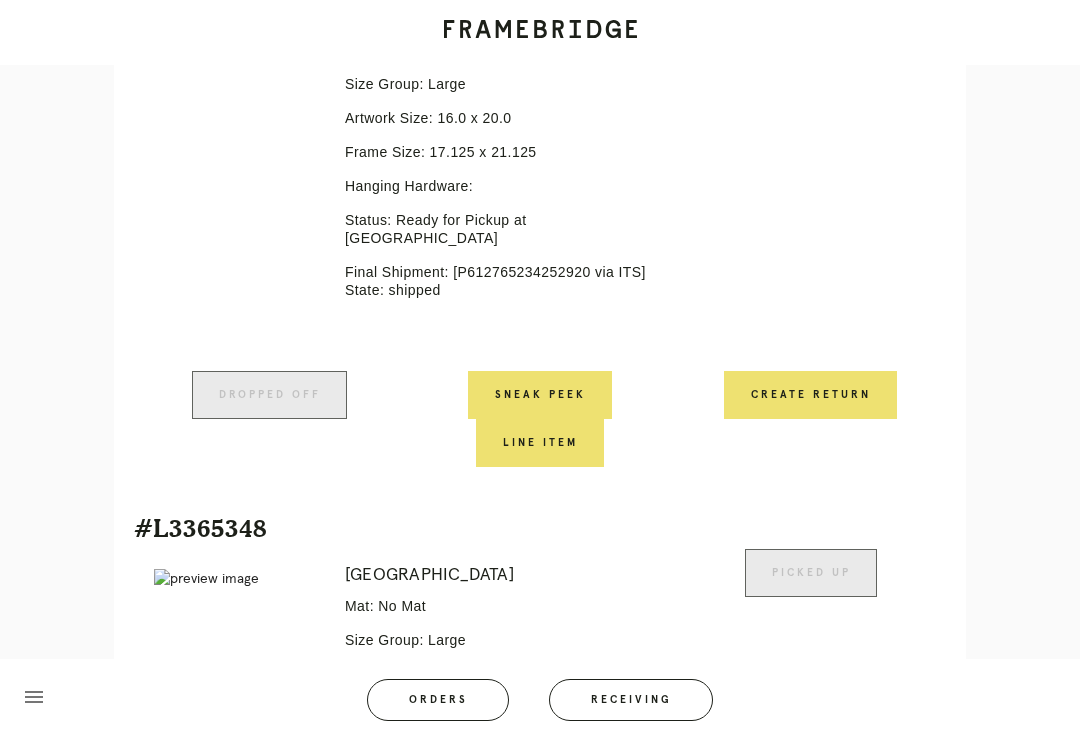 click on "Orders" at bounding box center (438, 700) 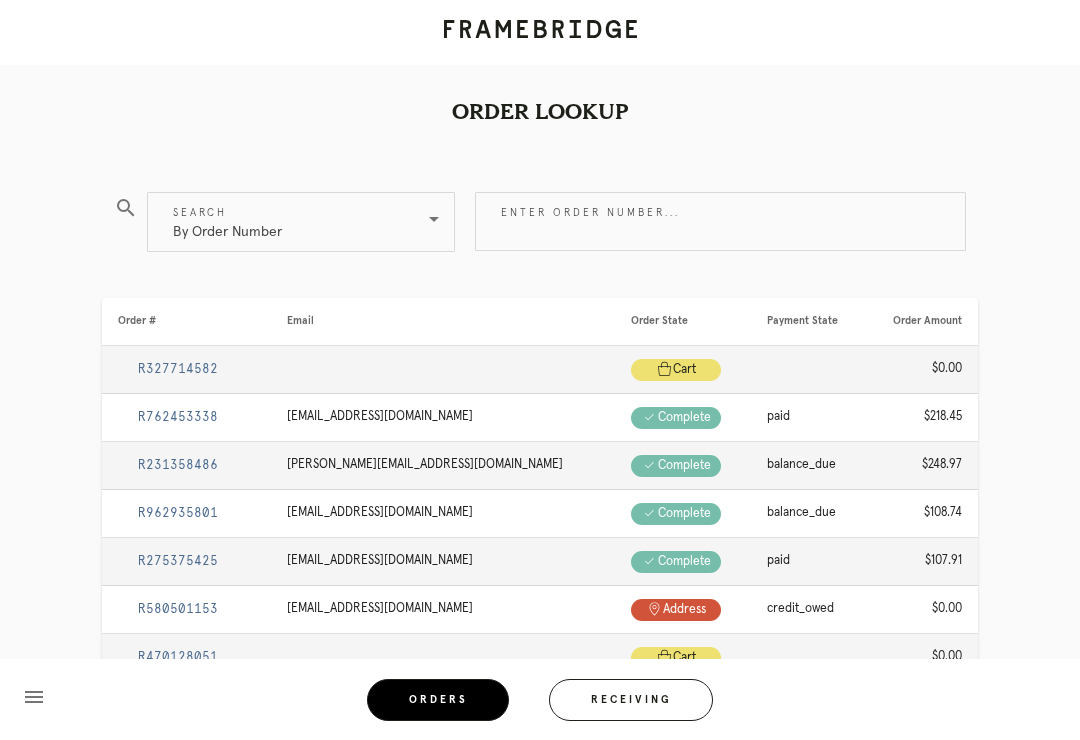 click on "Enter order number..." at bounding box center (720, 221) 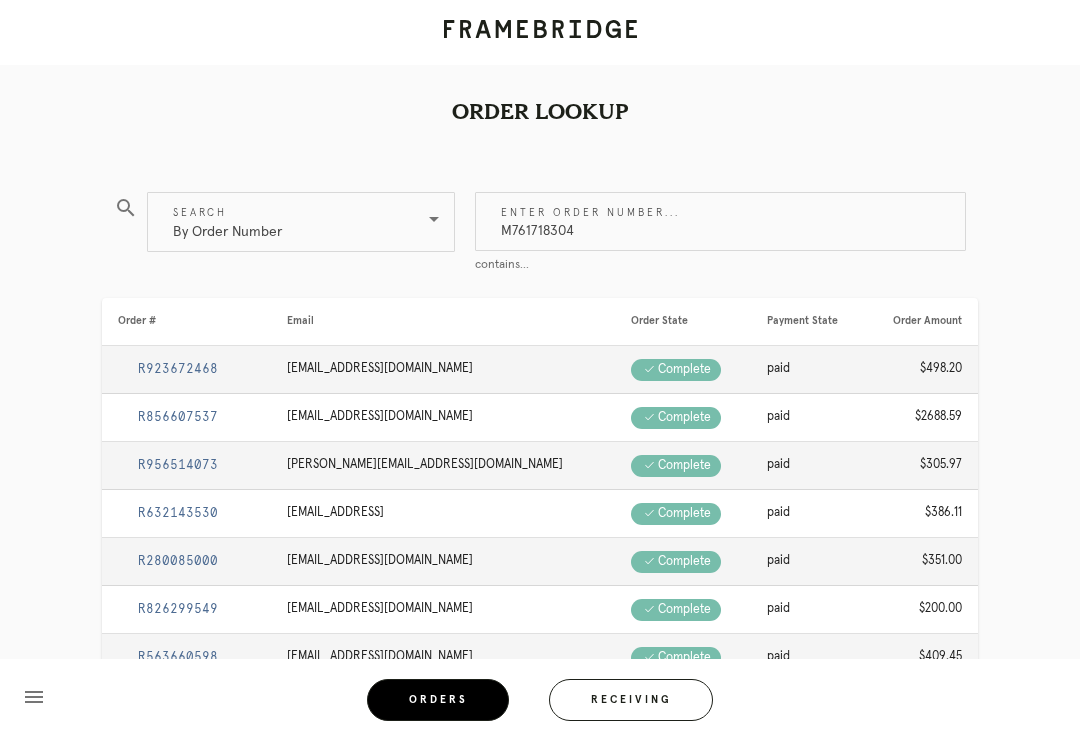 type on "M761718304" 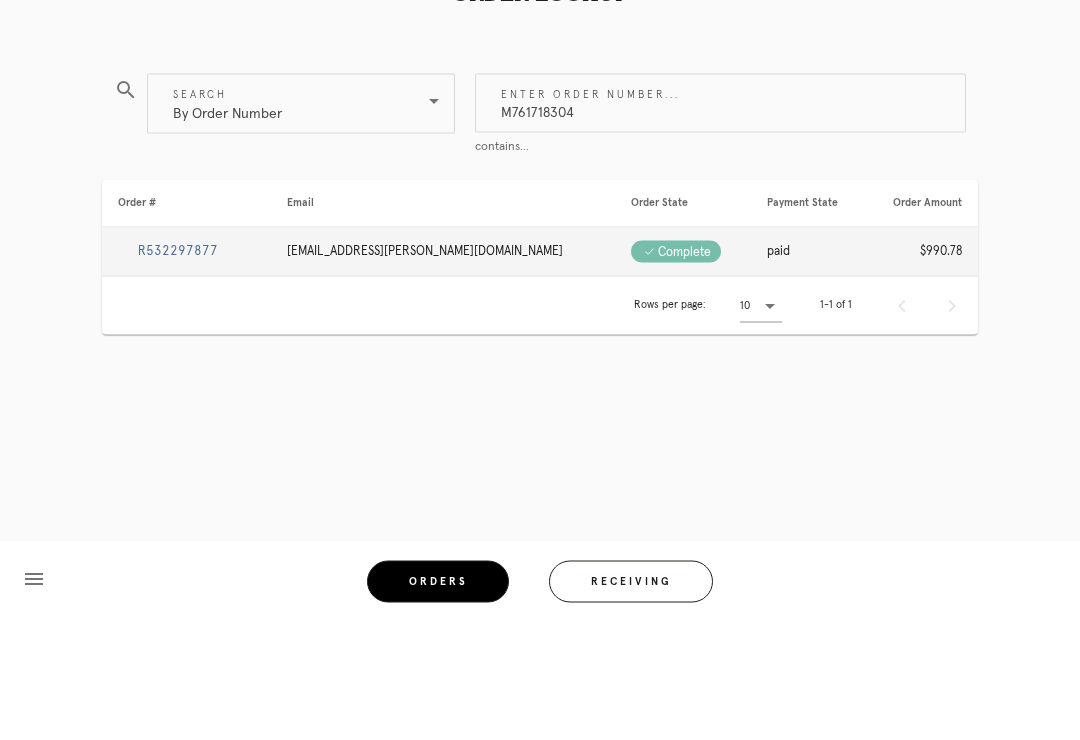 click on "R532297877" at bounding box center (178, 369) 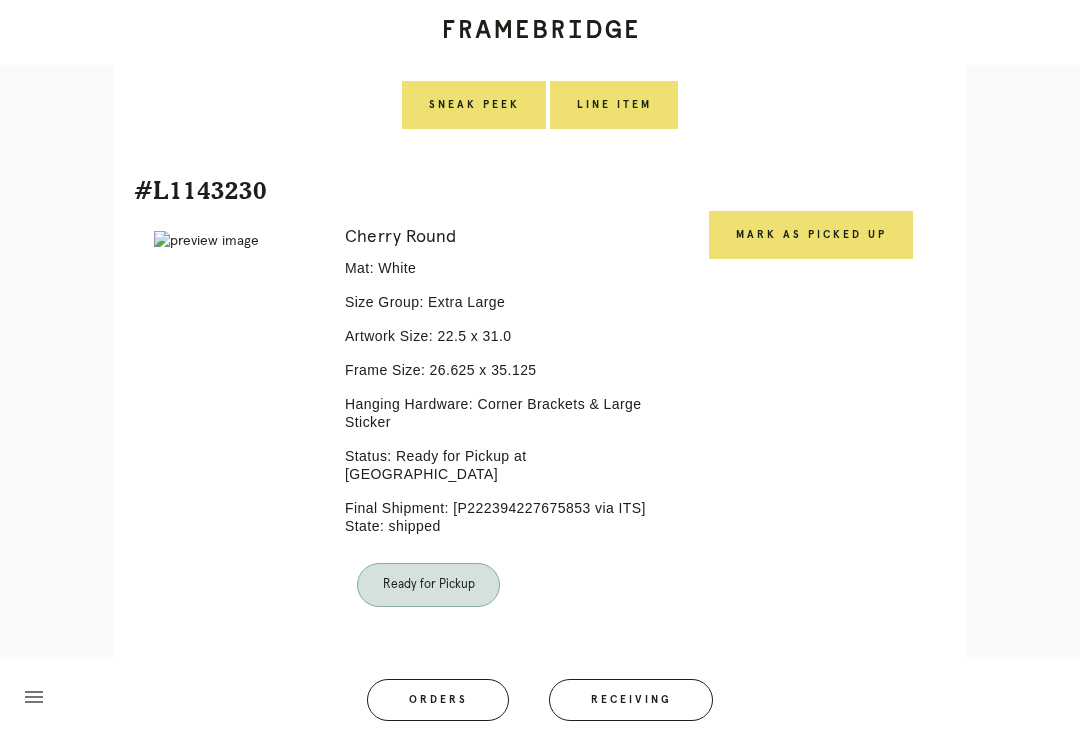 scroll, scrollTop: 2162, scrollLeft: 0, axis: vertical 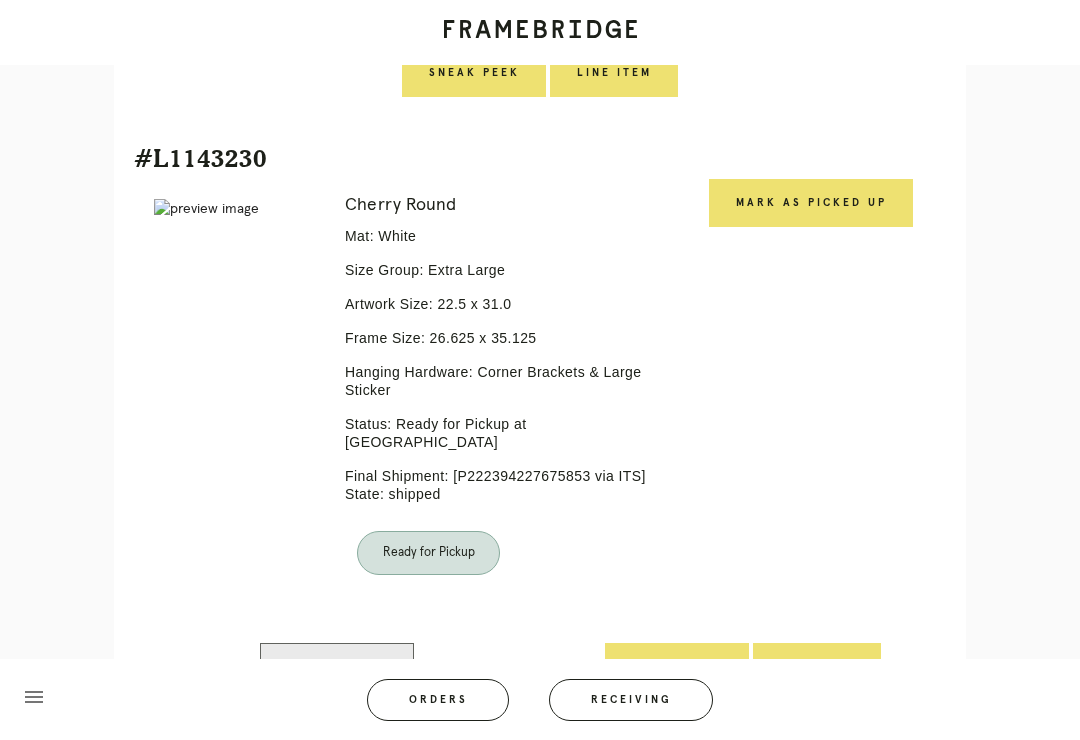 click on "Mark as Picked Up" at bounding box center (811, 203) 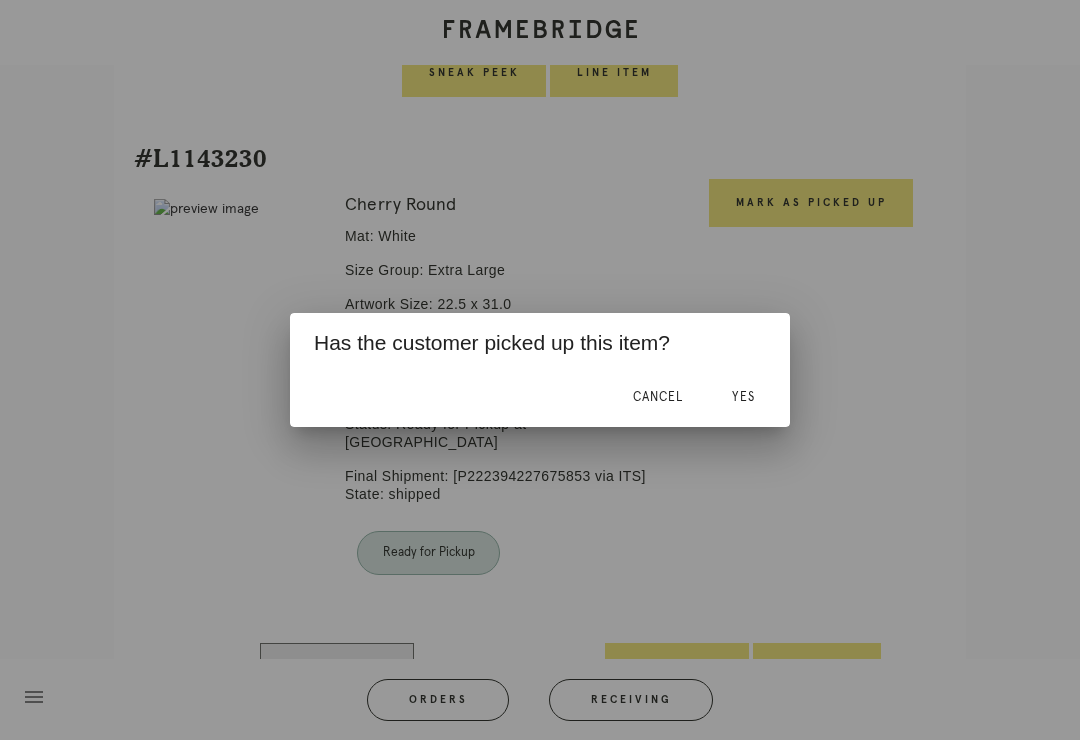 click on "Yes" at bounding box center [743, 397] 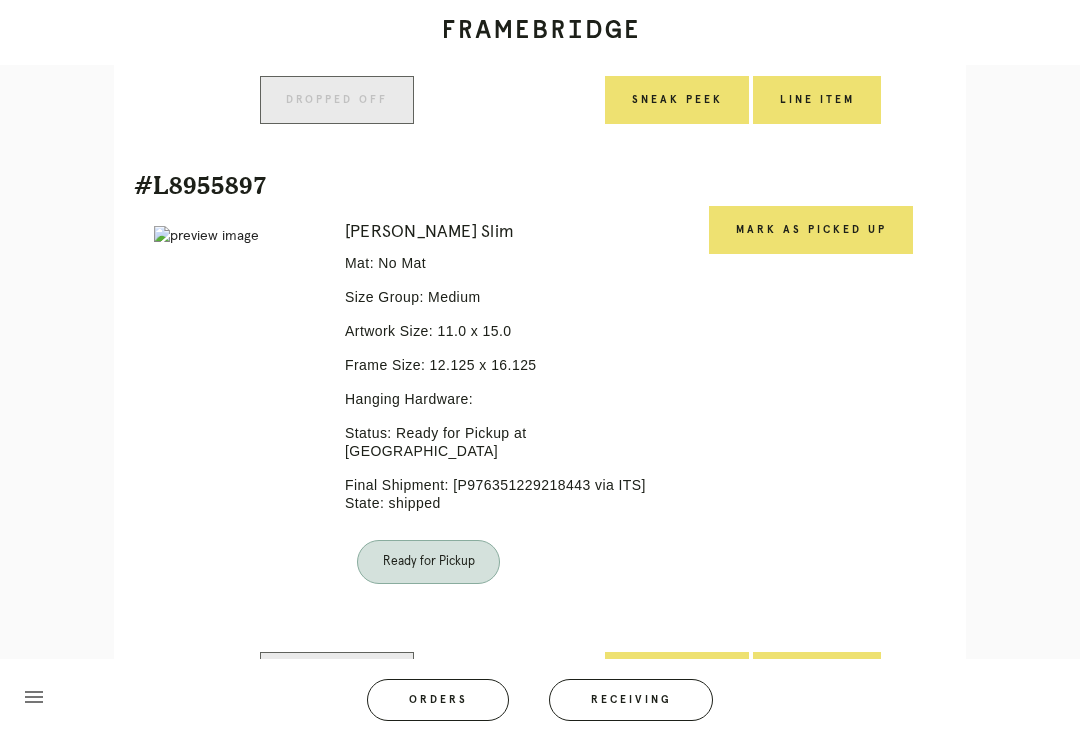 scroll, scrollTop: 962, scrollLeft: 0, axis: vertical 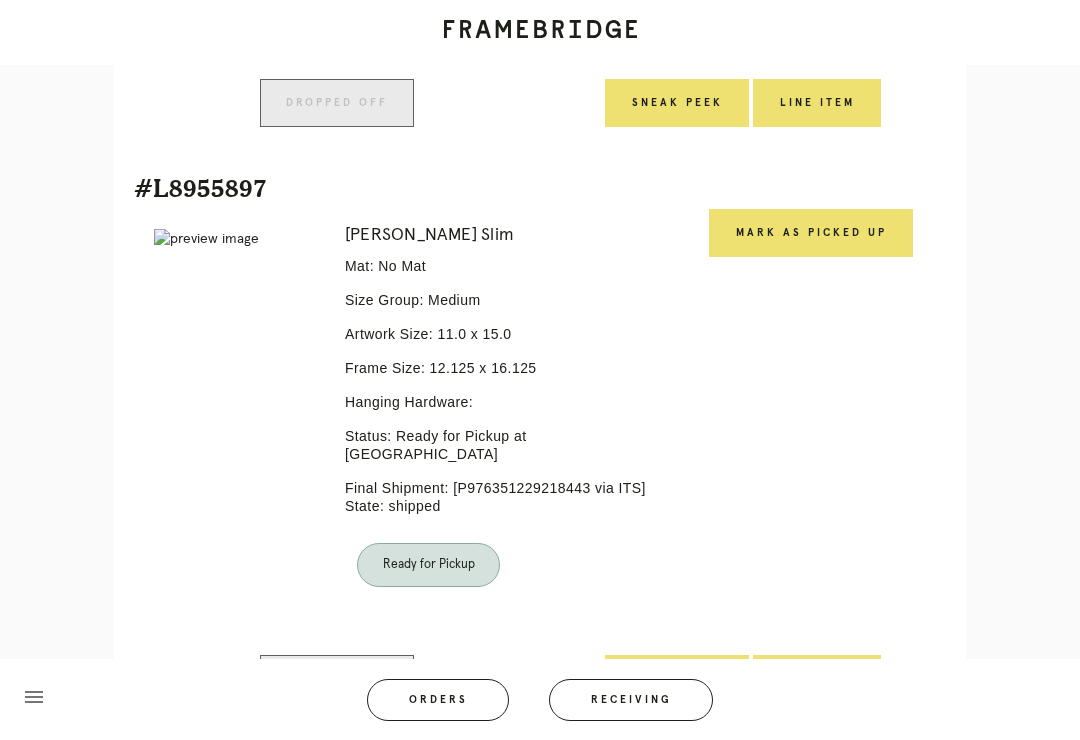 click on "Mark as Picked Up" at bounding box center (811, 233) 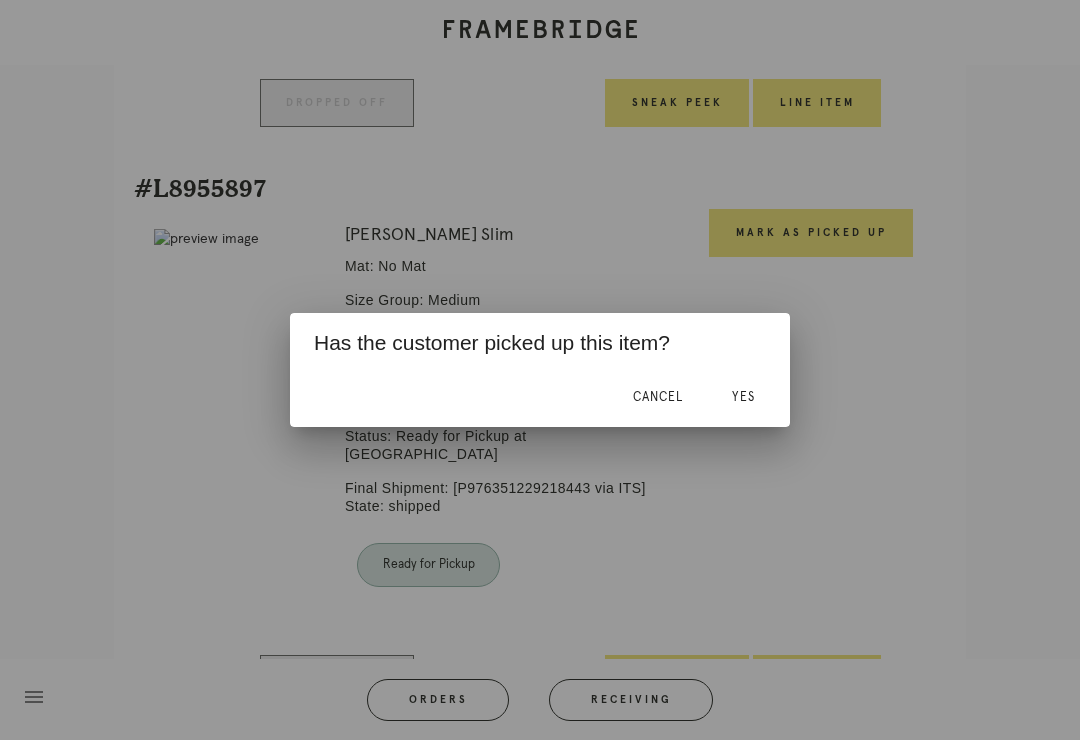 click on "Yes" at bounding box center (743, 397) 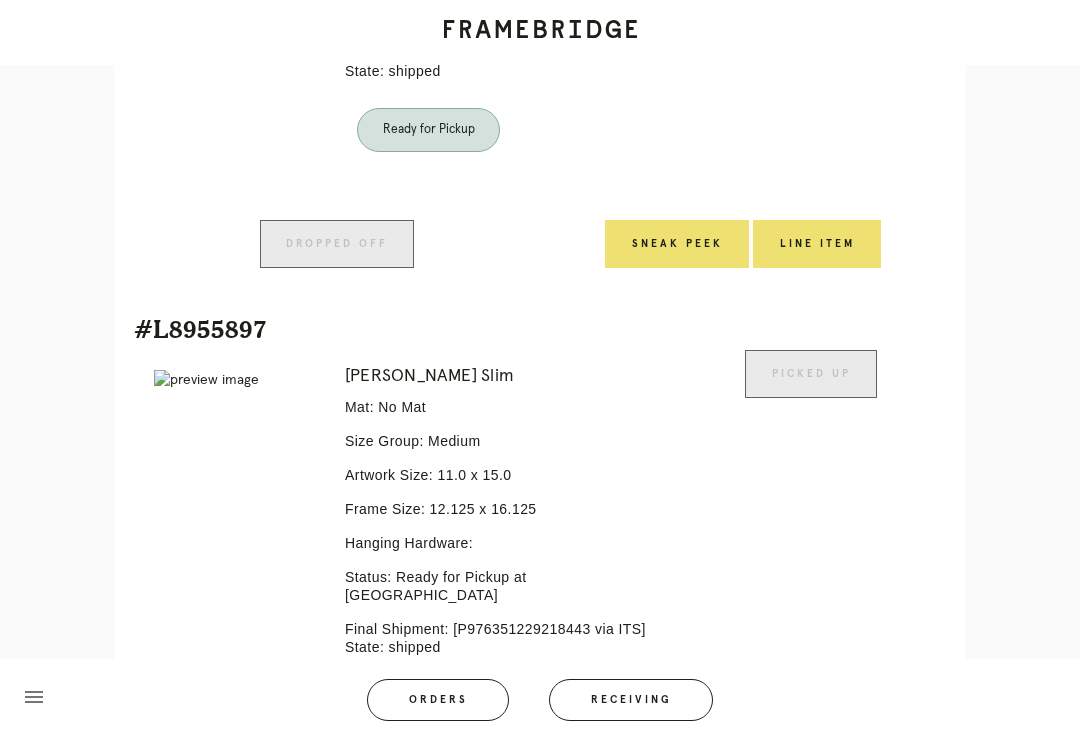 scroll, scrollTop: 356, scrollLeft: 0, axis: vertical 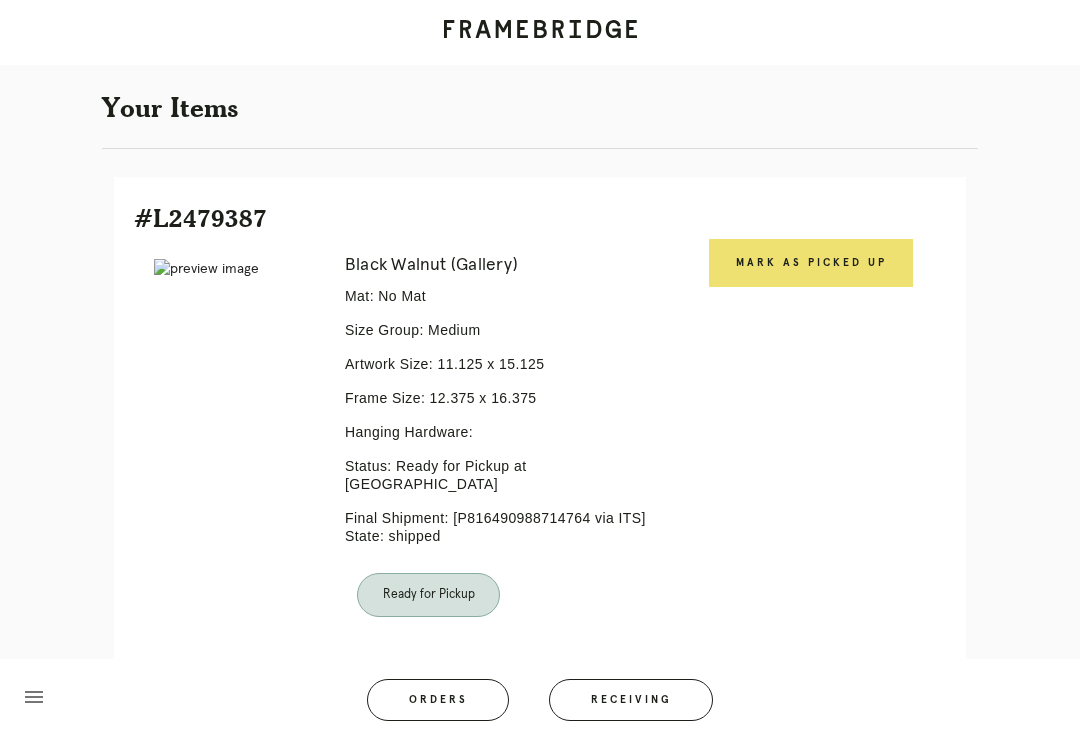 click on "Mark as Picked Up" at bounding box center [811, 263] 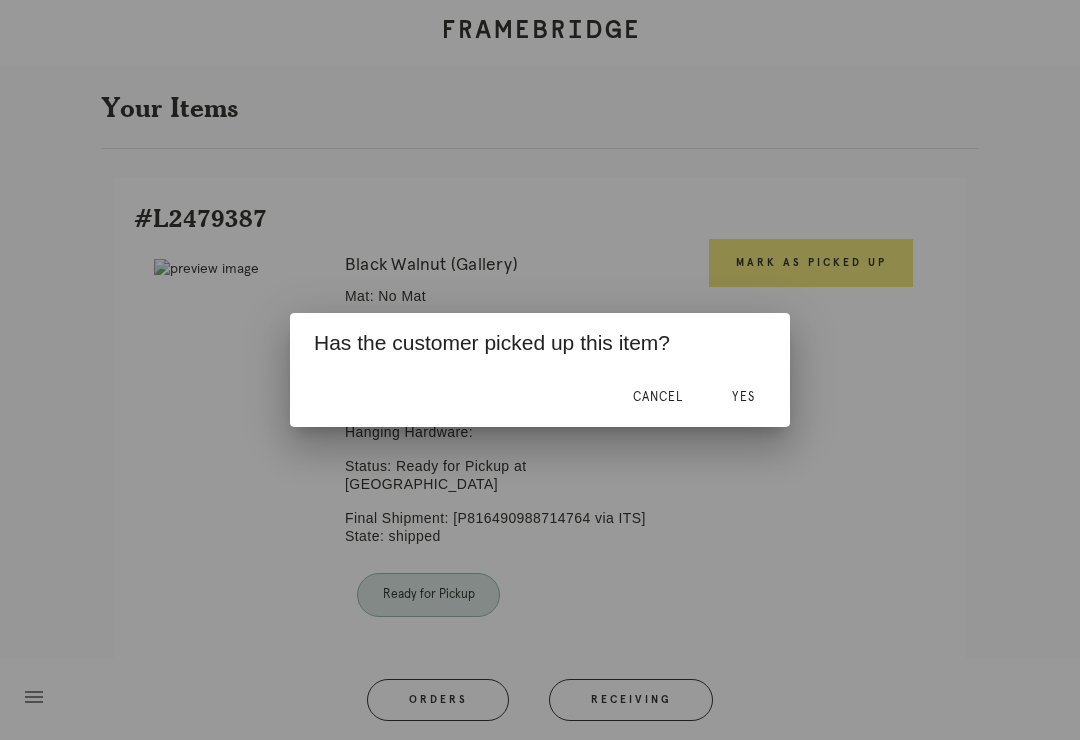 click on "Yes" at bounding box center (743, 397) 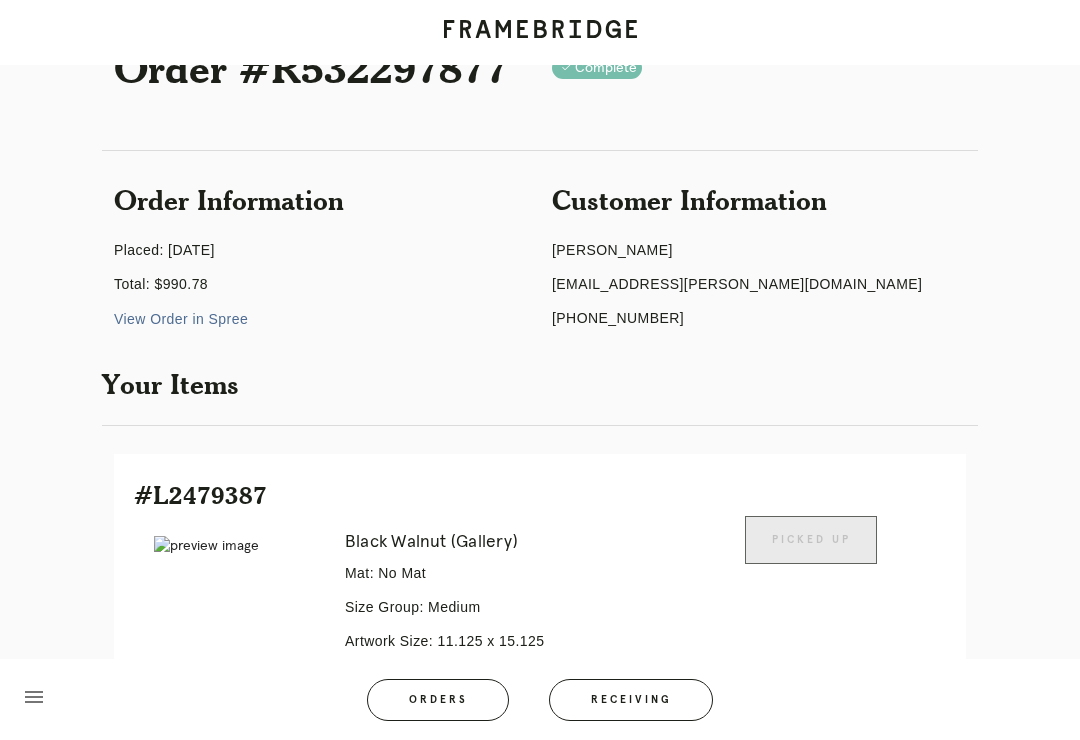 scroll, scrollTop: 0, scrollLeft: 0, axis: both 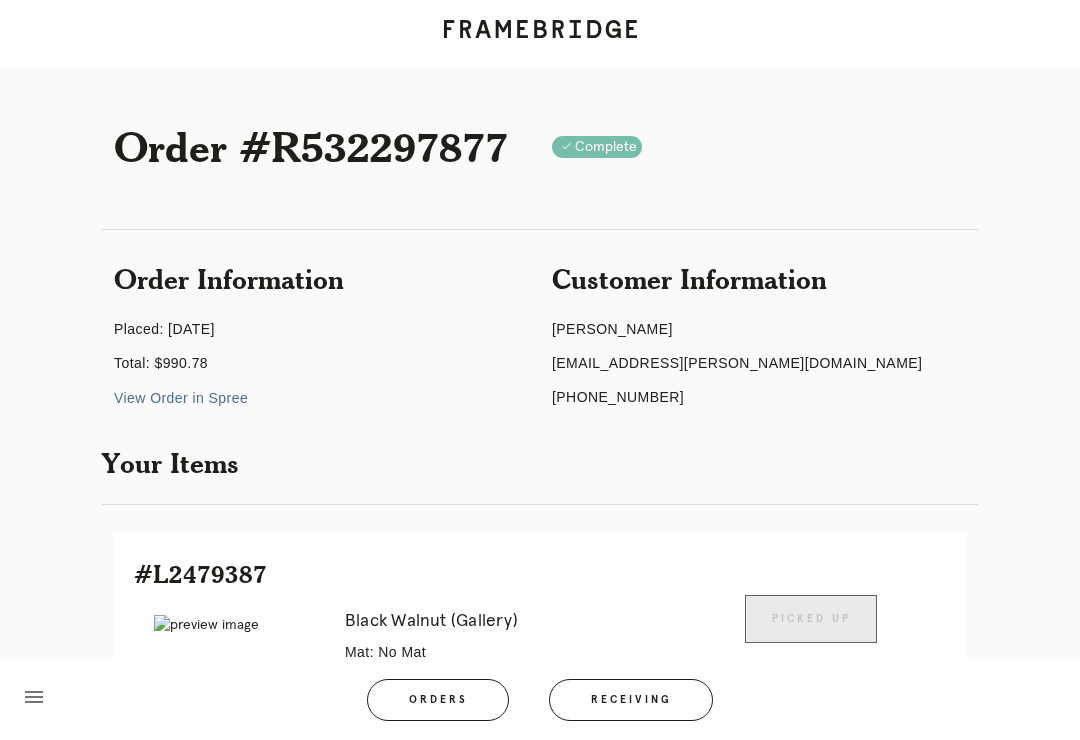 click on "Receiving" at bounding box center [631, 700] 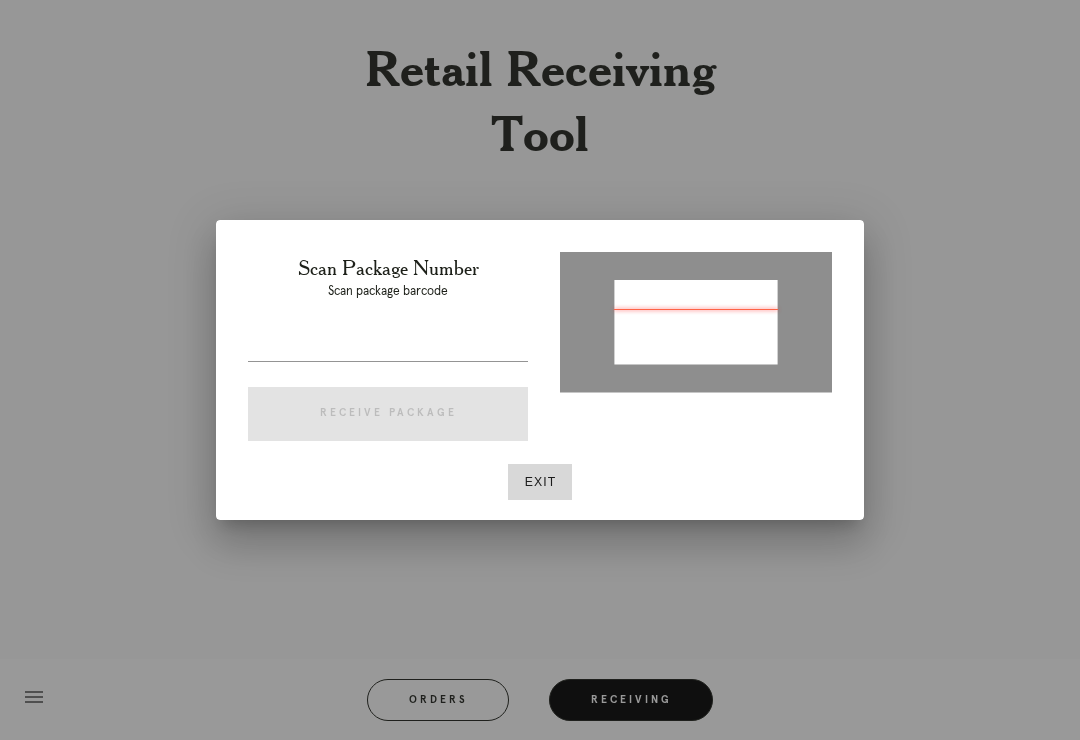 type on "P152314337658704" 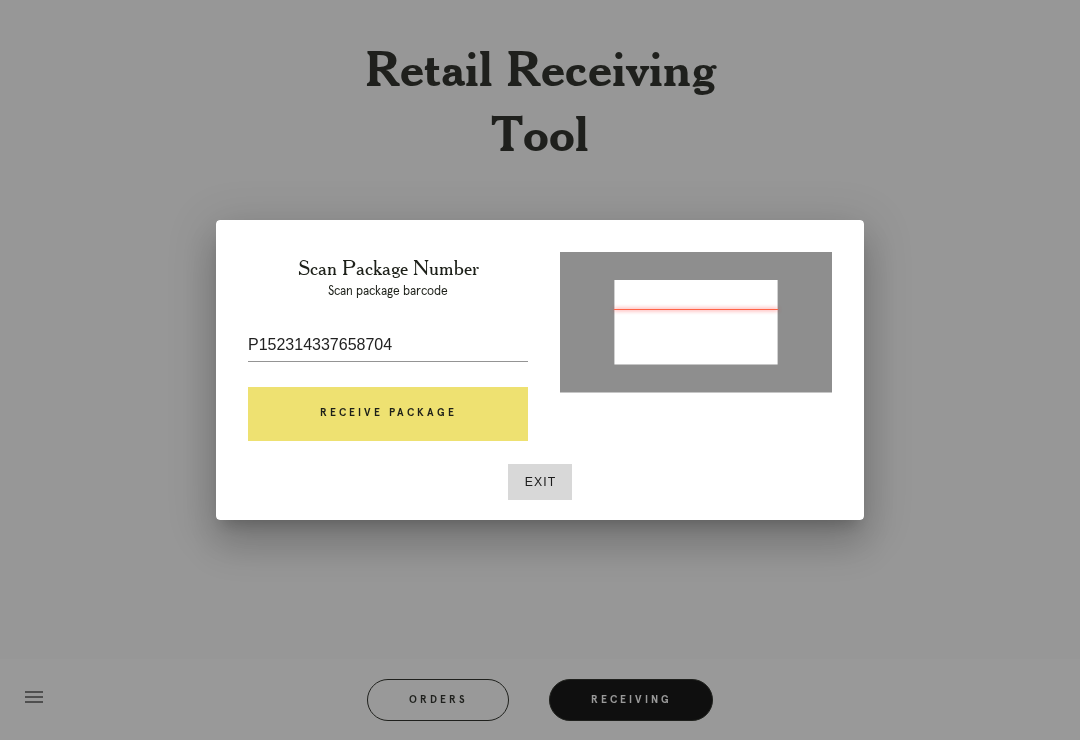 click on "Receive Package" at bounding box center (388, 414) 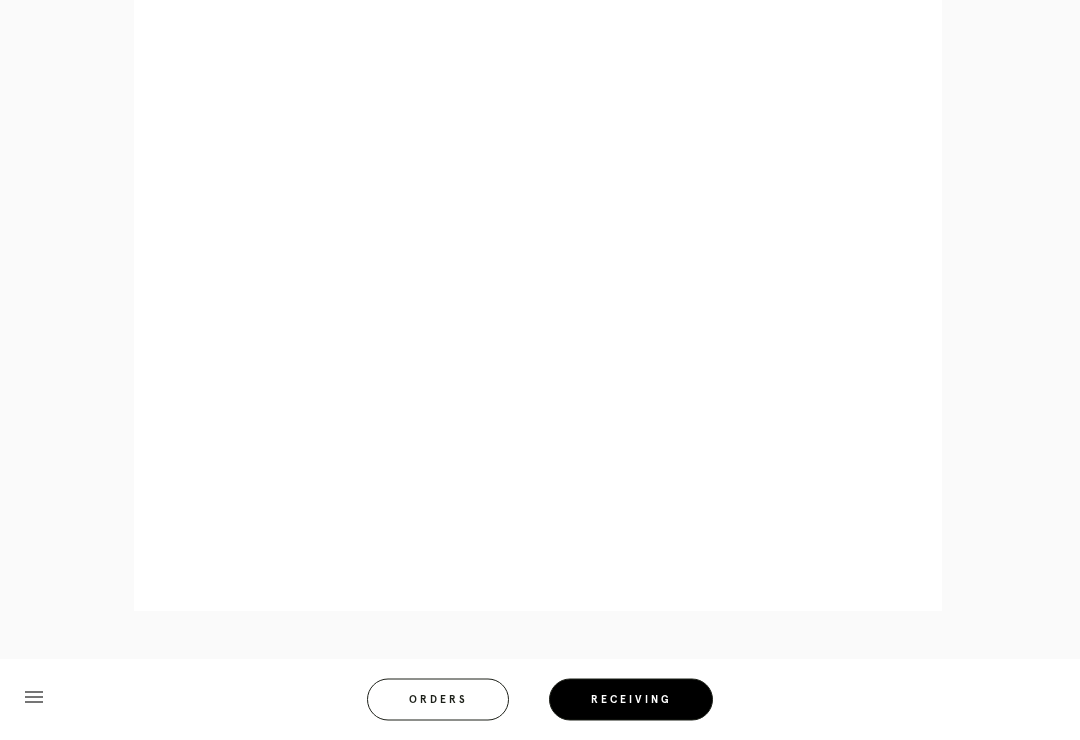 scroll, scrollTop: 1190, scrollLeft: 0, axis: vertical 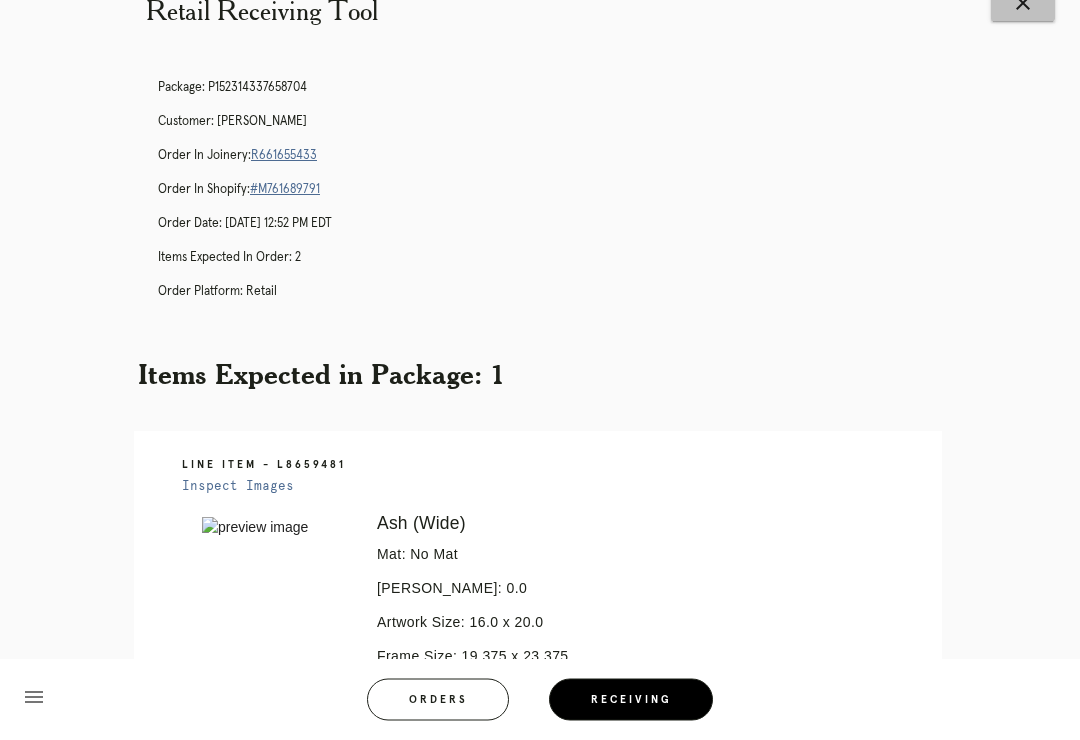 click on "close" at bounding box center [1023, 4] 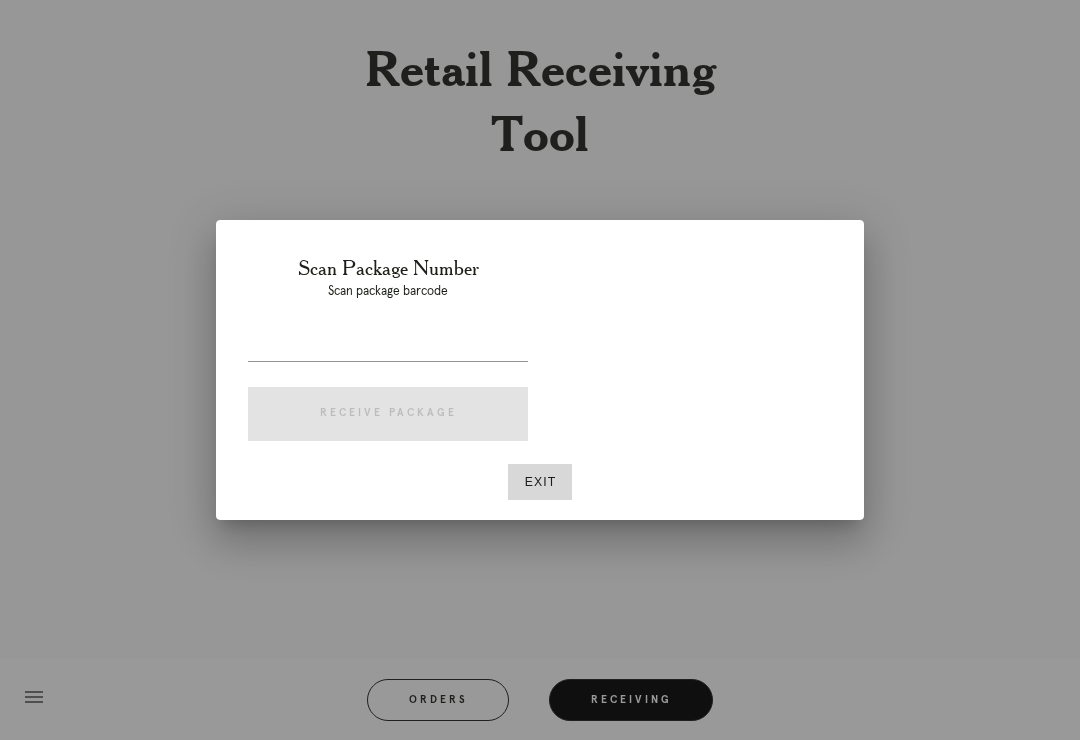 scroll, scrollTop: 31, scrollLeft: 0, axis: vertical 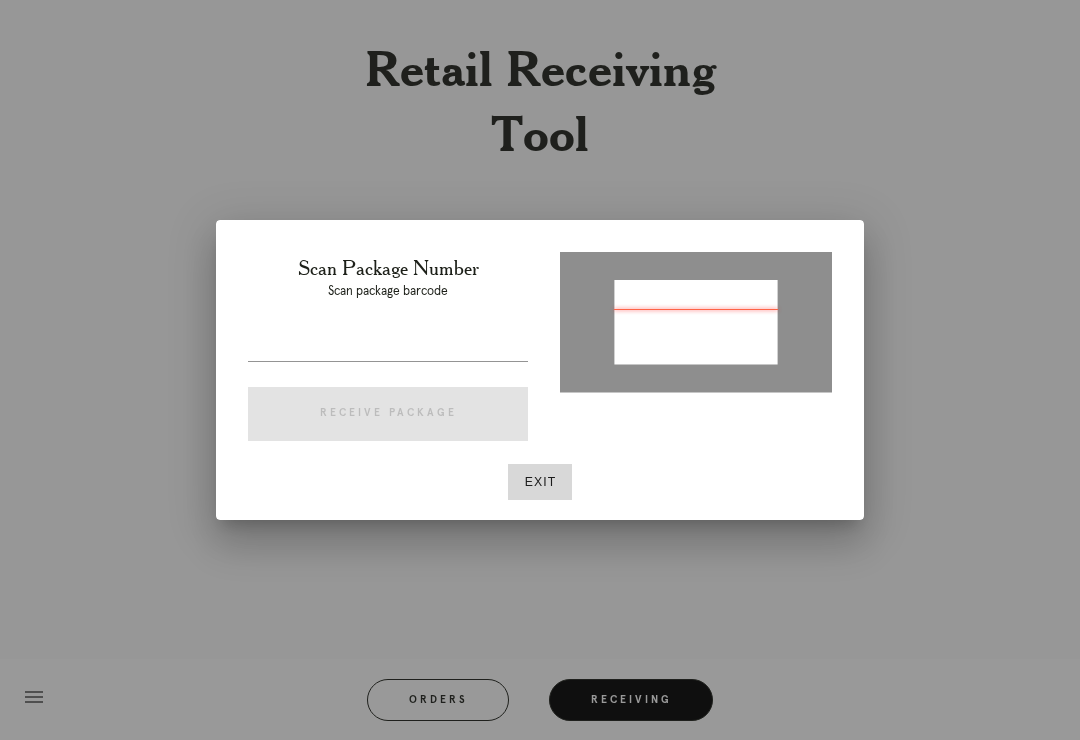 type on "P436759620678536" 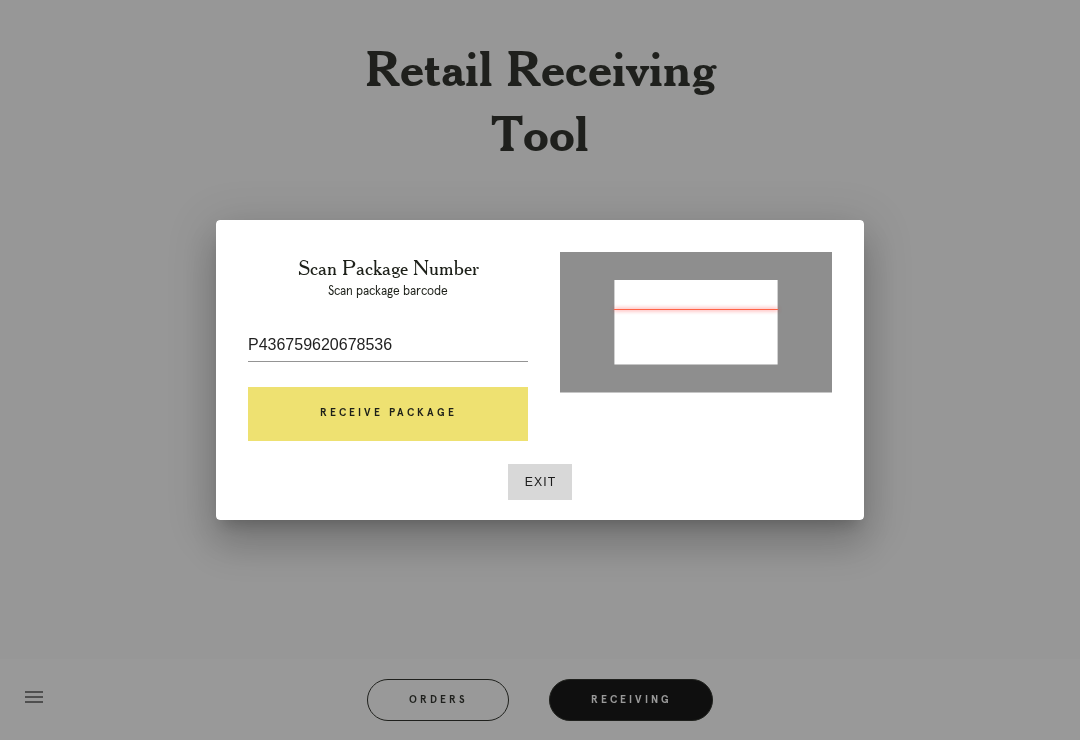 click on "Receive Package" at bounding box center [388, 414] 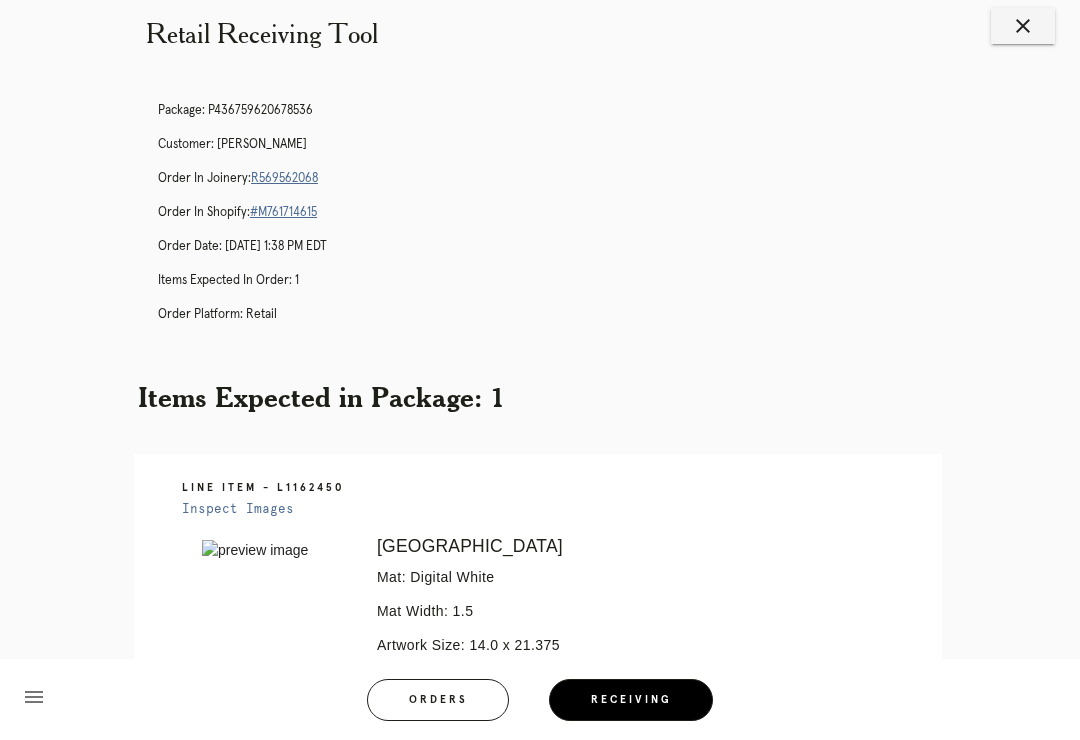 click on "menu
Orders
Receiving
Logged in as:   lilah.rosenbaum@framebridge.com   Cobble Hill
Logout" at bounding box center [540, 706] 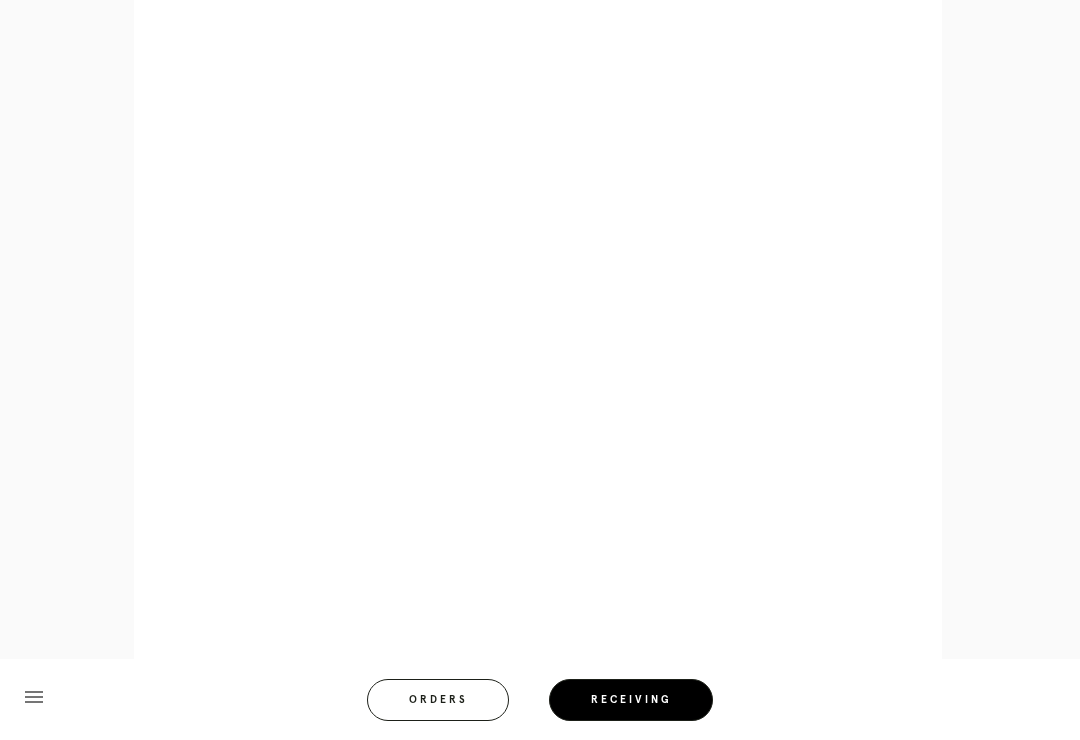 scroll, scrollTop: 1100, scrollLeft: 0, axis: vertical 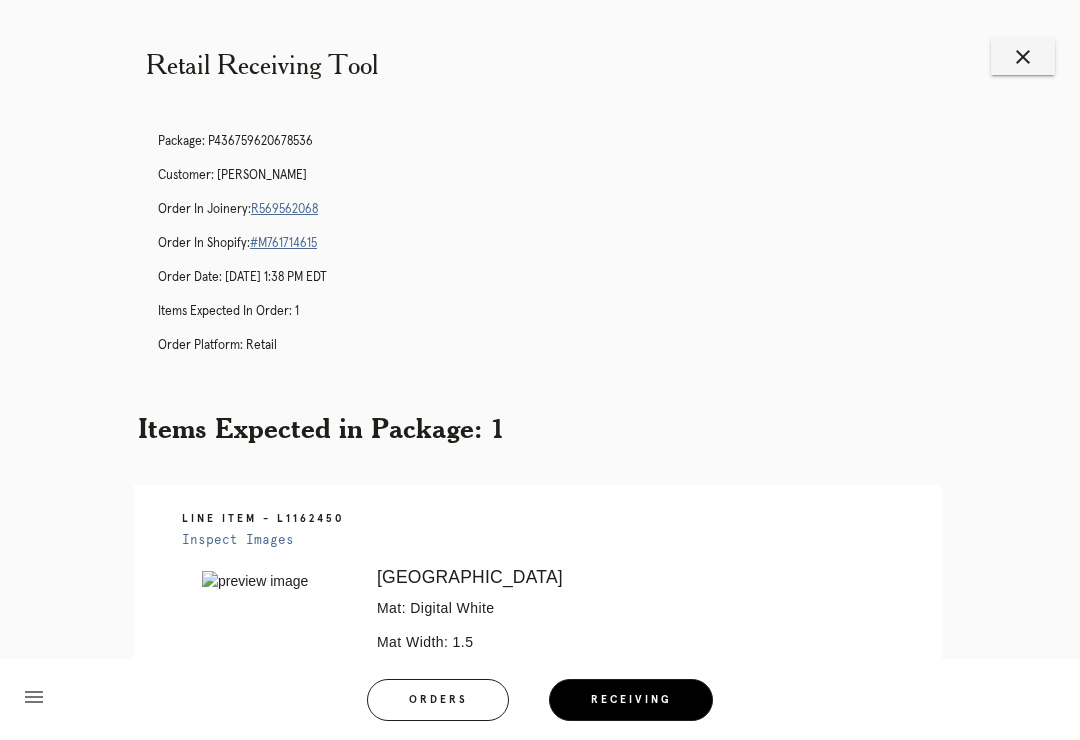click on "close" at bounding box center (1023, 57) 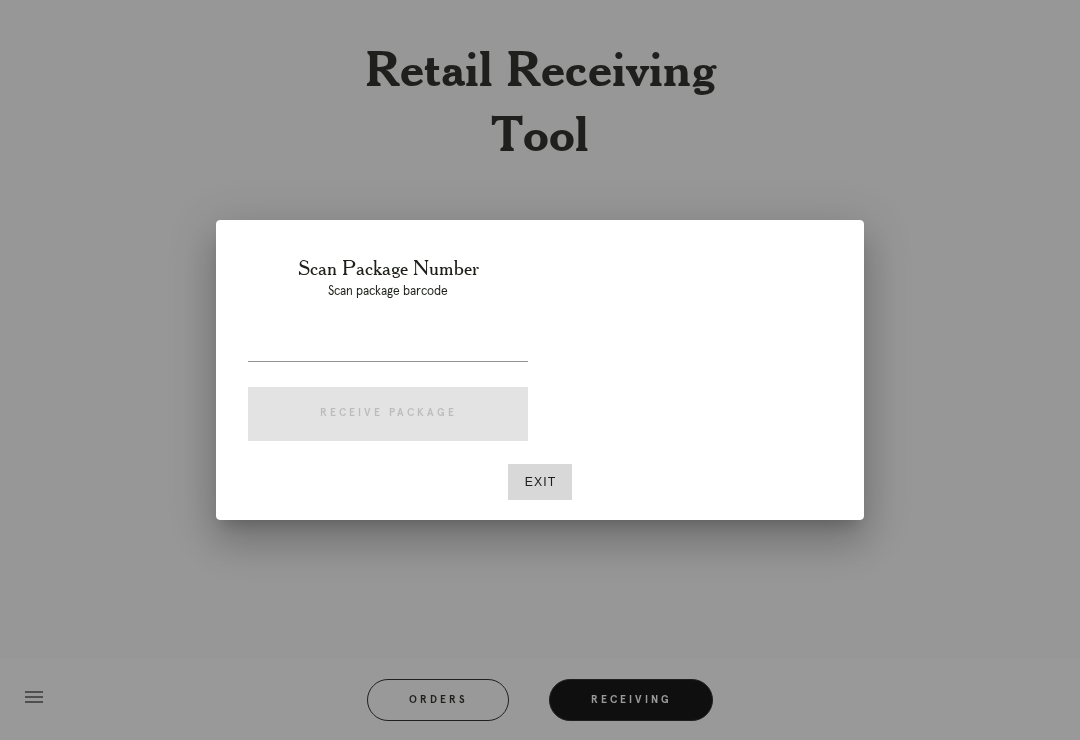 scroll, scrollTop: 0, scrollLeft: 0, axis: both 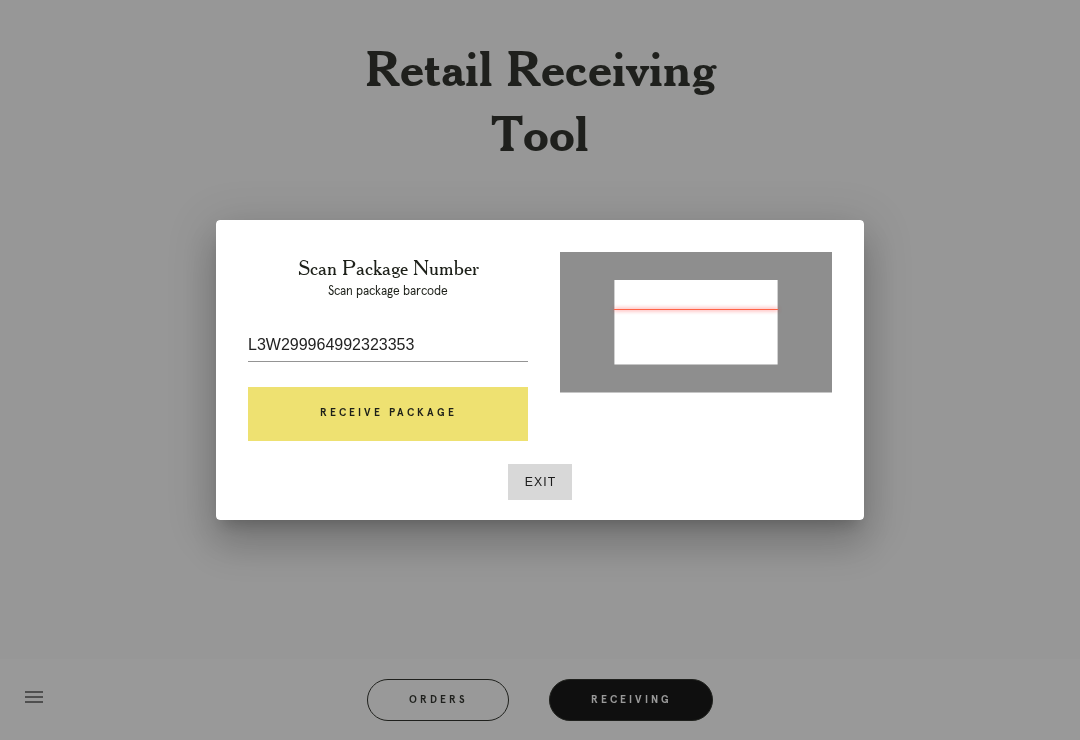 type on "P207832577643897" 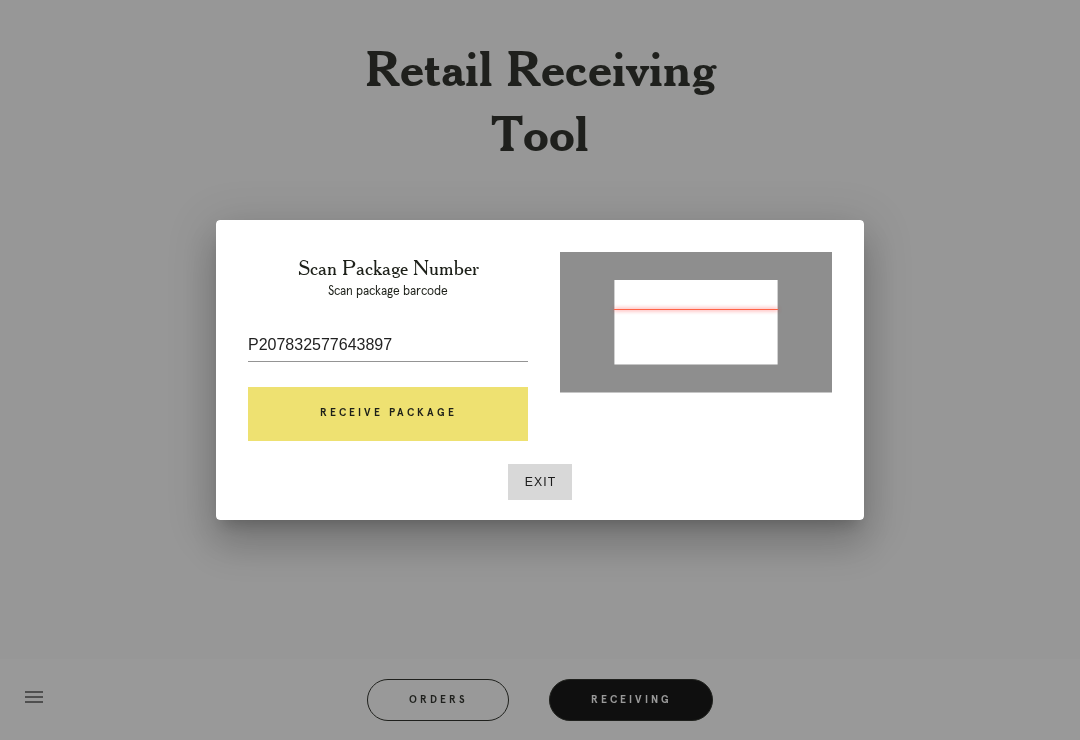 click on "Receive Package" at bounding box center [388, 414] 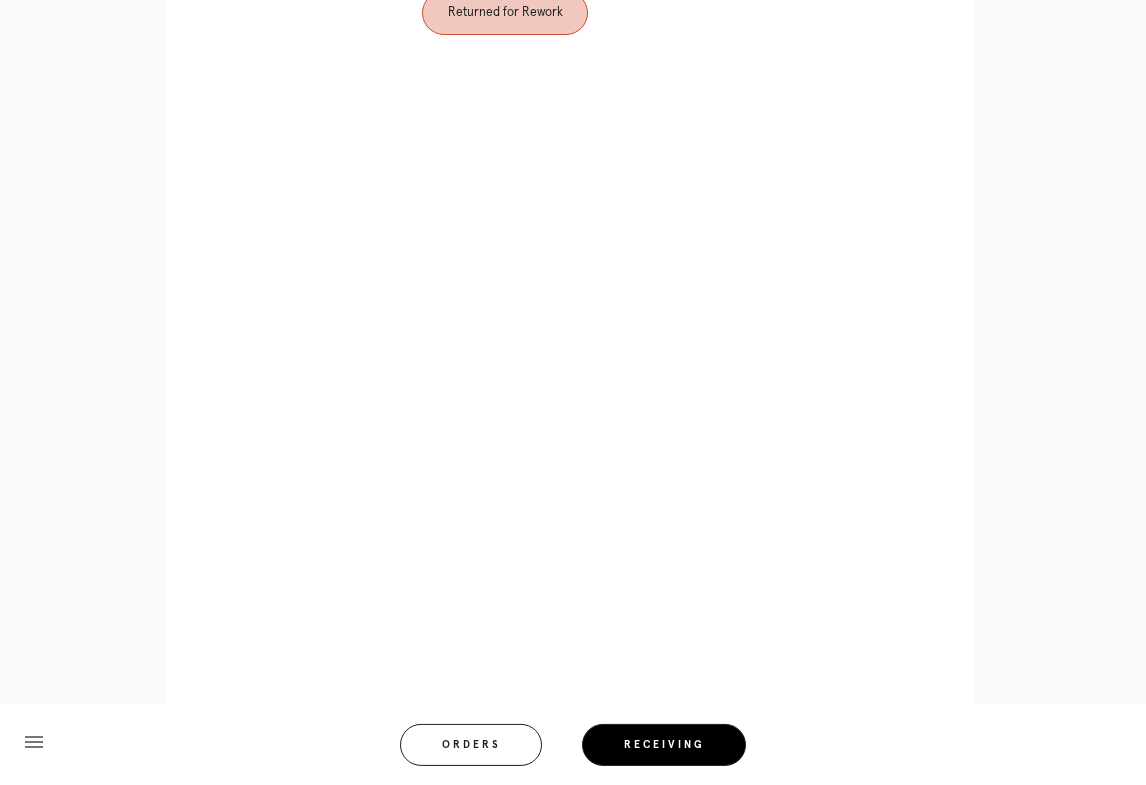 scroll, scrollTop: 1677, scrollLeft: 33, axis: both 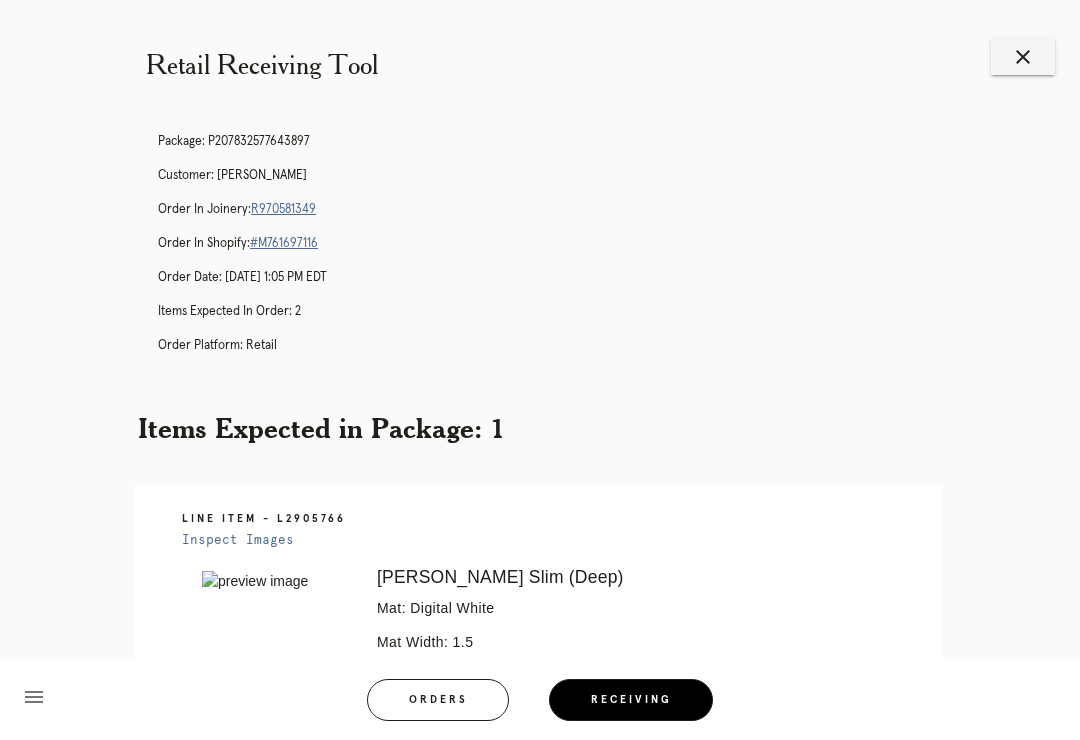 click on "R970581349" at bounding box center [283, 209] 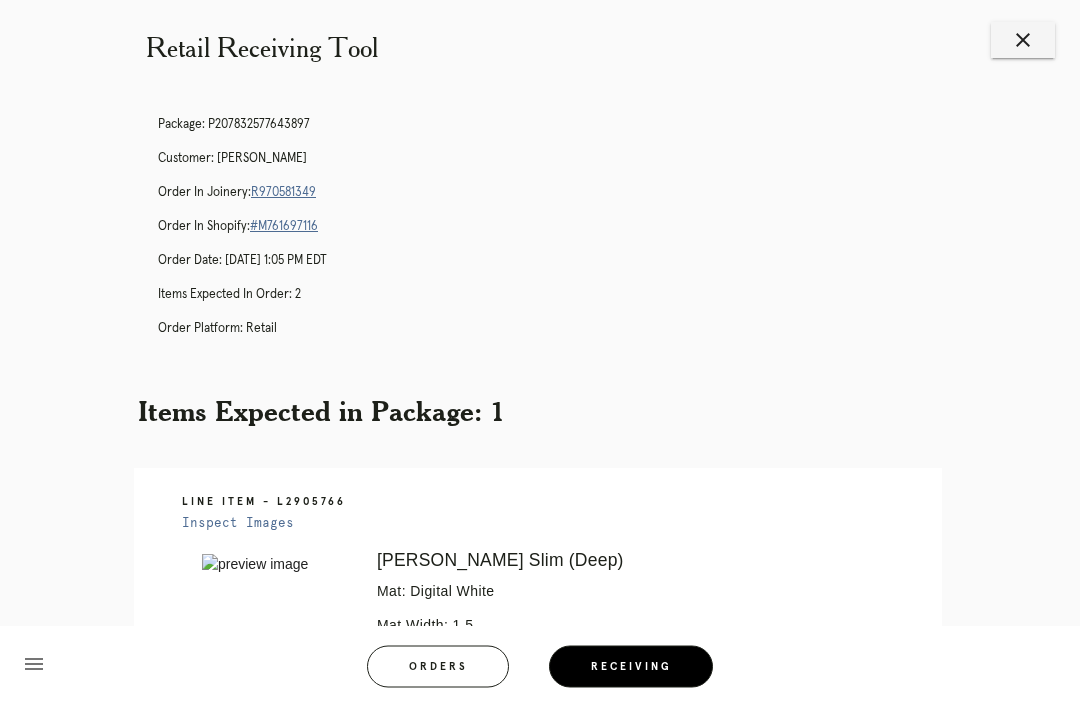 scroll, scrollTop: 0, scrollLeft: 66, axis: horizontal 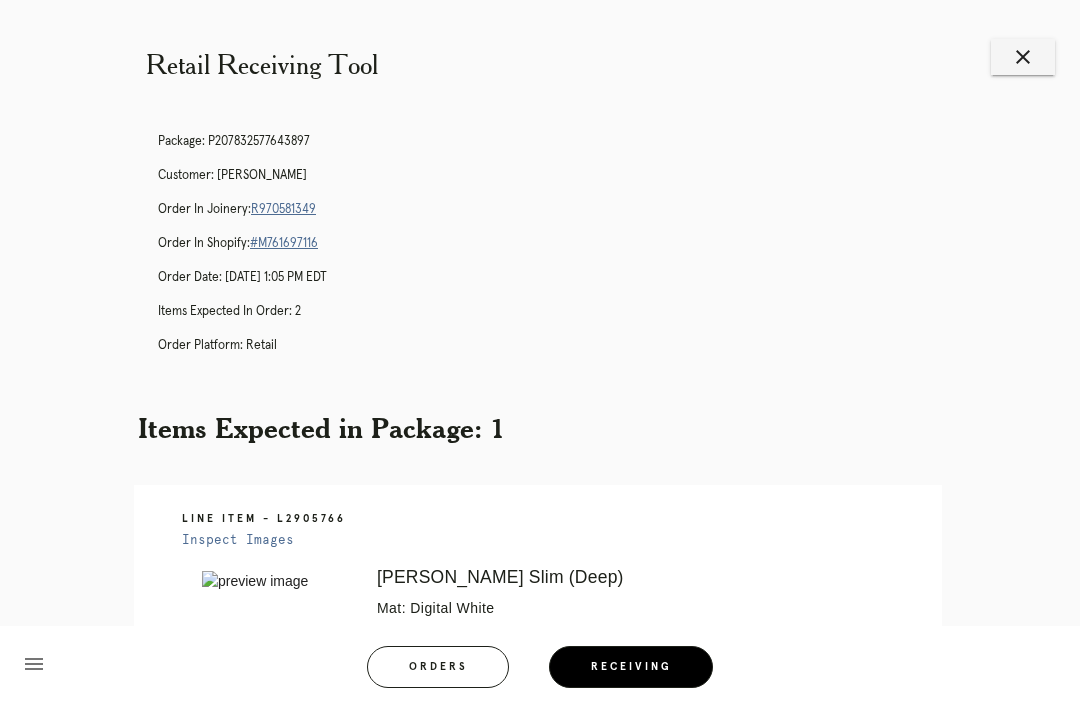 click on "close" at bounding box center [1023, 57] 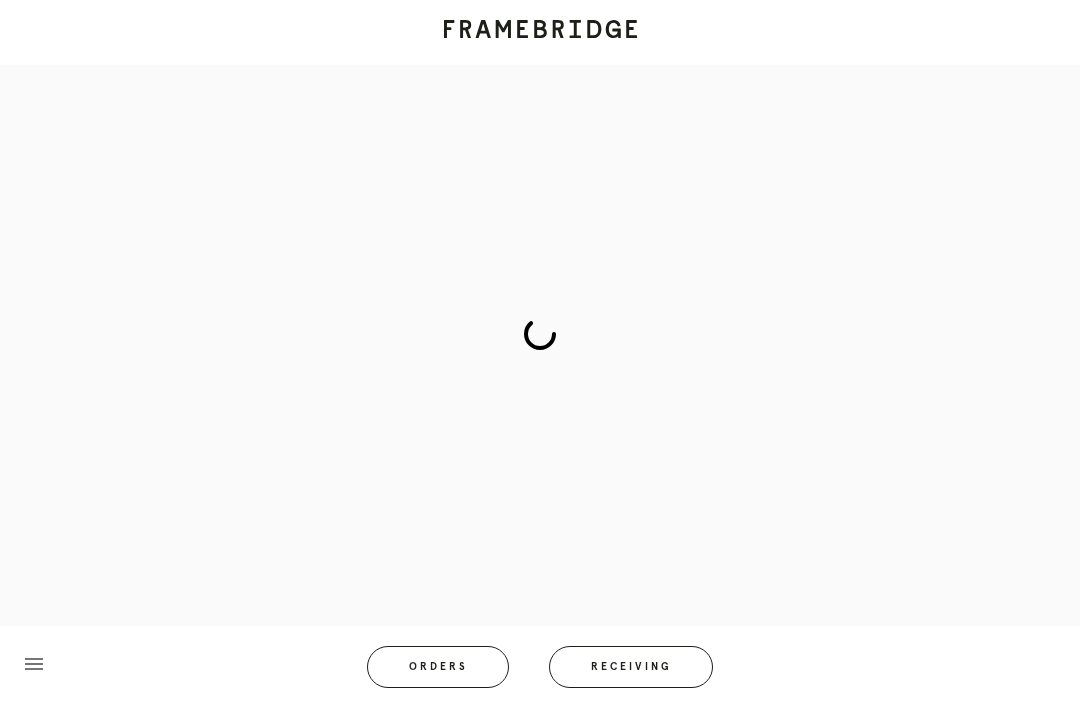 scroll, scrollTop: 0, scrollLeft: 0, axis: both 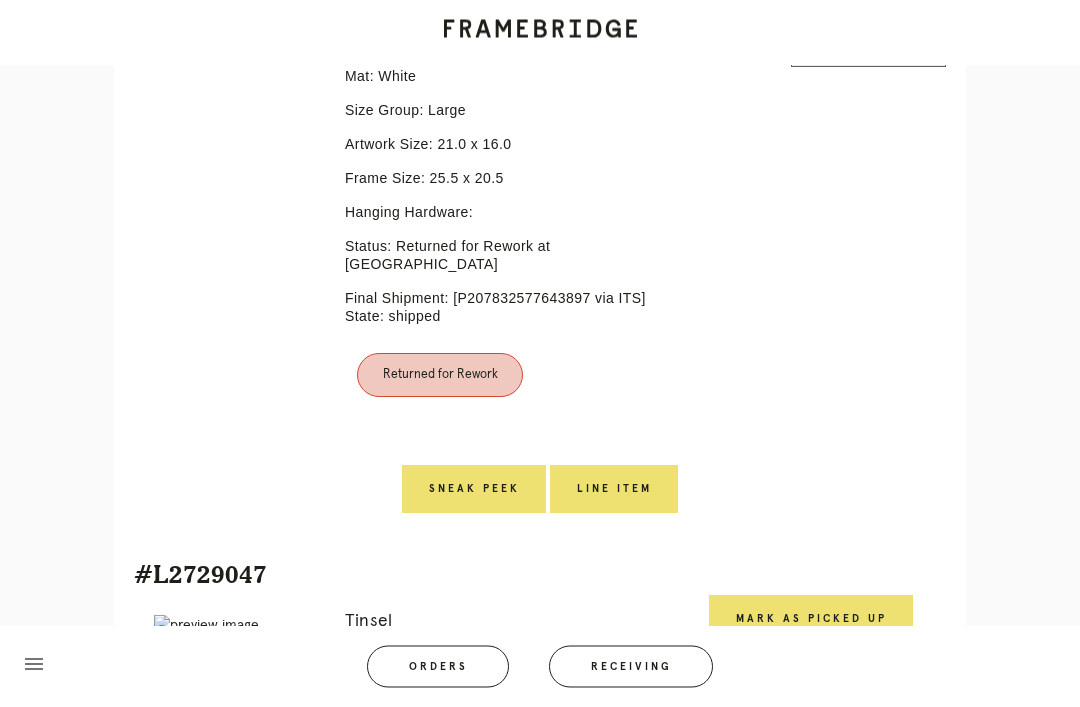 click on "Line Item" at bounding box center (614, 490) 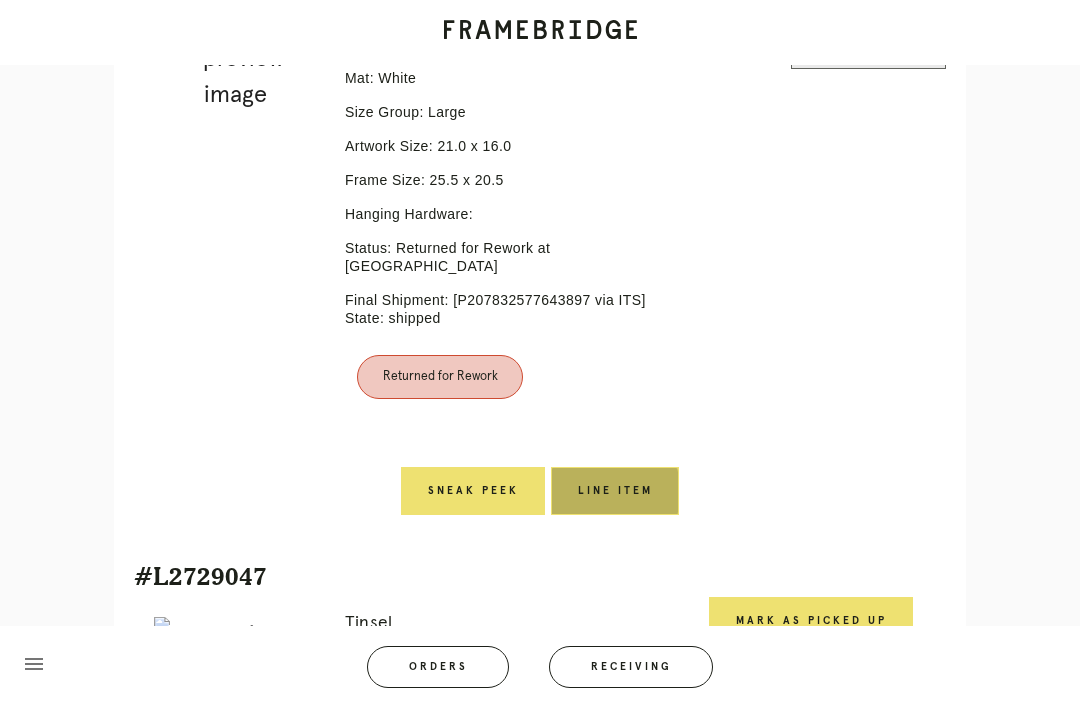 scroll, scrollTop: 64, scrollLeft: 0, axis: vertical 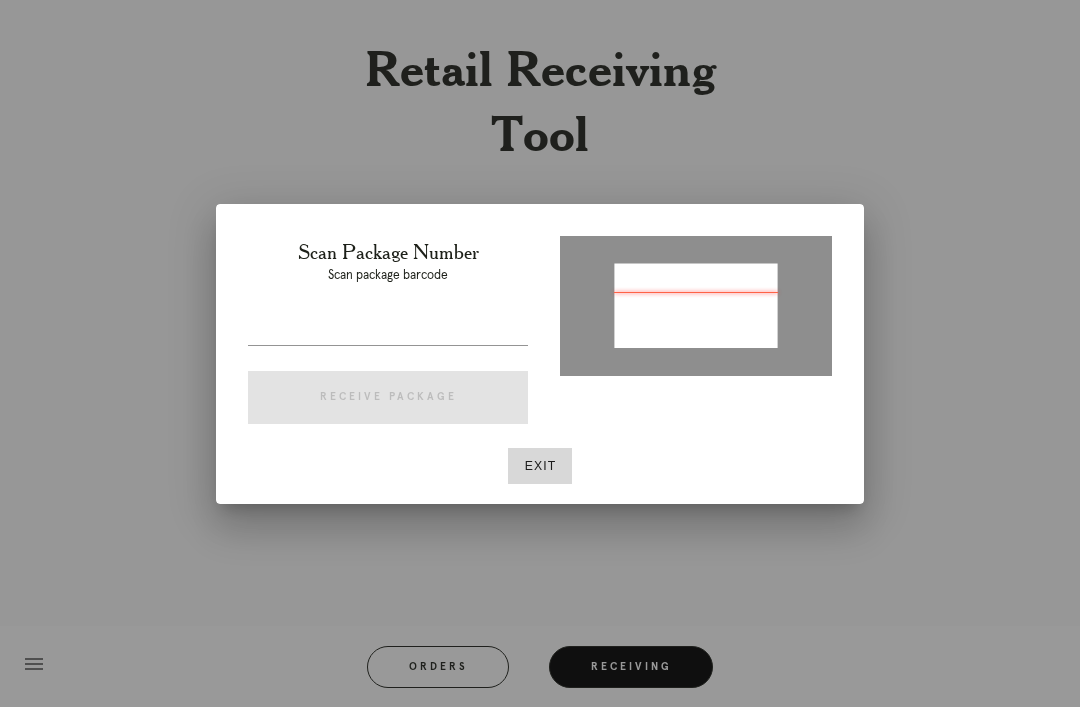 type on "P304021591788049" 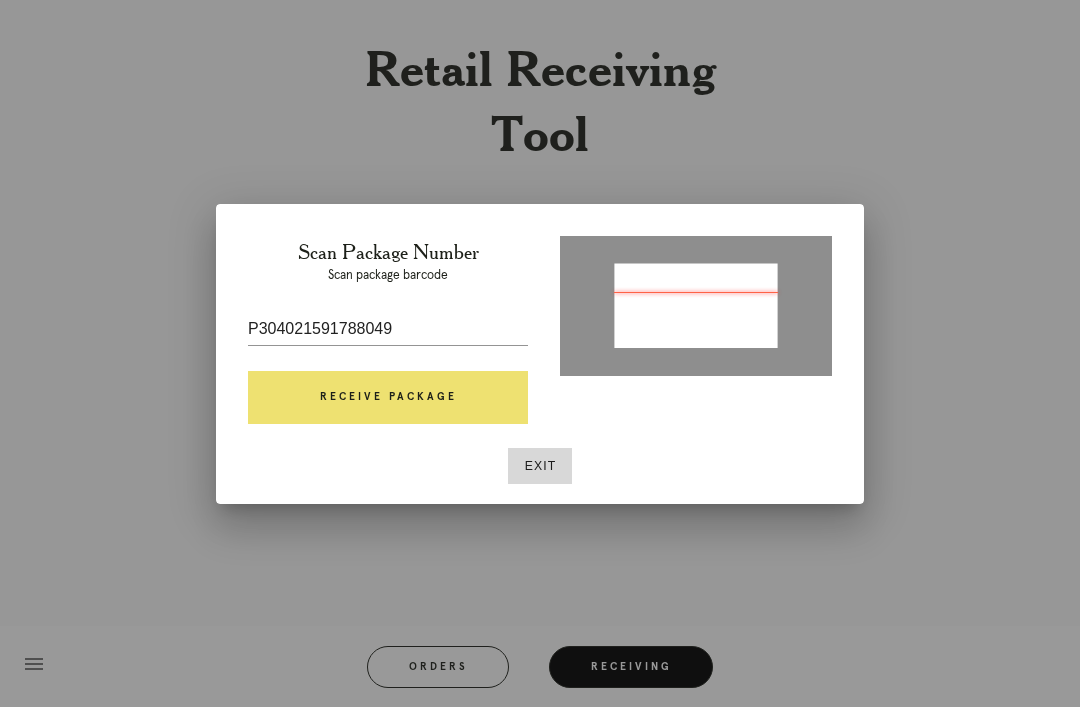 click on "Receive Package" at bounding box center (388, 398) 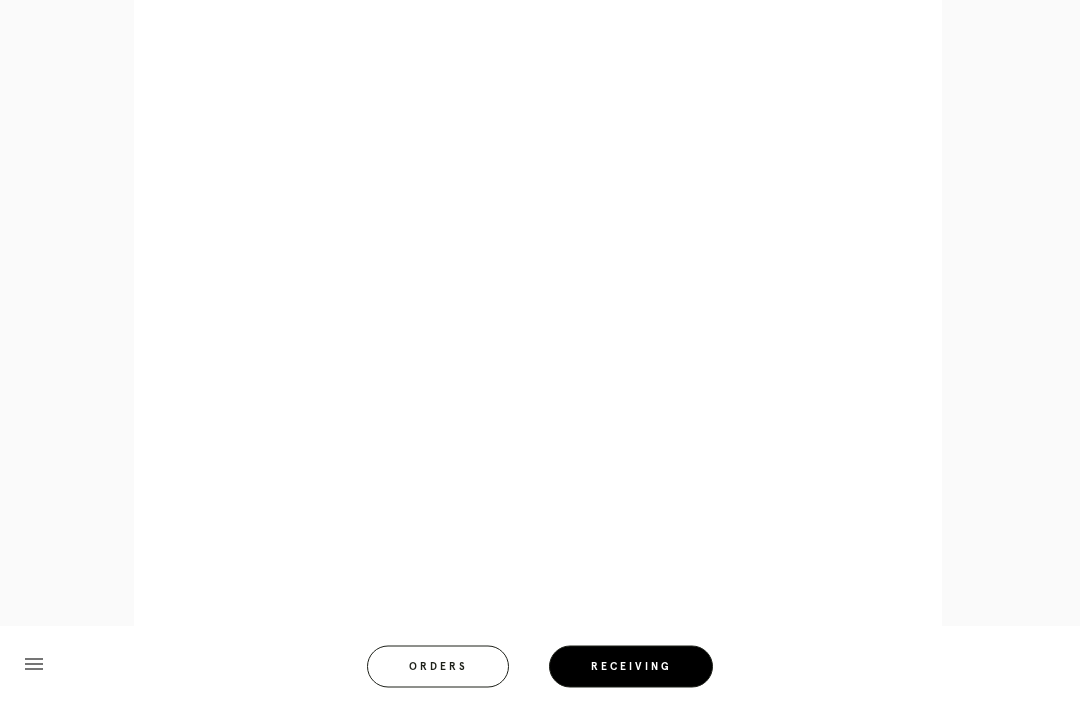 scroll, scrollTop: 928, scrollLeft: 0, axis: vertical 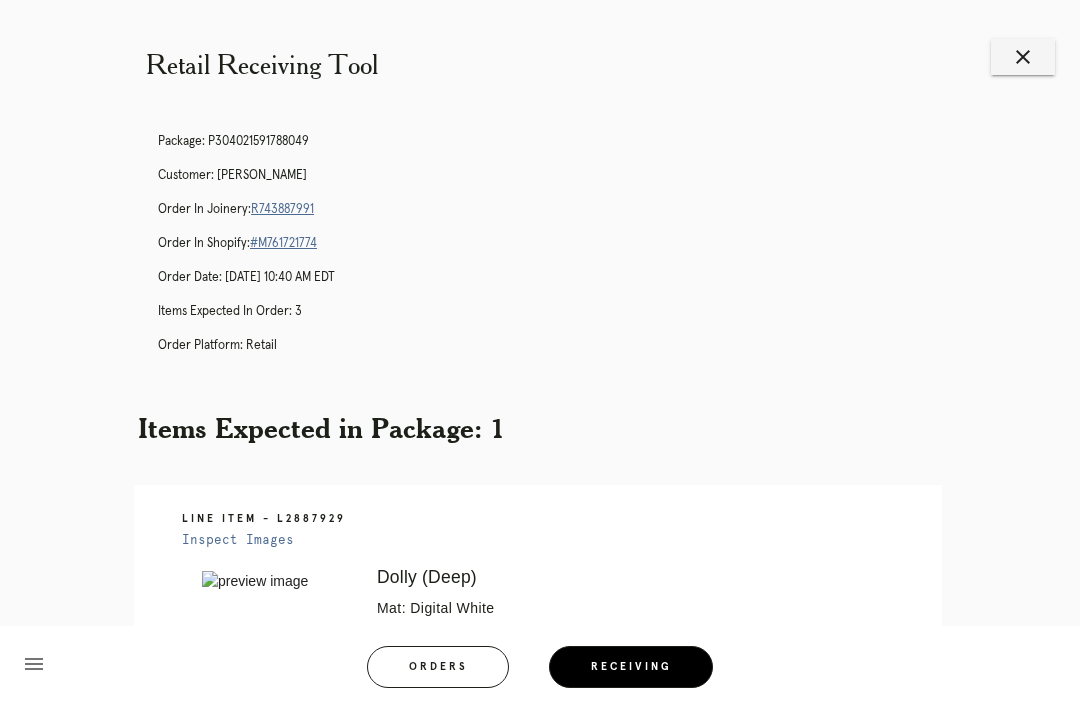 click on "close" at bounding box center [1023, 57] 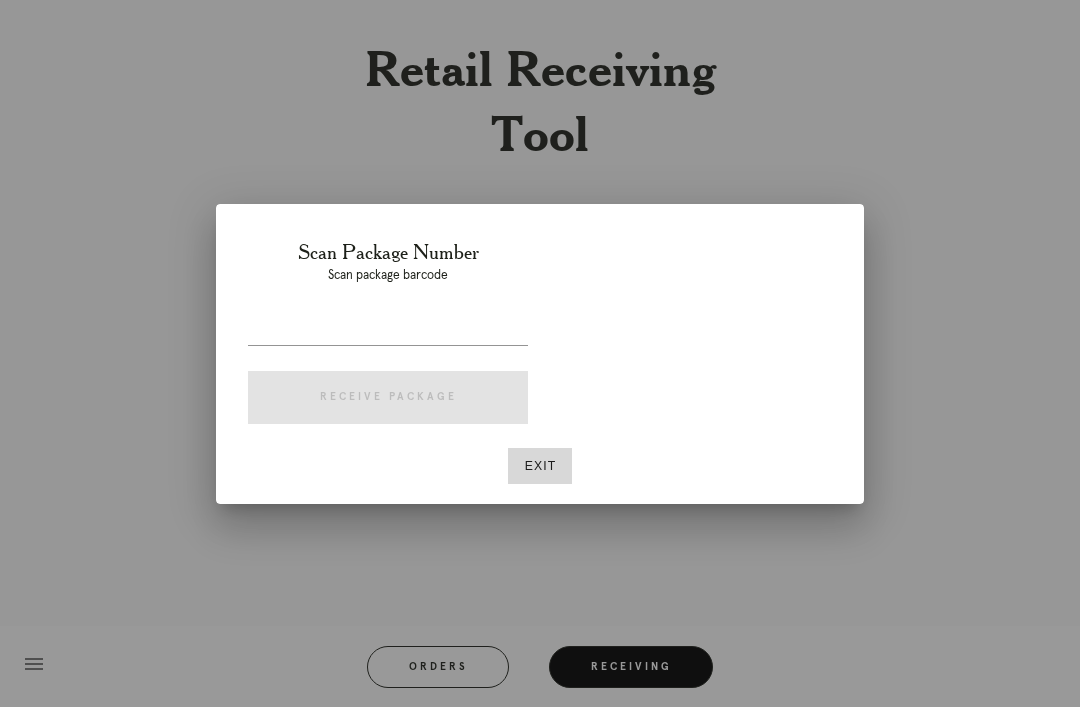 scroll, scrollTop: 0, scrollLeft: 0, axis: both 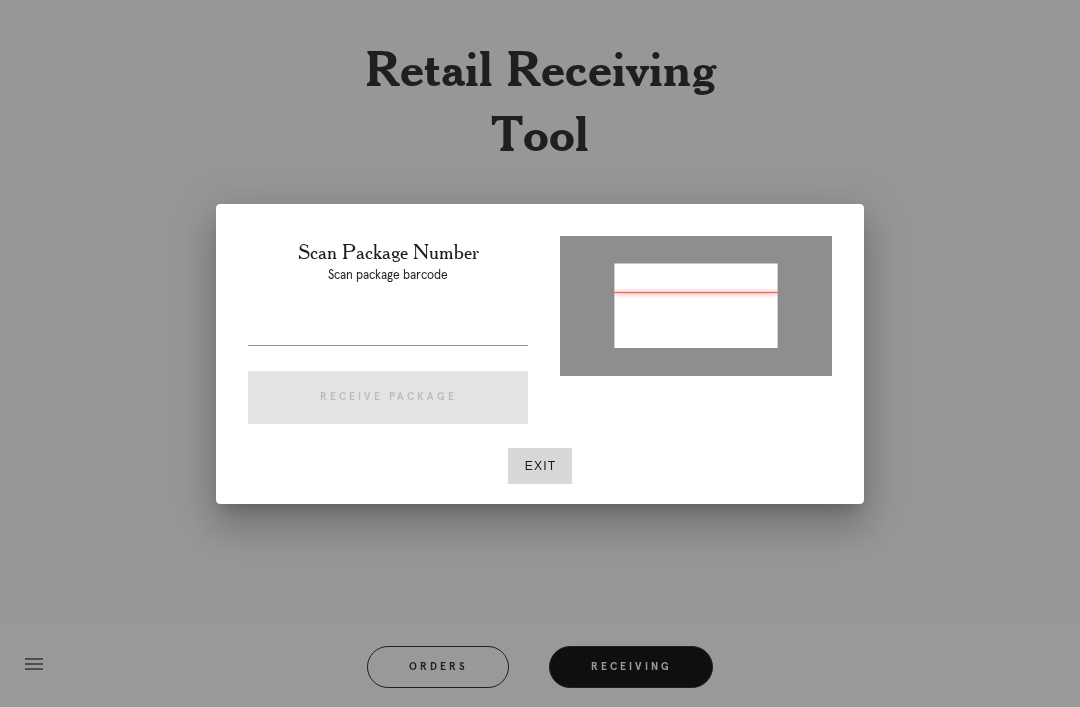 type on "P845562419941453" 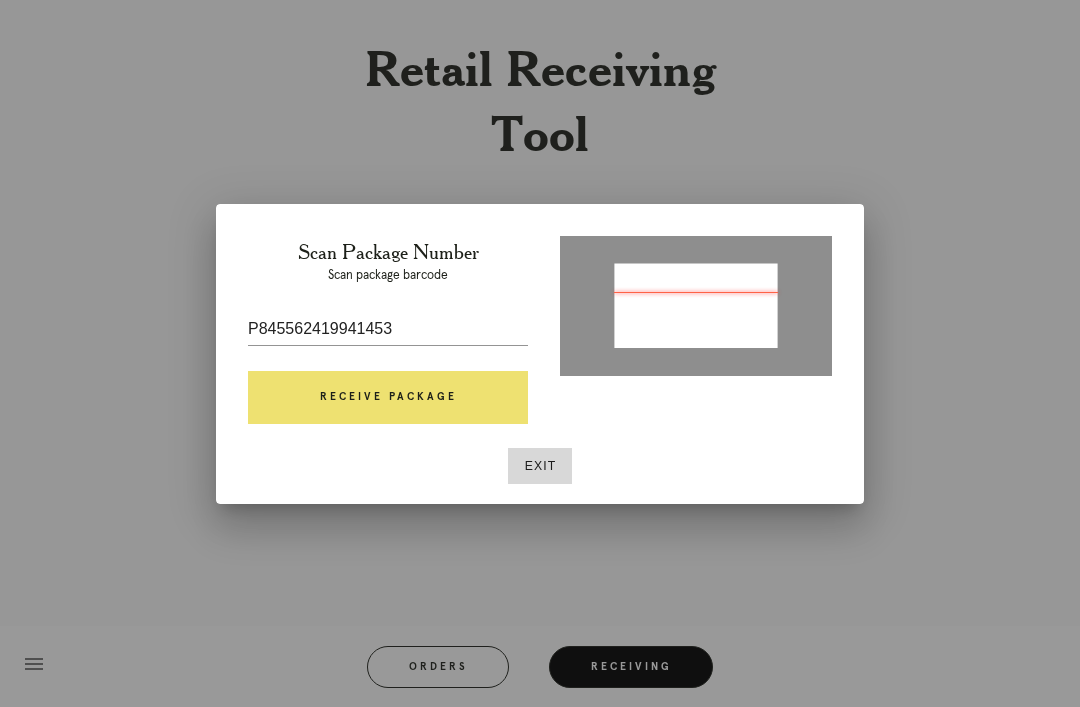 click on "Receive Package" at bounding box center [388, 398] 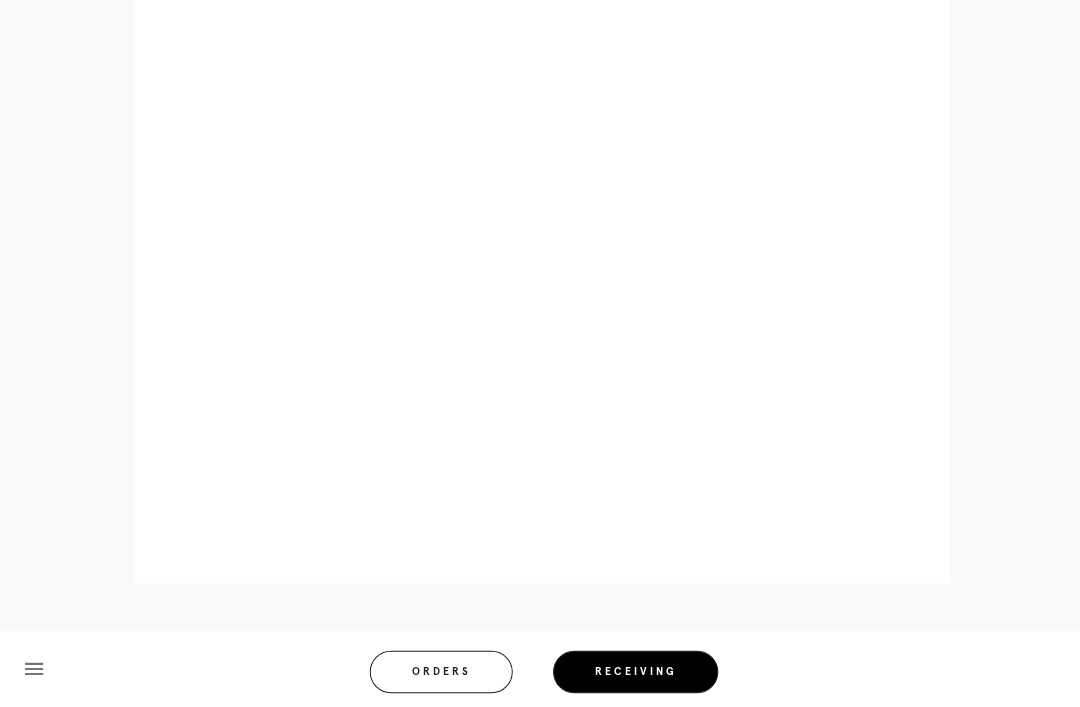 scroll, scrollTop: 933, scrollLeft: 0, axis: vertical 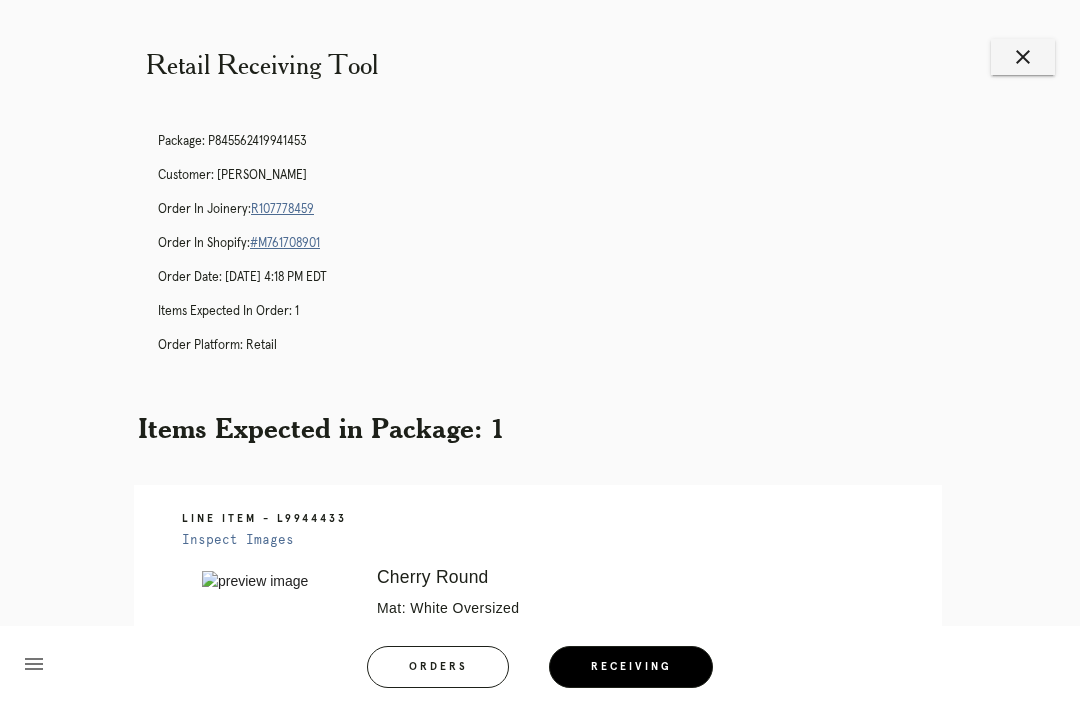 click on "close" at bounding box center [1023, 57] 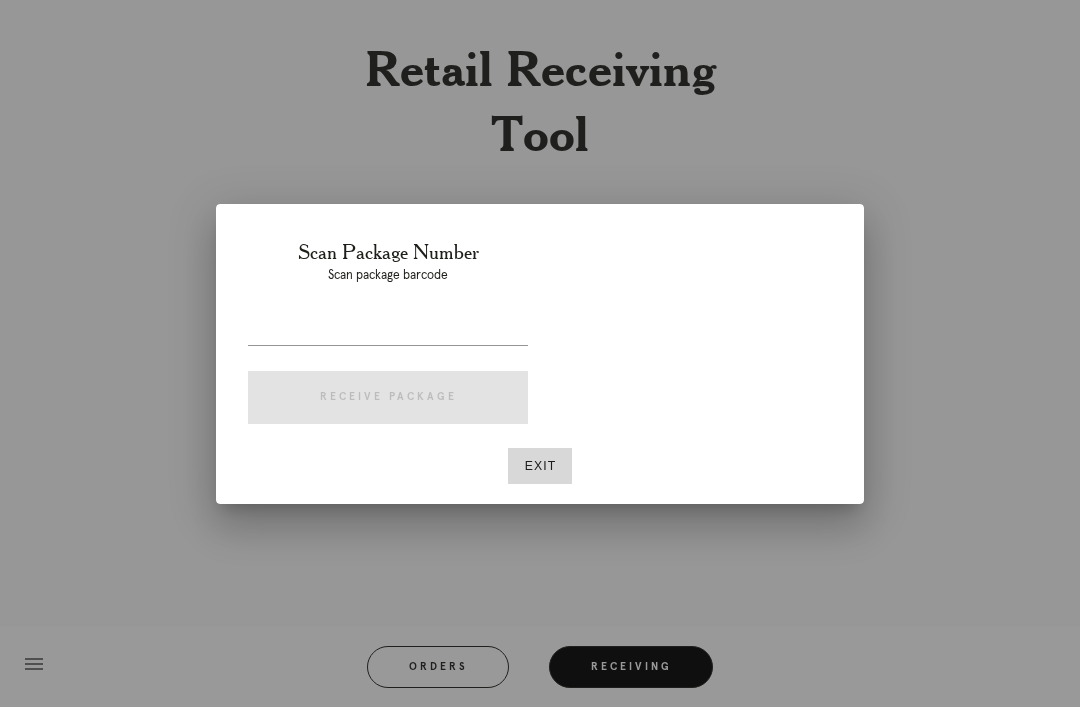 scroll, scrollTop: 0, scrollLeft: 0, axis: both 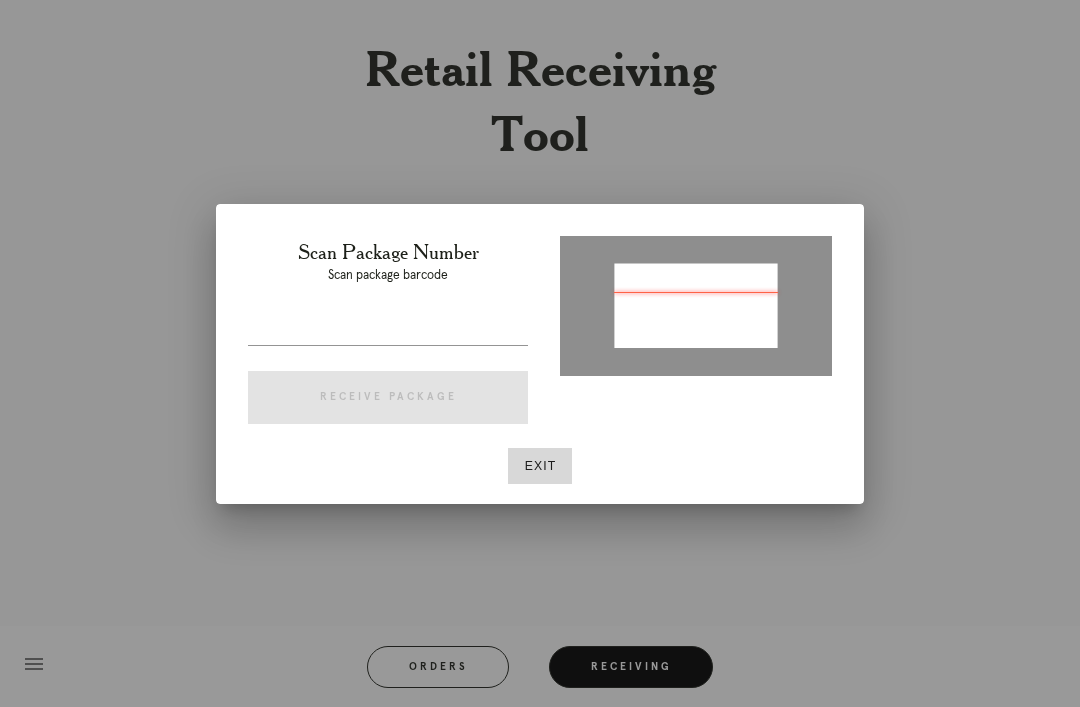 type on "P871524766629686" 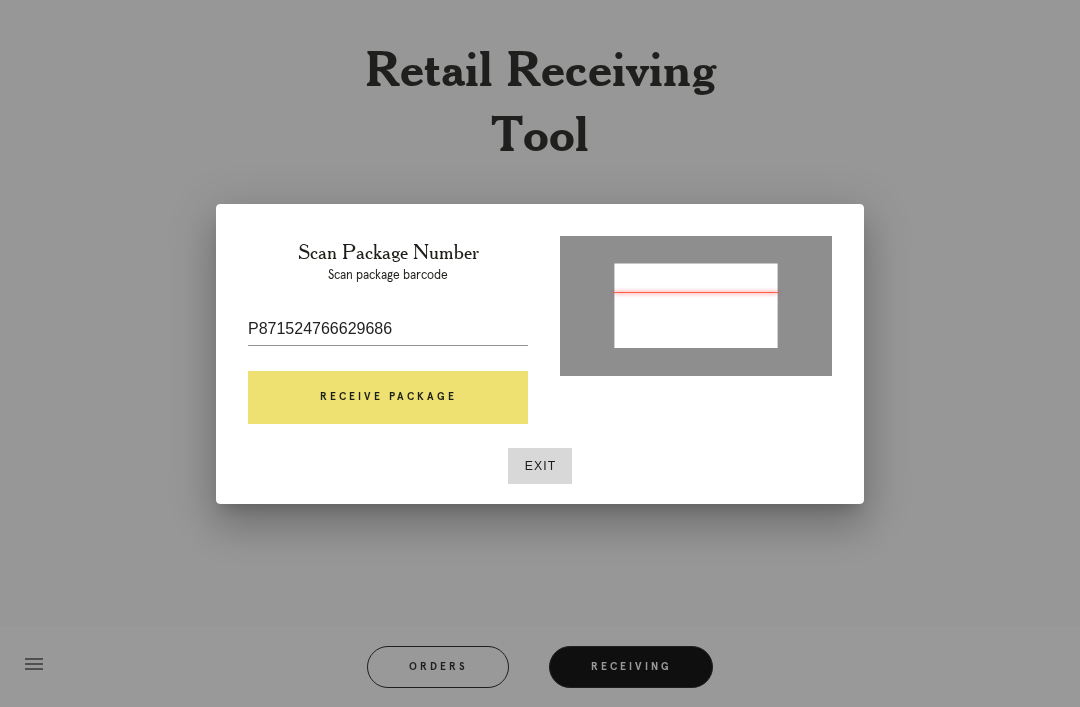 click on "Receive Package" at bounding box center (388, 398) 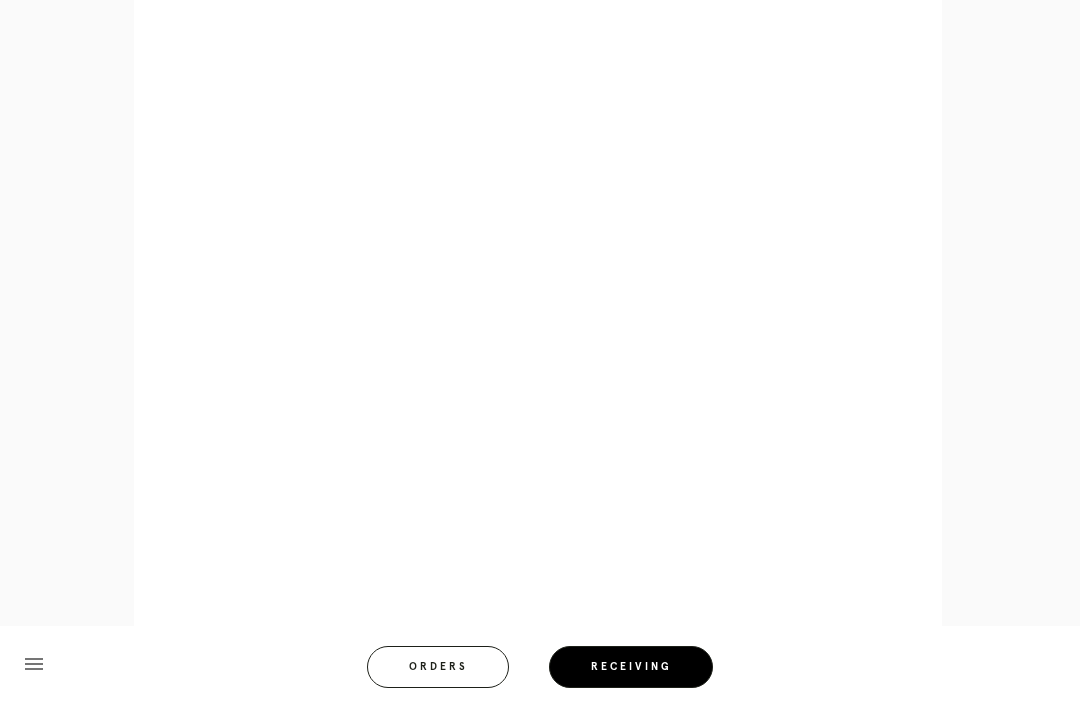 scroll, scrollTop: 1018, scrollLeft: 0, axis: vertical 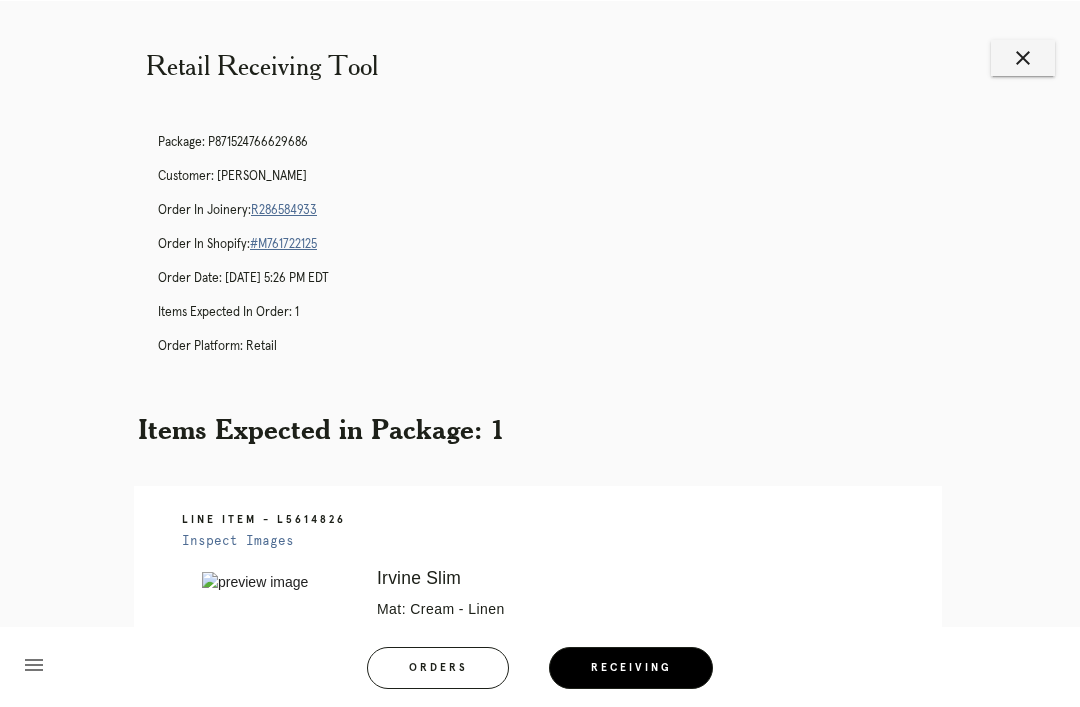 click on "close" at bounding box center (1023, 57) 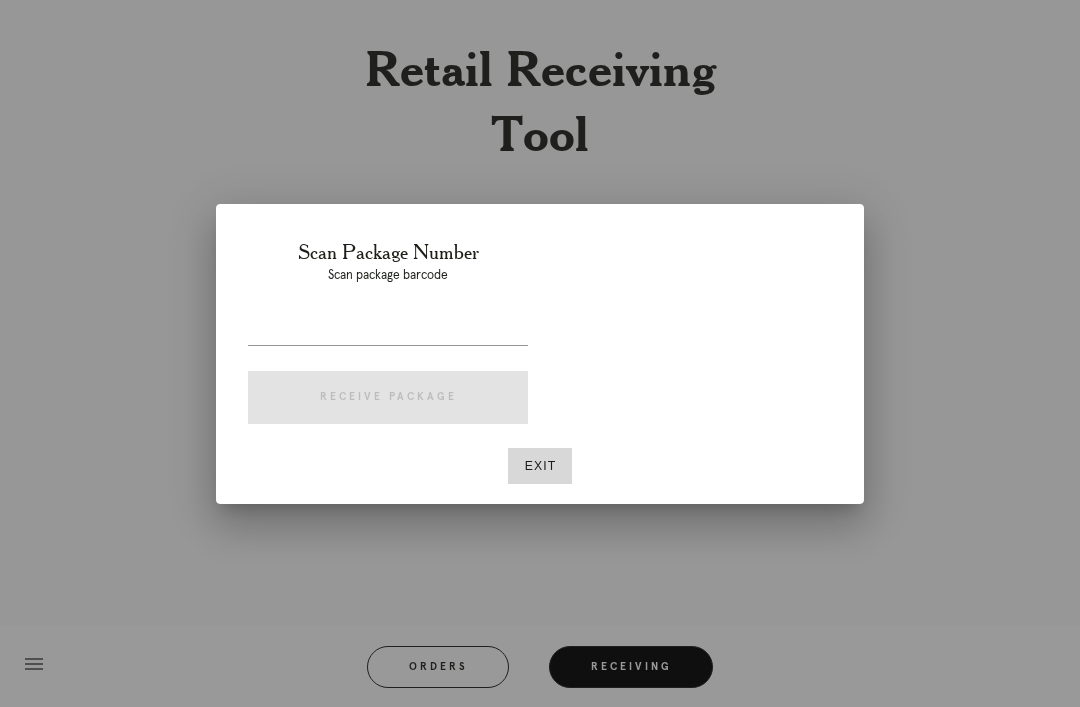 scroll, scrollTop: 0, scrollLeft: 0, axis: both 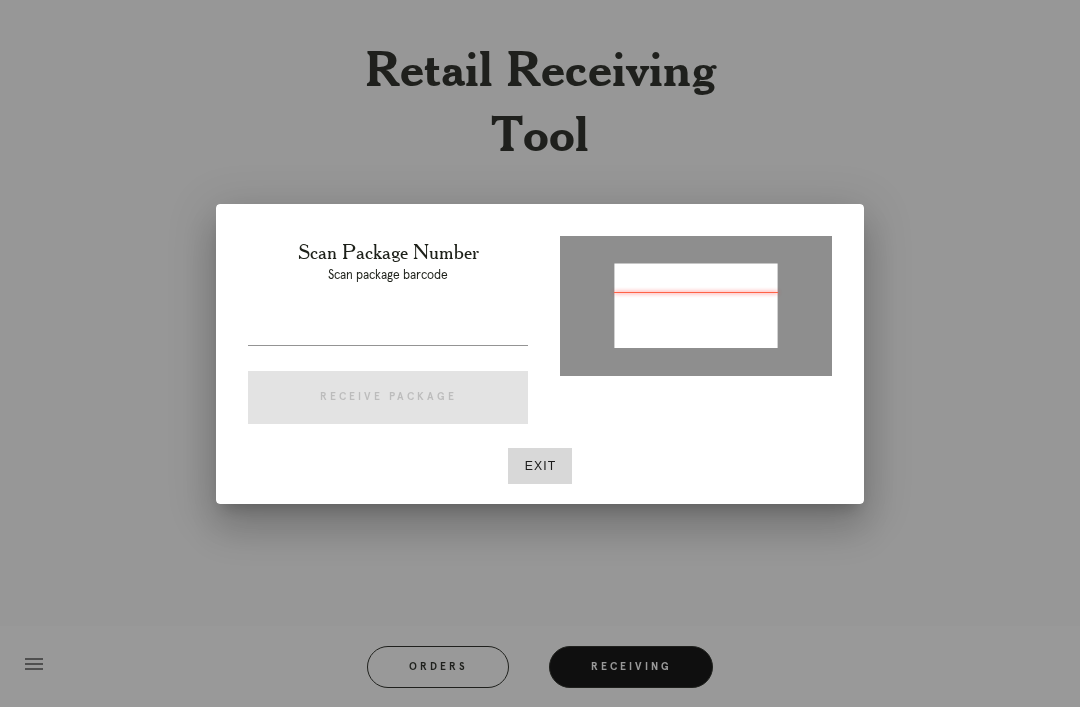 type on "P861599260525744" 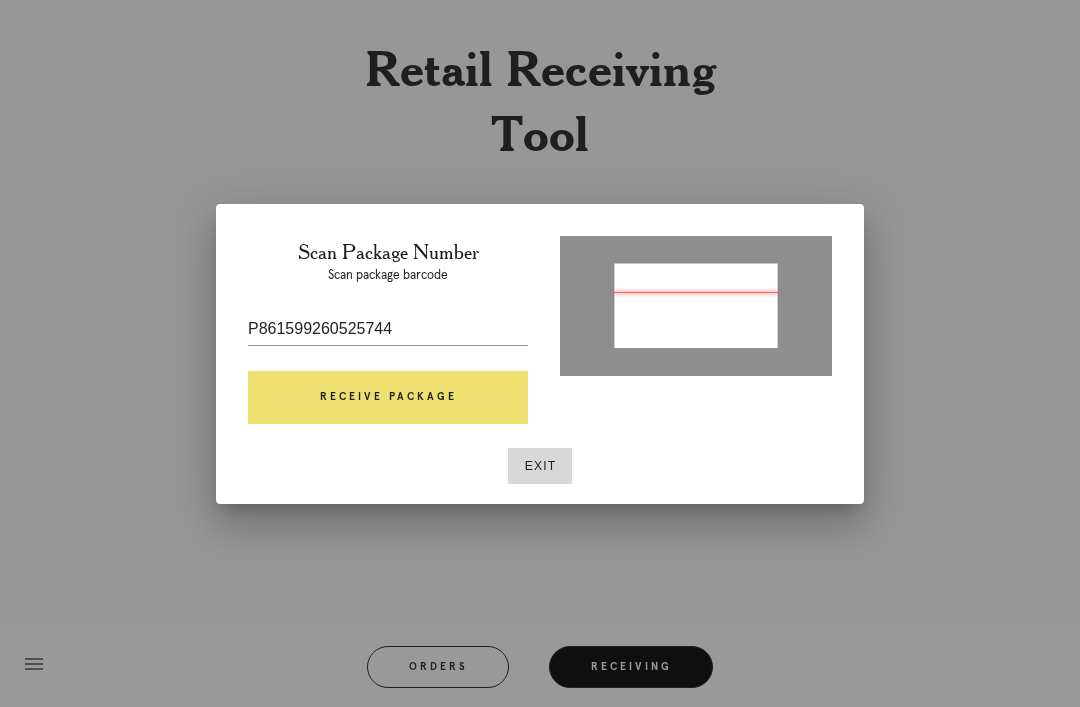 click on "Receive Package" at bounding box center [388, 398] 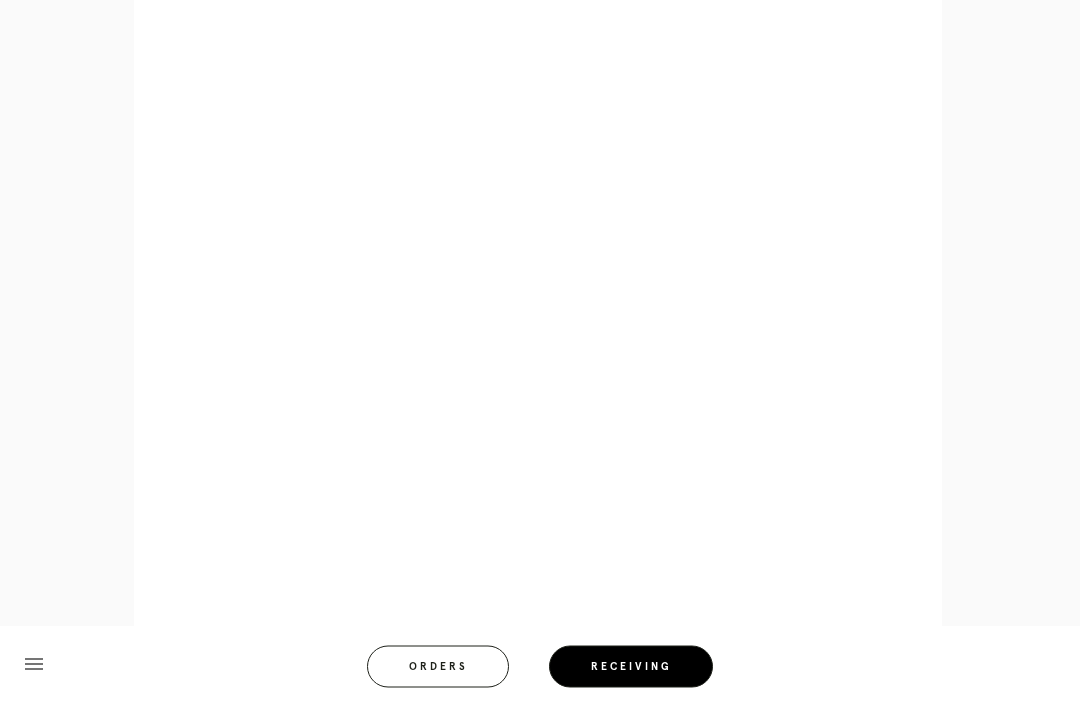 scroll, scrollTop: 910, scrollLeft: 0, axis: vertical 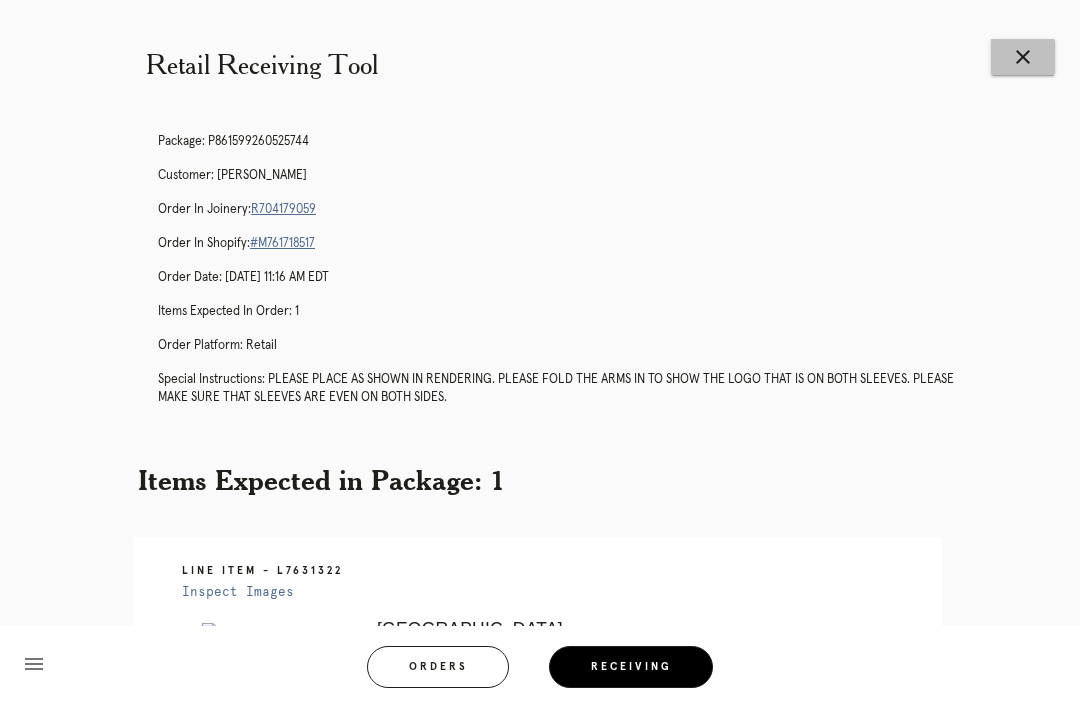 click on "close" at bounding box center (1023, 57) 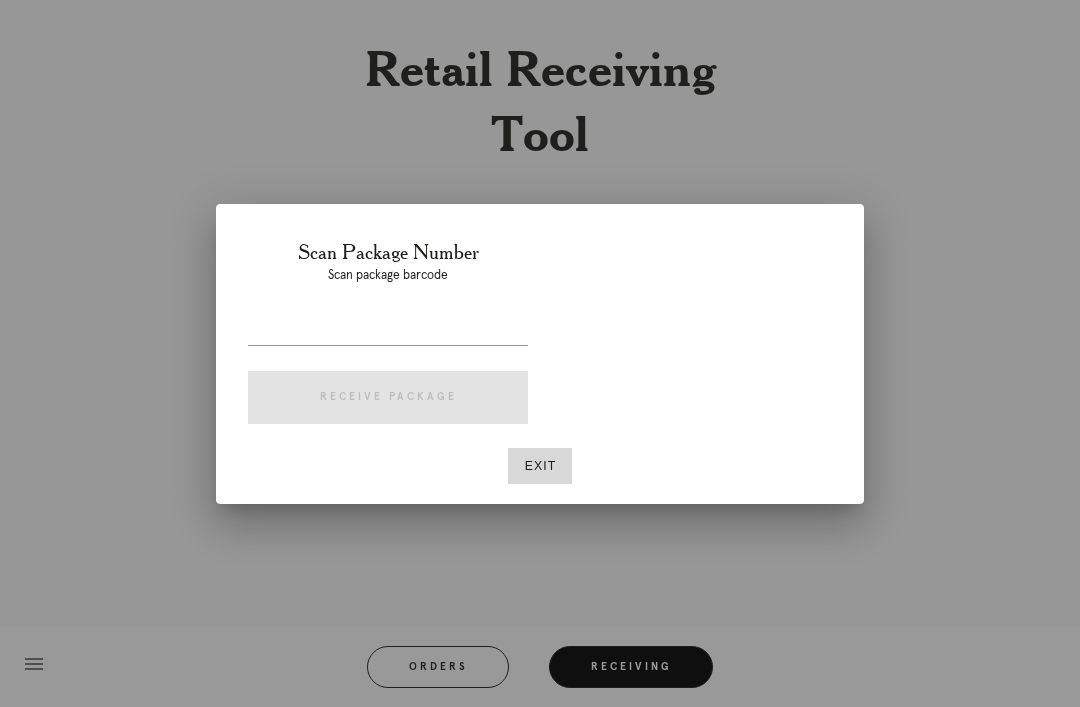 scroll, scrollTop: 0, scrollLeft: 0, axis: both 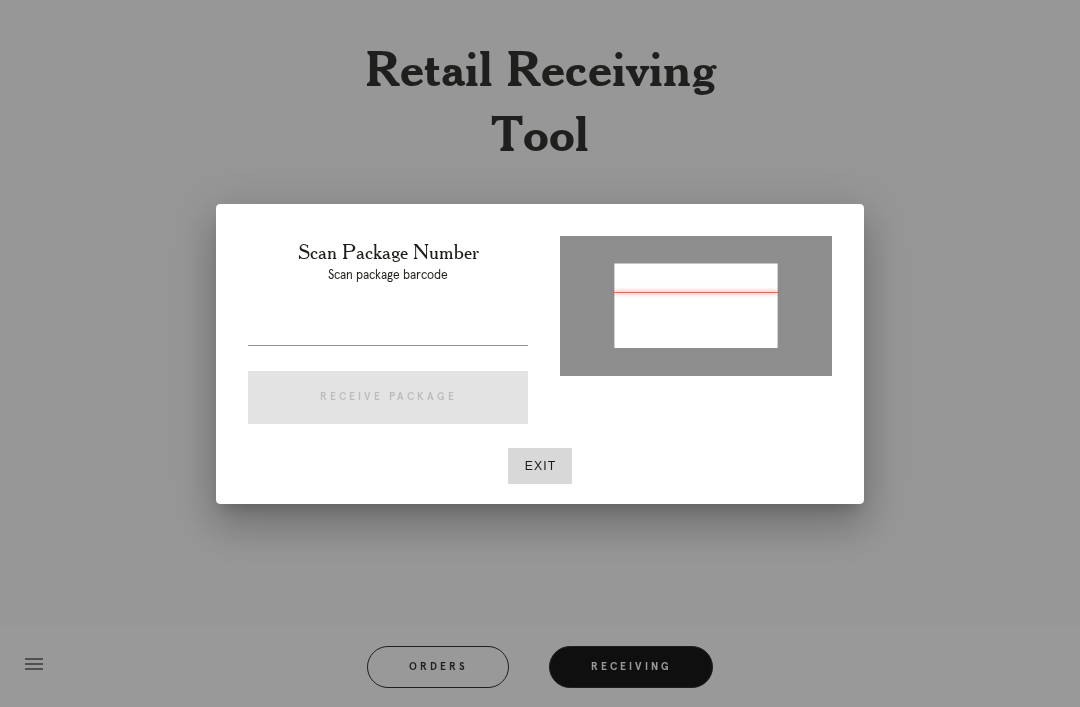 type on "P171284011532172" 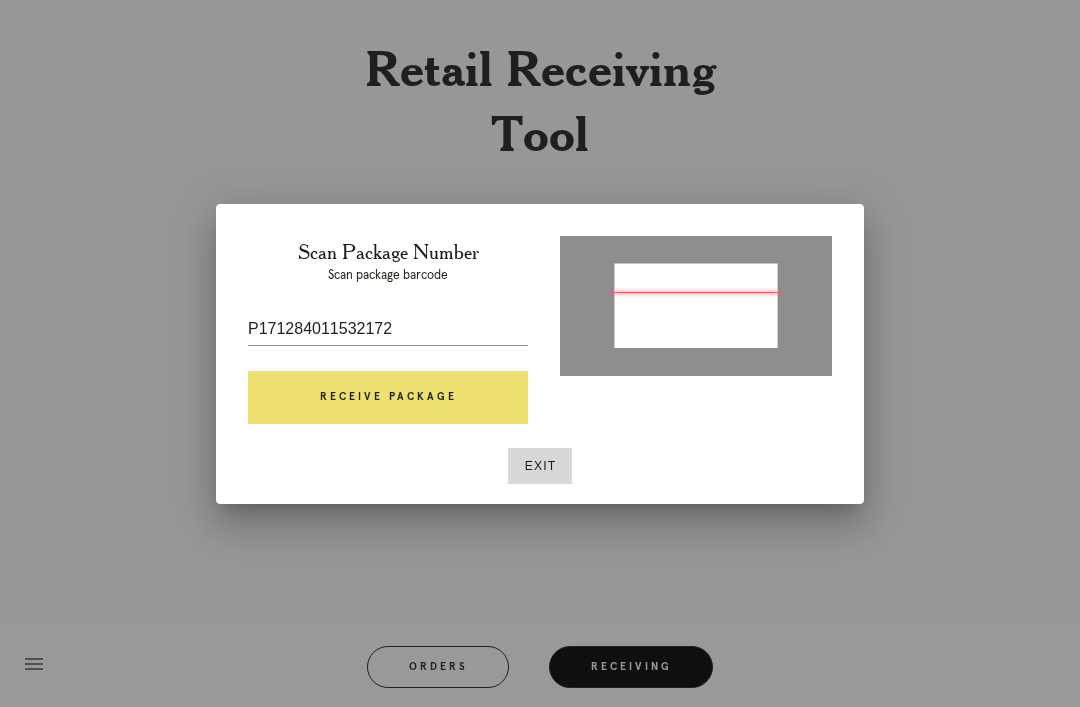 click on "Receive Package" at bounding box center (388, 398) 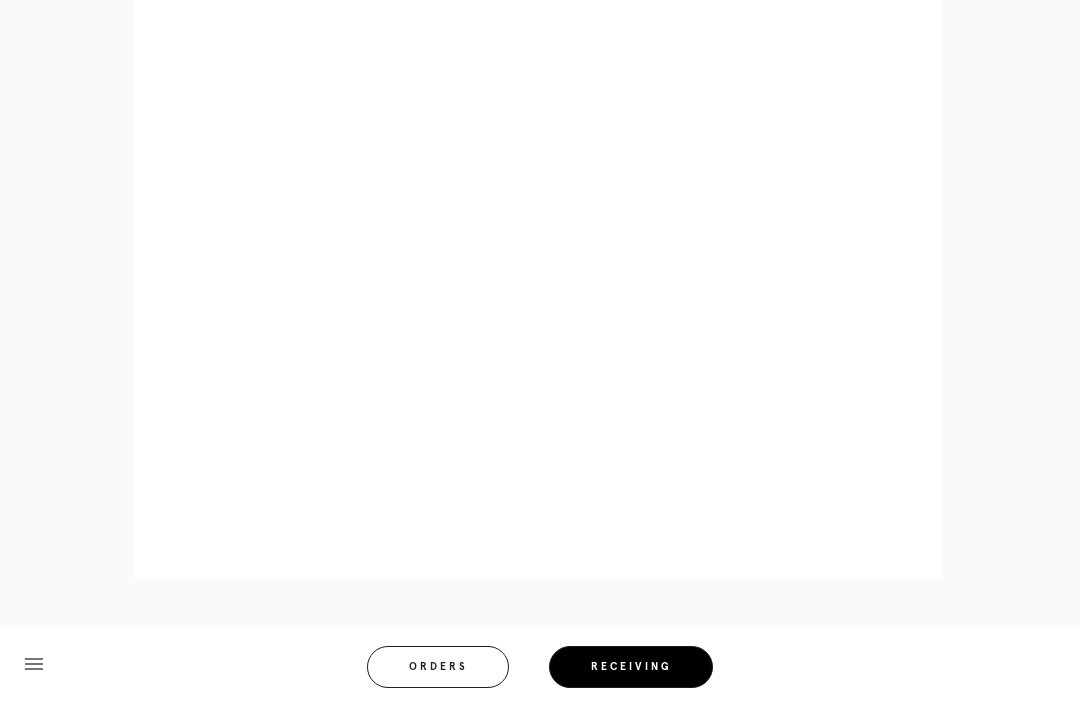 scroll, scrollTop: 1030, scrollLeft: 0, axis: vertical 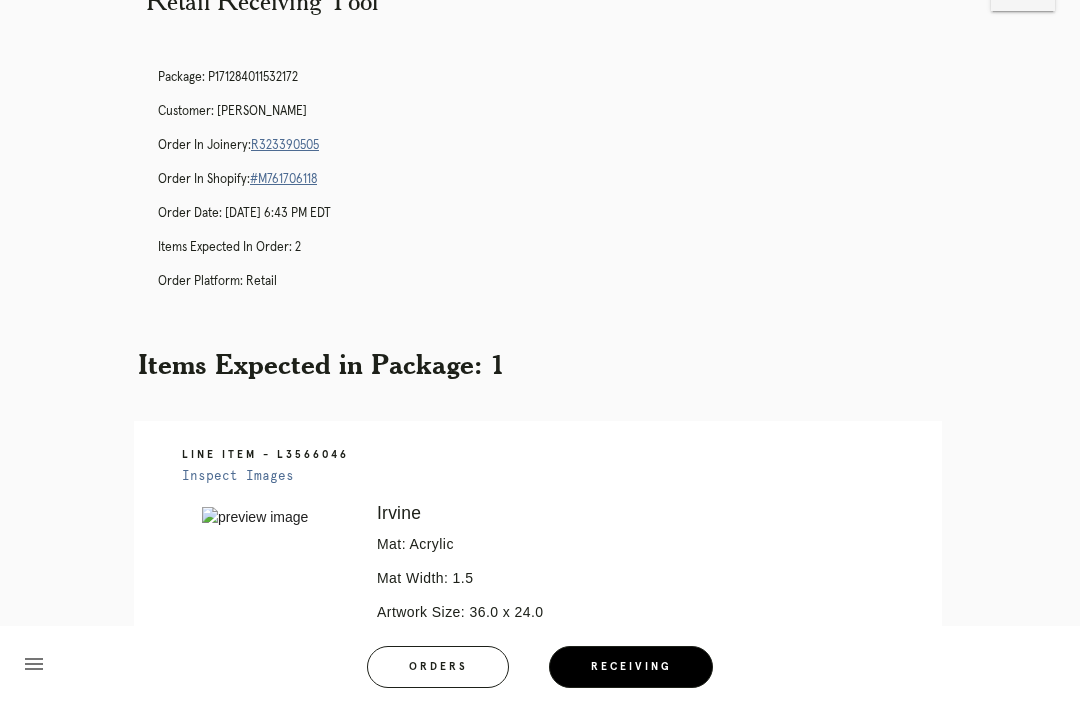 click on "R323390505" at bounding box center (285, 145) 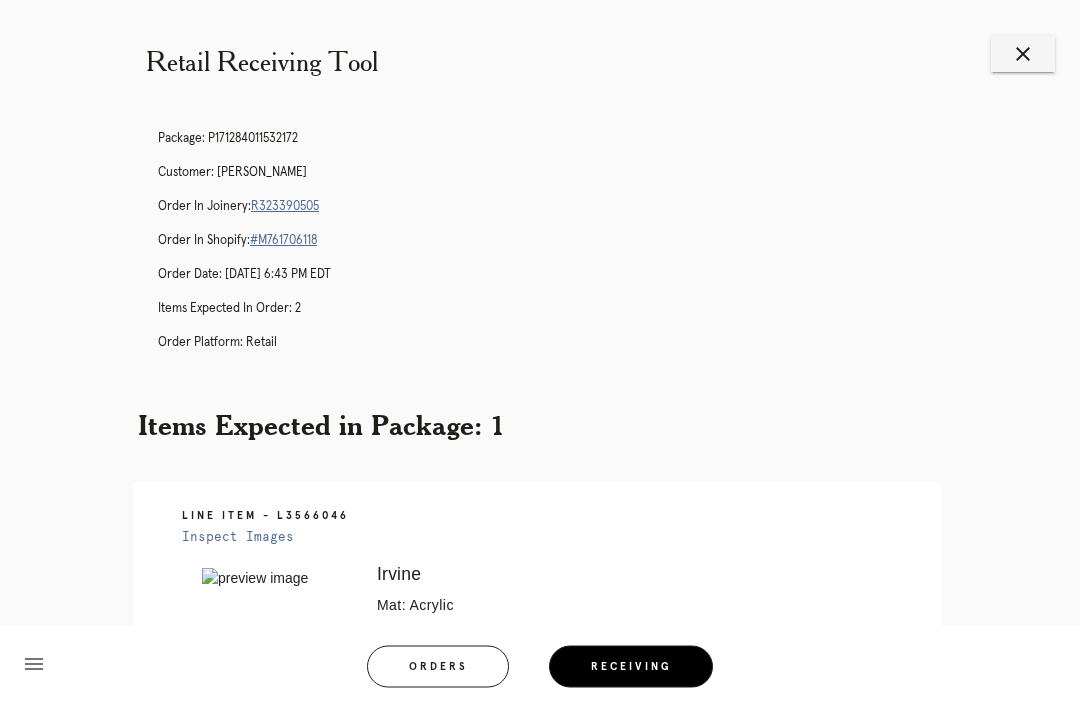scroll, scrollTop: 0, scrollLeft: 0, axis: both 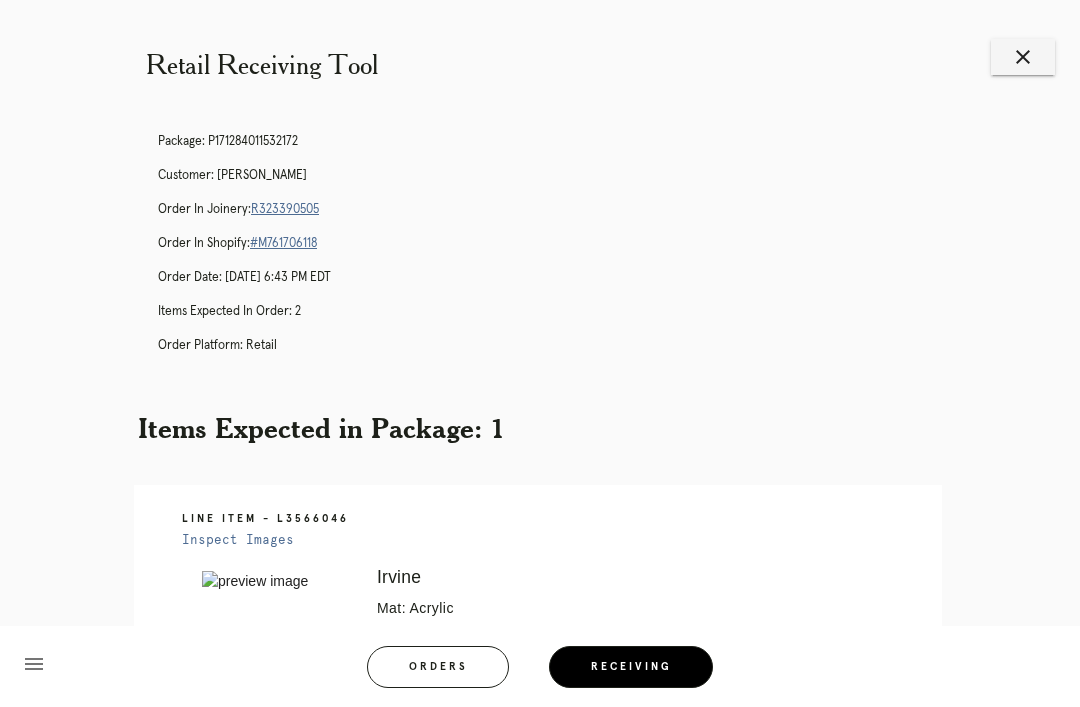 click on "close" at bounding box center (1023, 57) 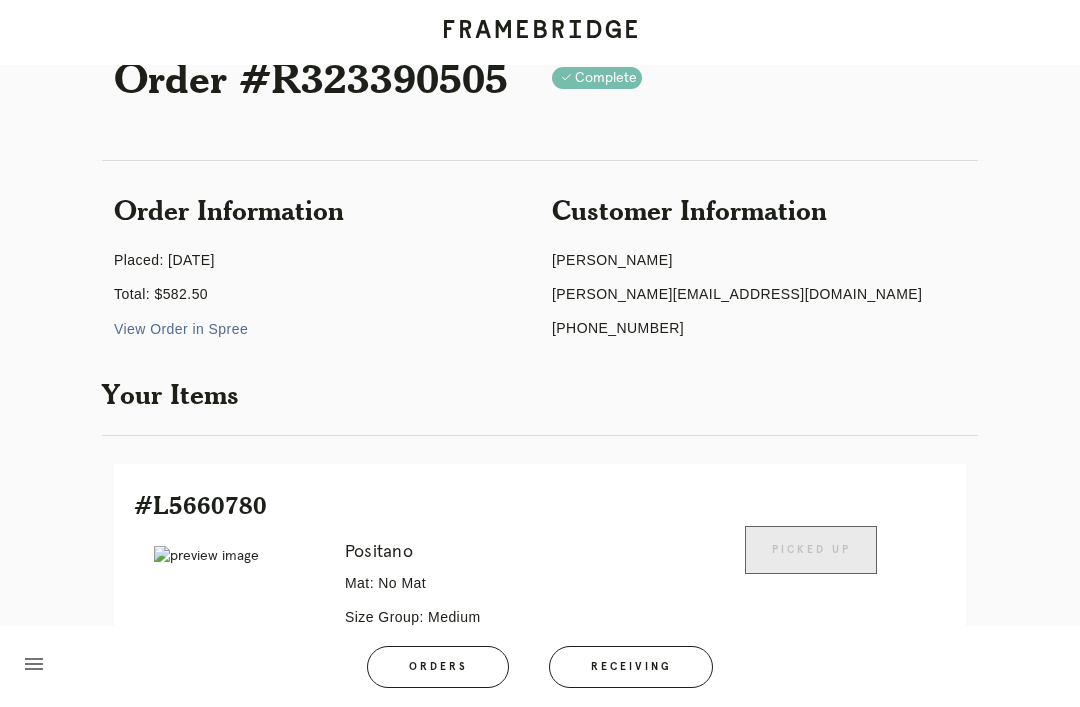 scroll, scrollTop: 0, scrollLeft: 0, axis: both 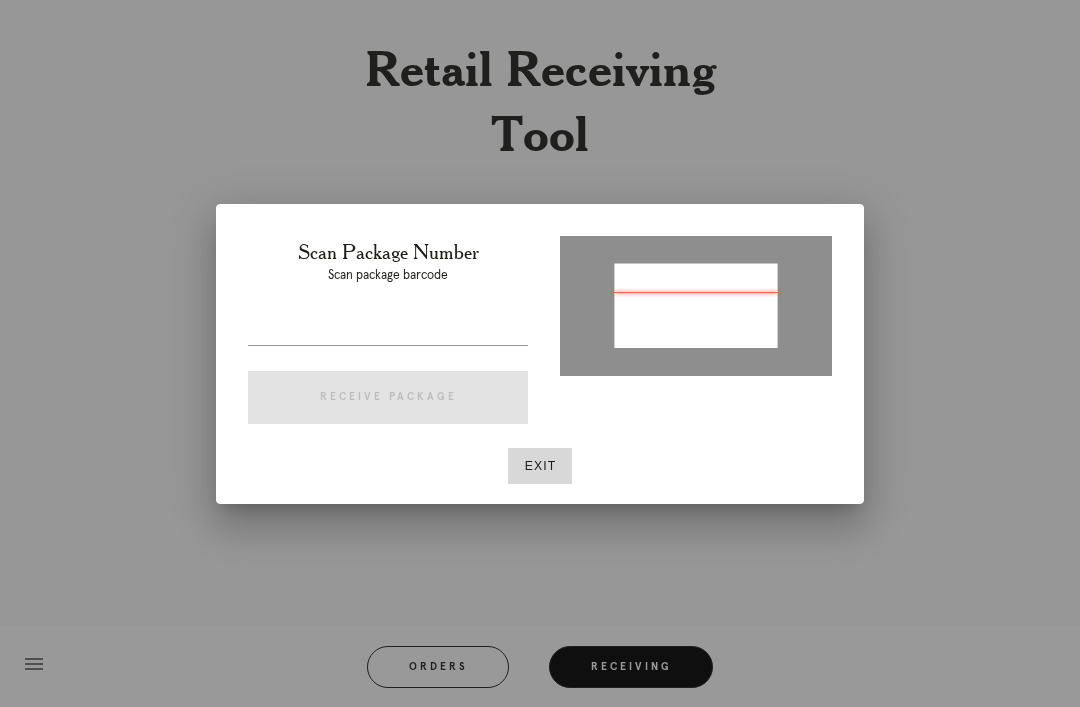 type on "P487006196639411" 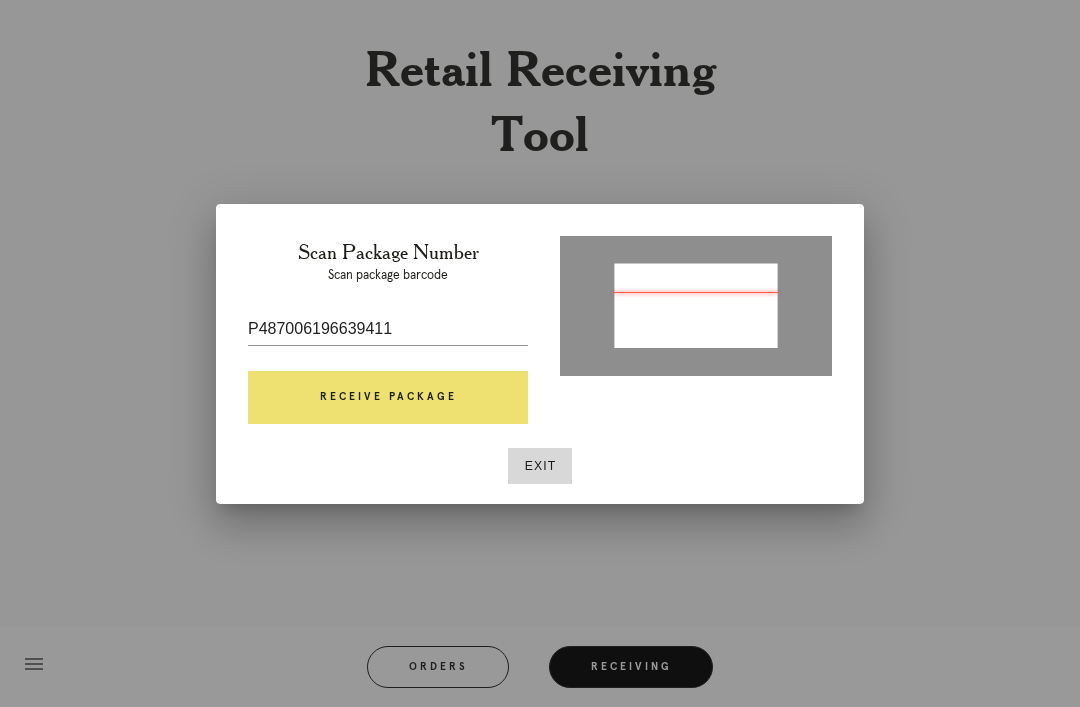 click on "Receive Package" at bounding box center [388, 398] 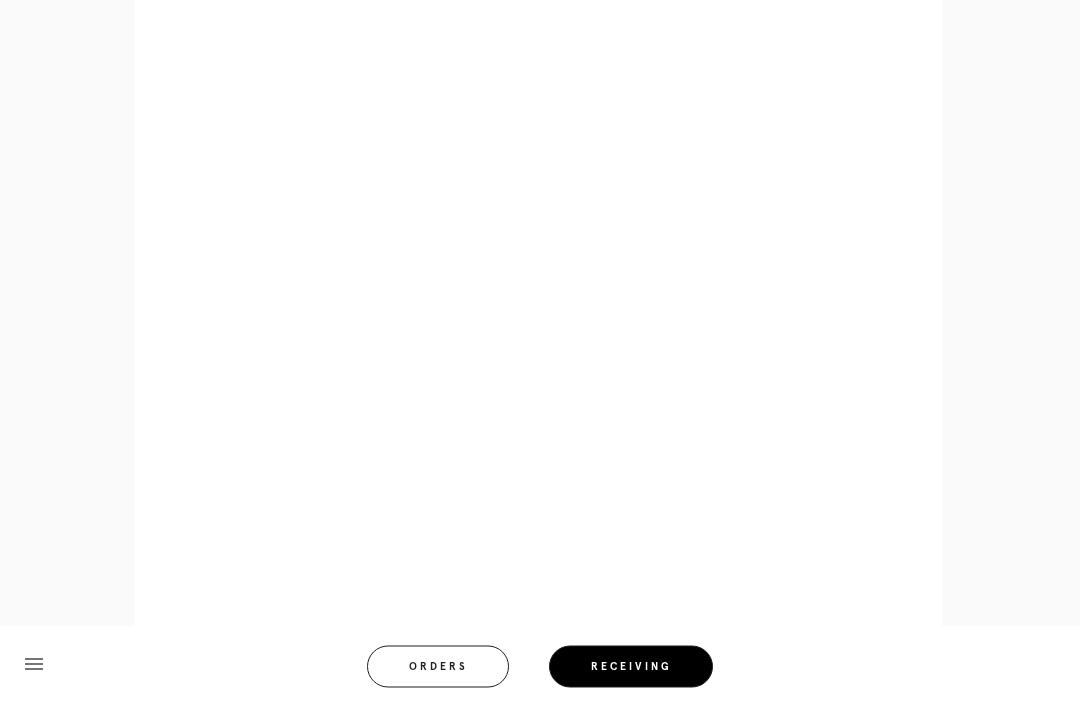 scroll, scrollTop: 998, scrollLeft: 0, axis: vertical 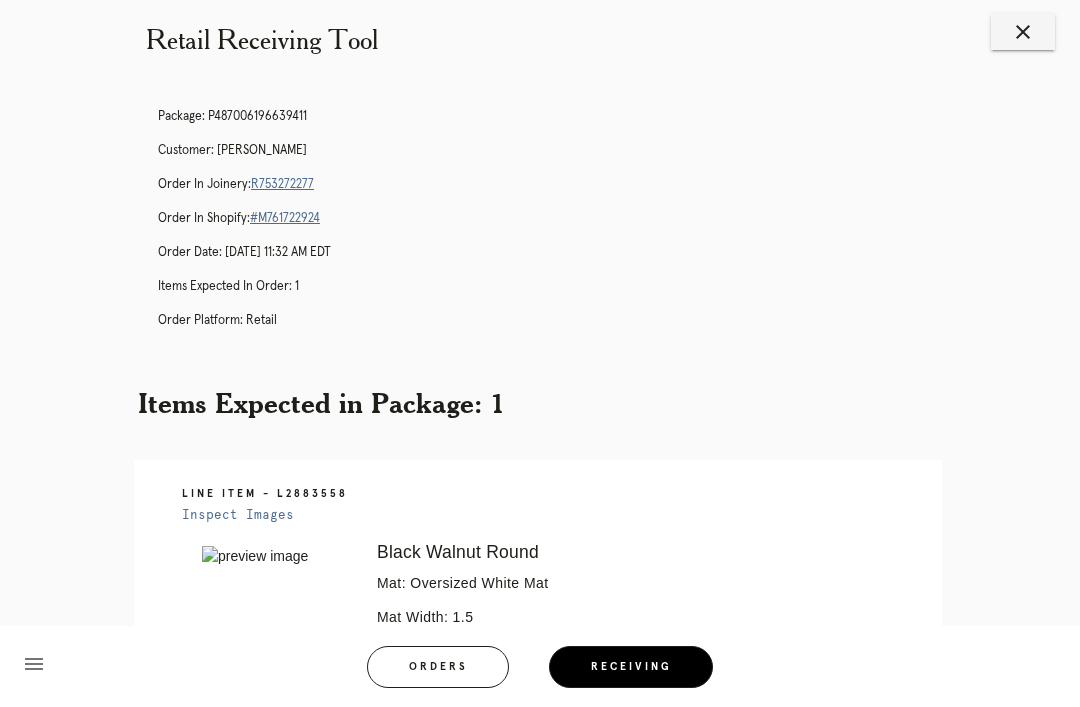 click on "close" at bounding box center (1023, 32) 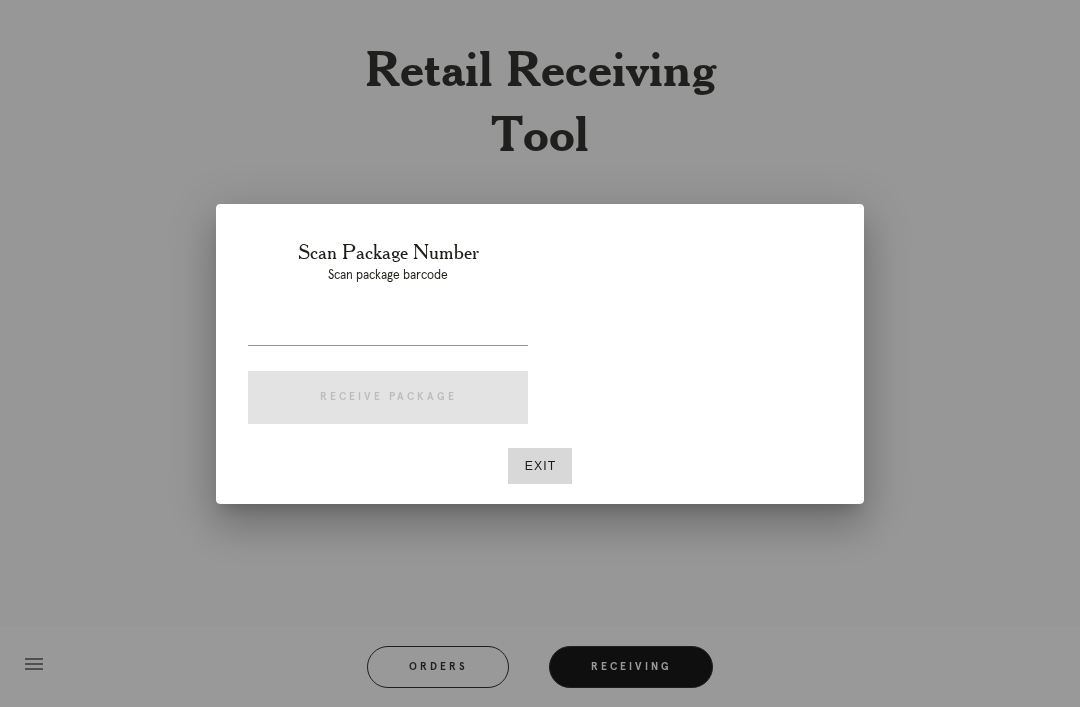 scroll, scrollTop: 25, scrollLeft: 0, axis: vertical 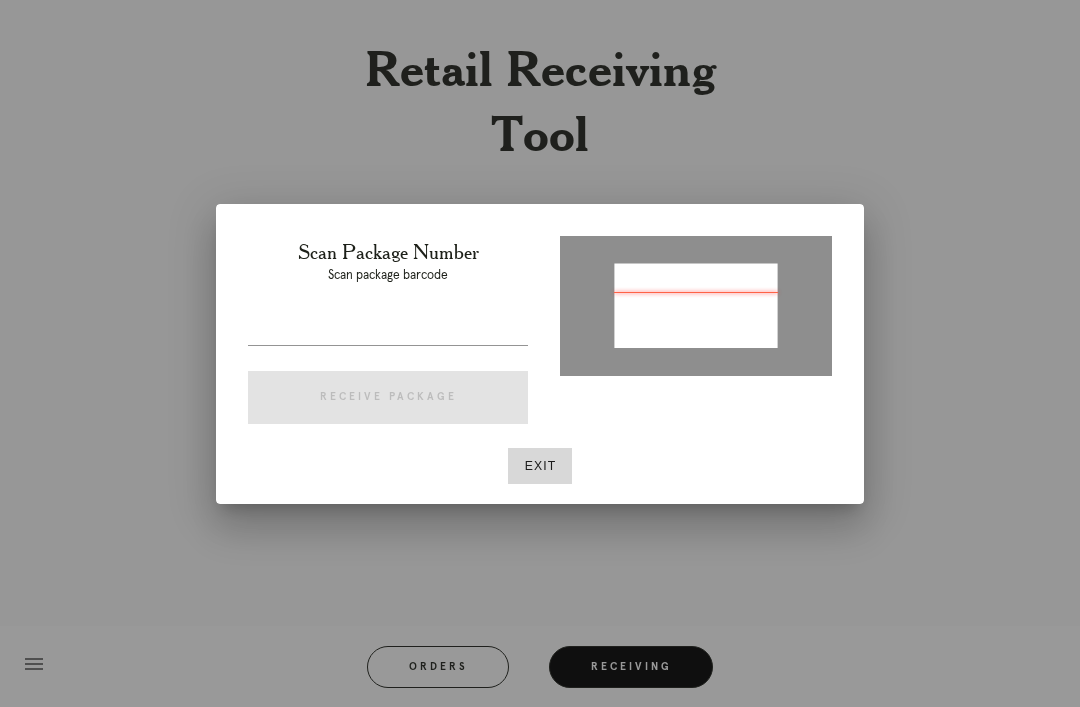type on "P590956887722441" 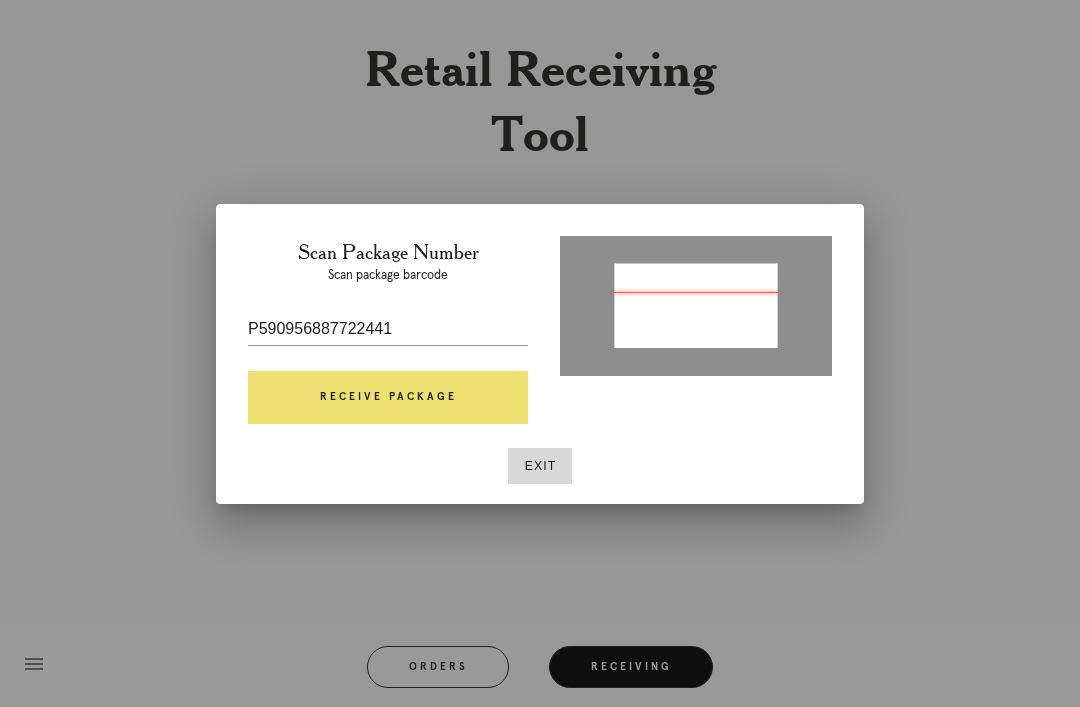 click on "Receive Package" at bounding box center (388, 398) 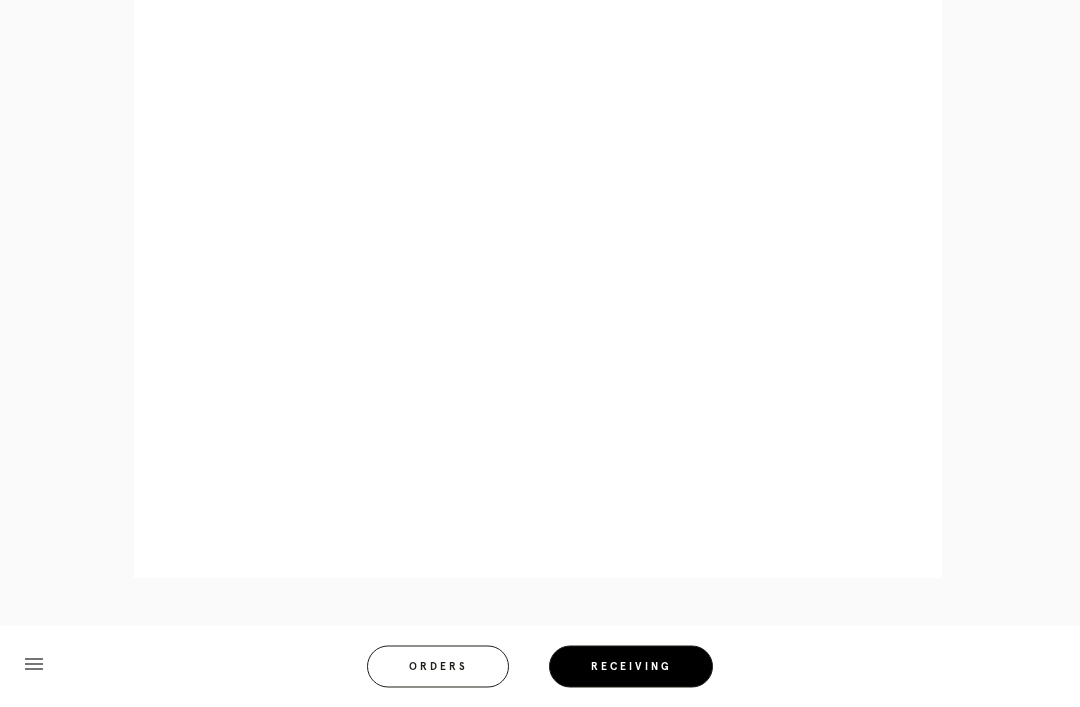 scroll, scrollTop: 858, scrollLeft: 0, axis: vertical 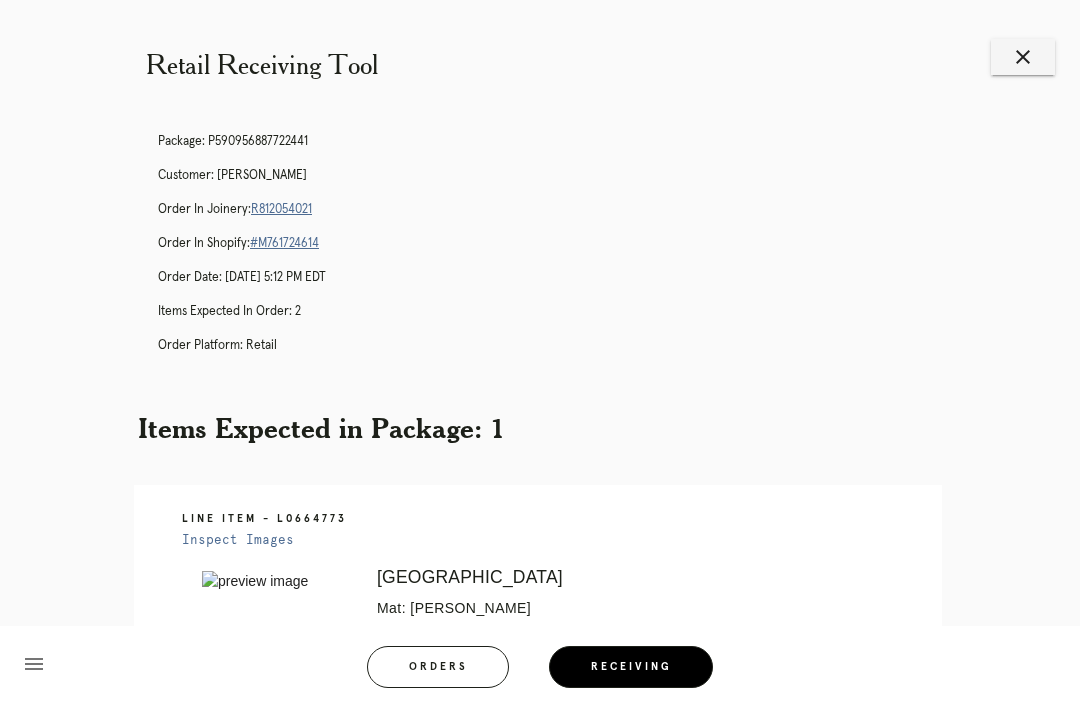 click on "close" at bounding box center (1023, 57) 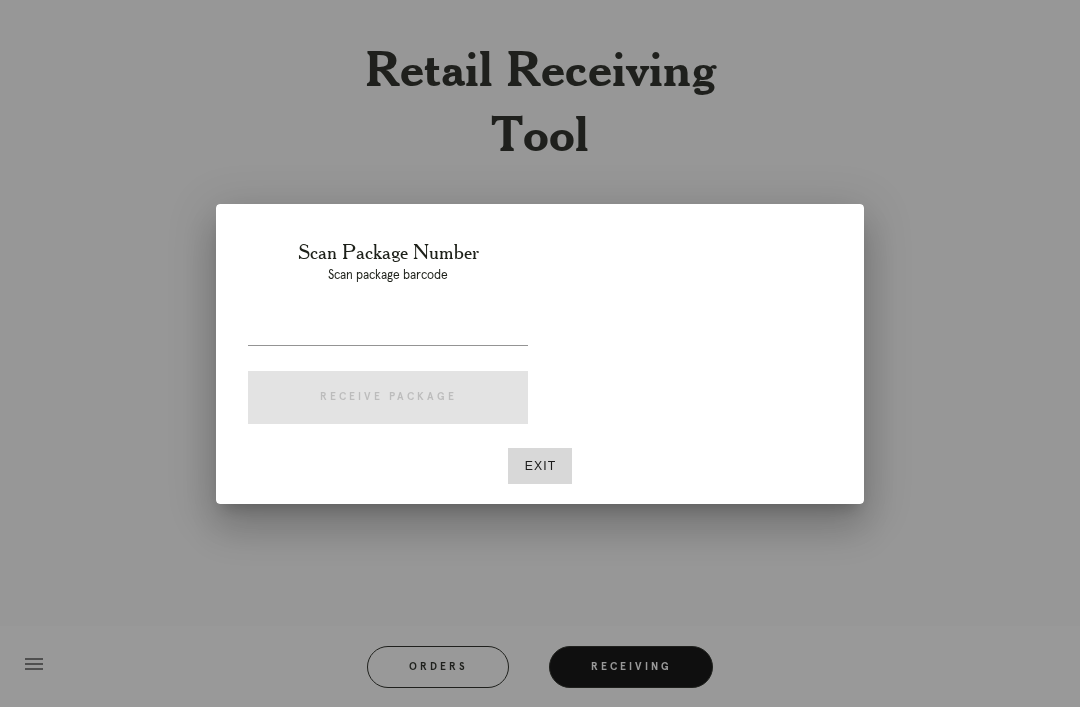 scroll, scrollTop: 0, scrollLeft: 0, axis: both 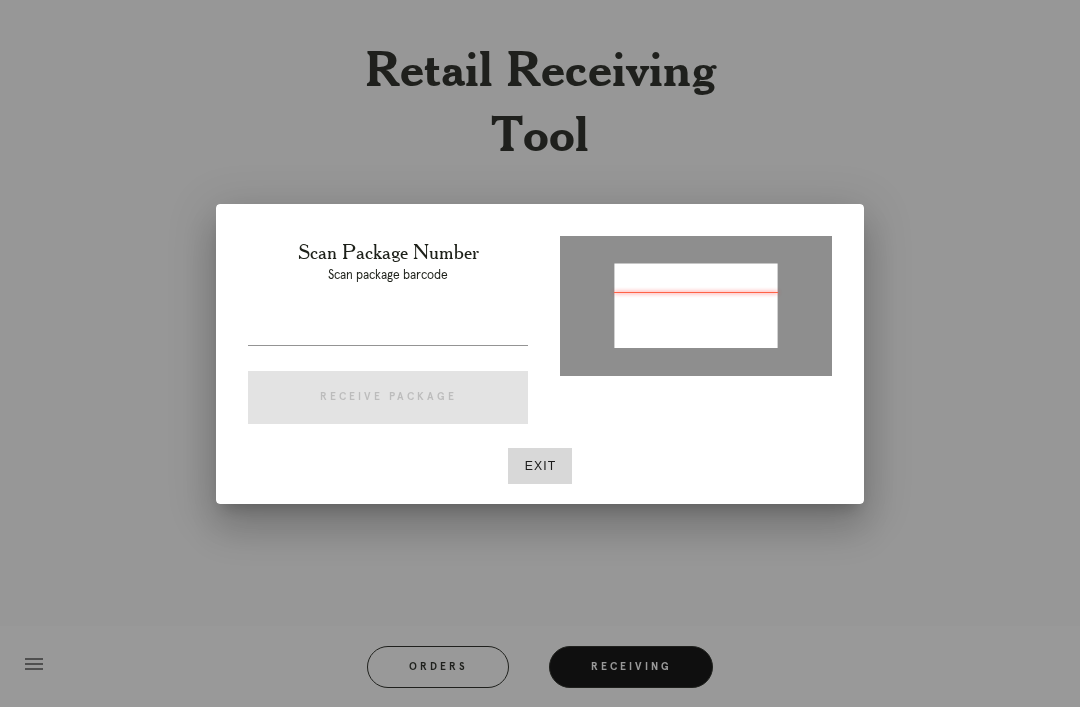 type on "P471987660906294" 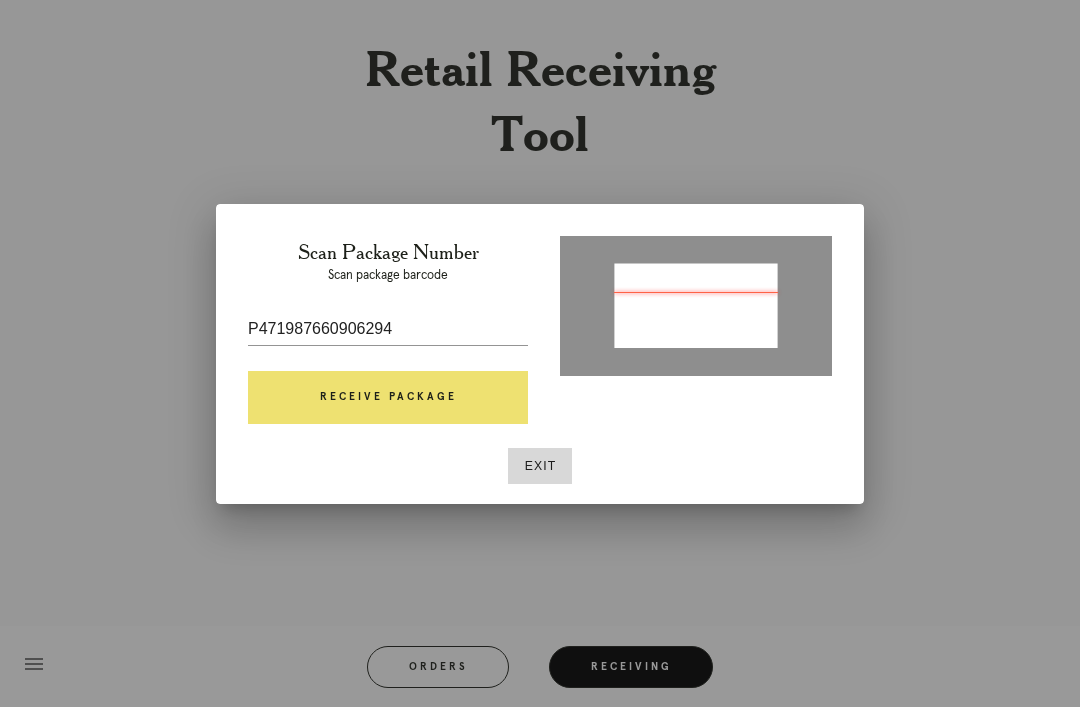 click on "Receive Package" at bounding box center [388, 398] 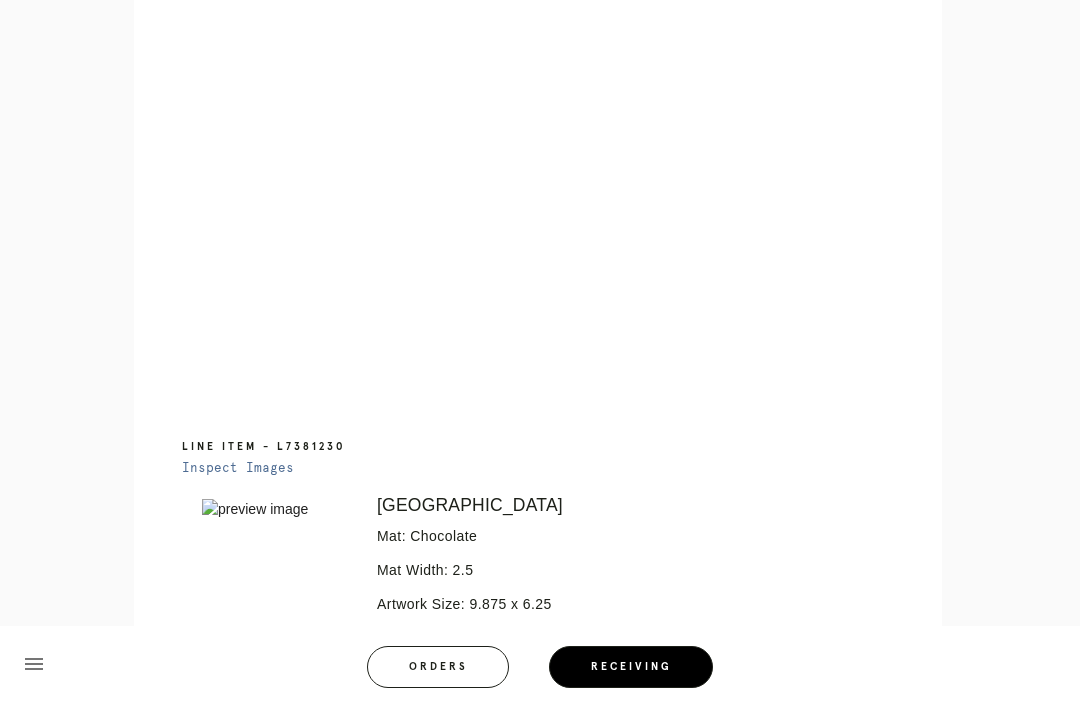 scroll, scrollTop: 1134, scrollLeft: 0, axis: vertical 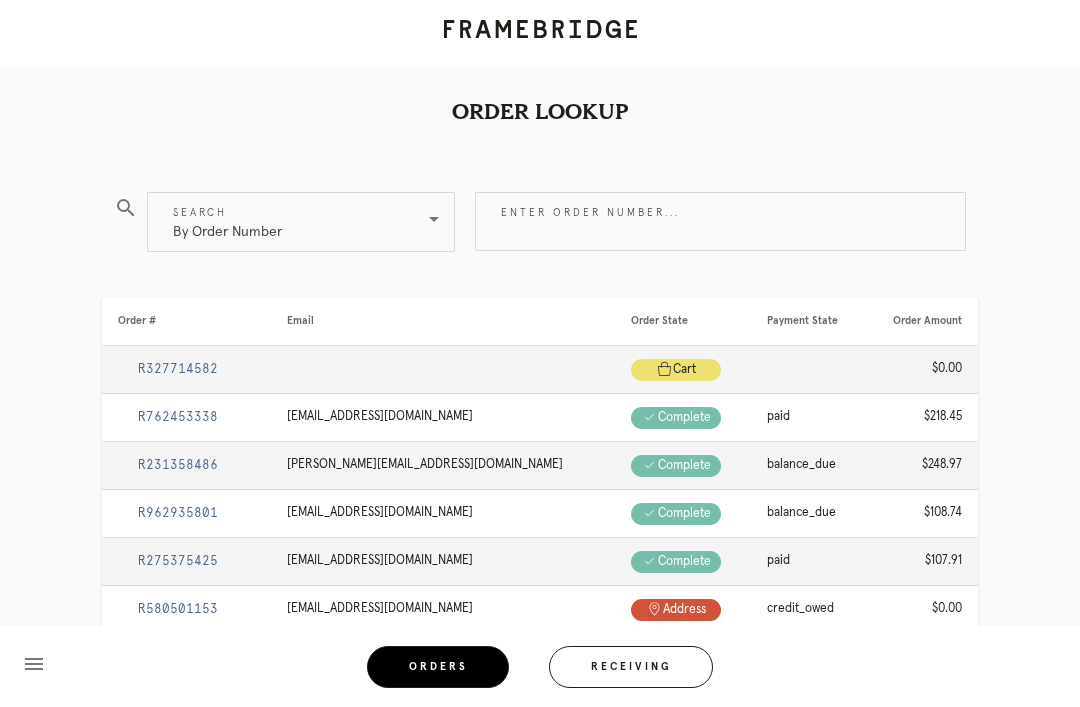 click on "Enter order number..." at bounding box center [720, 221] 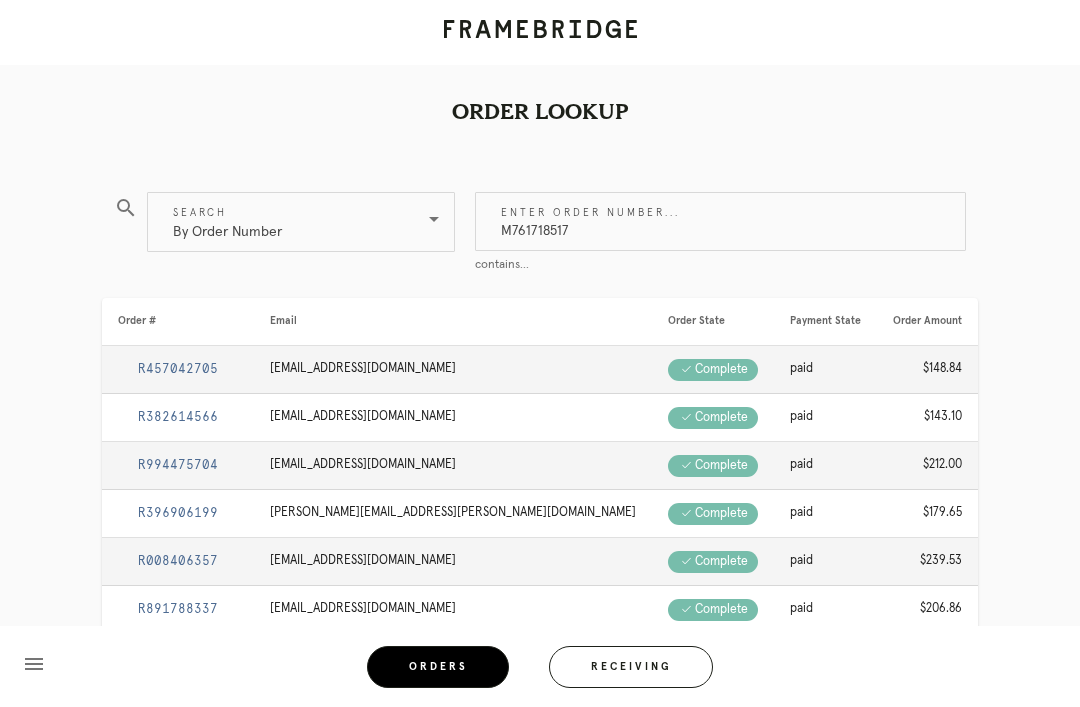 type on "M761718517" 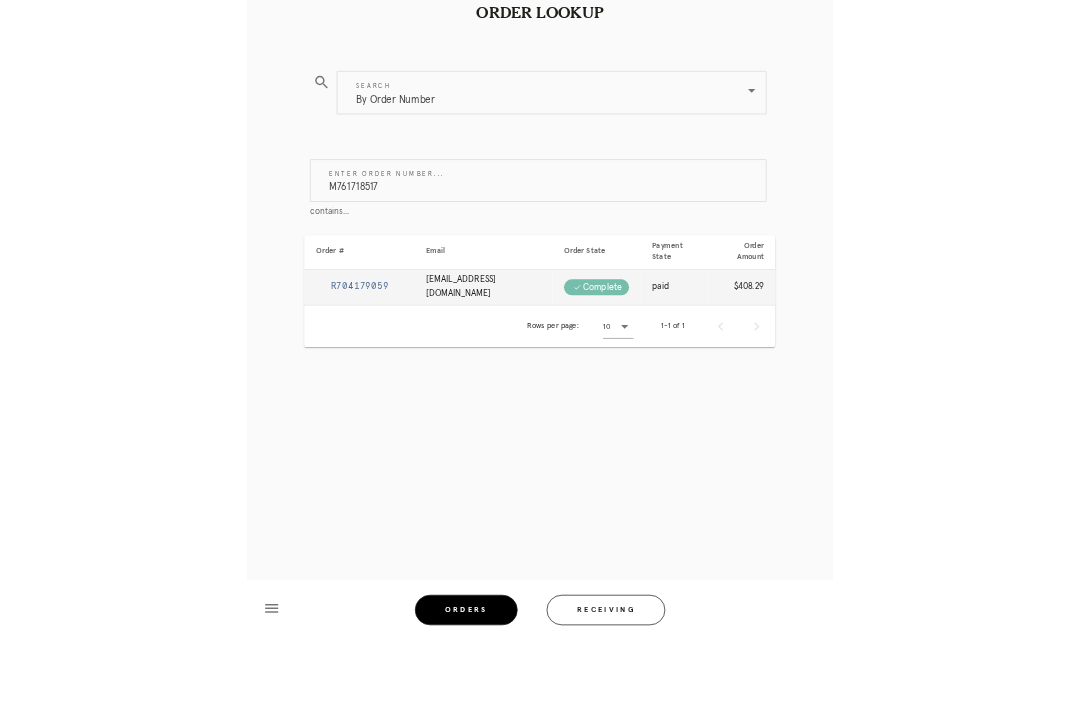scroll, scrollTop: 0, scrollLeft: 0, axis: both 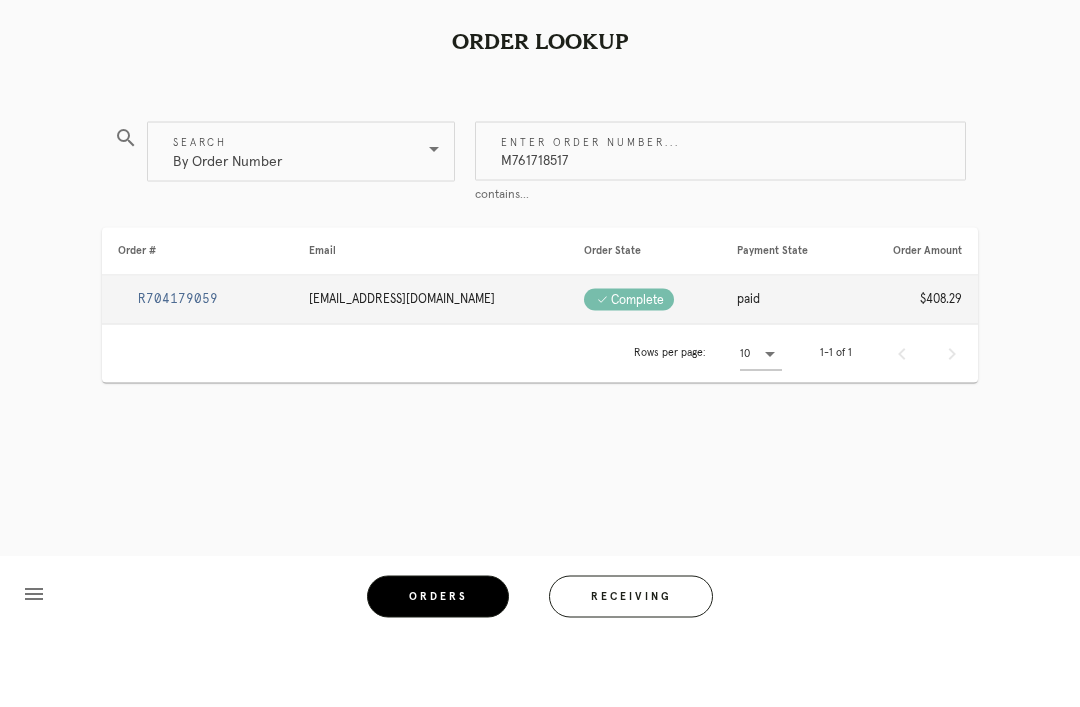 click on "R704179059" at bounding box center [178, 369] 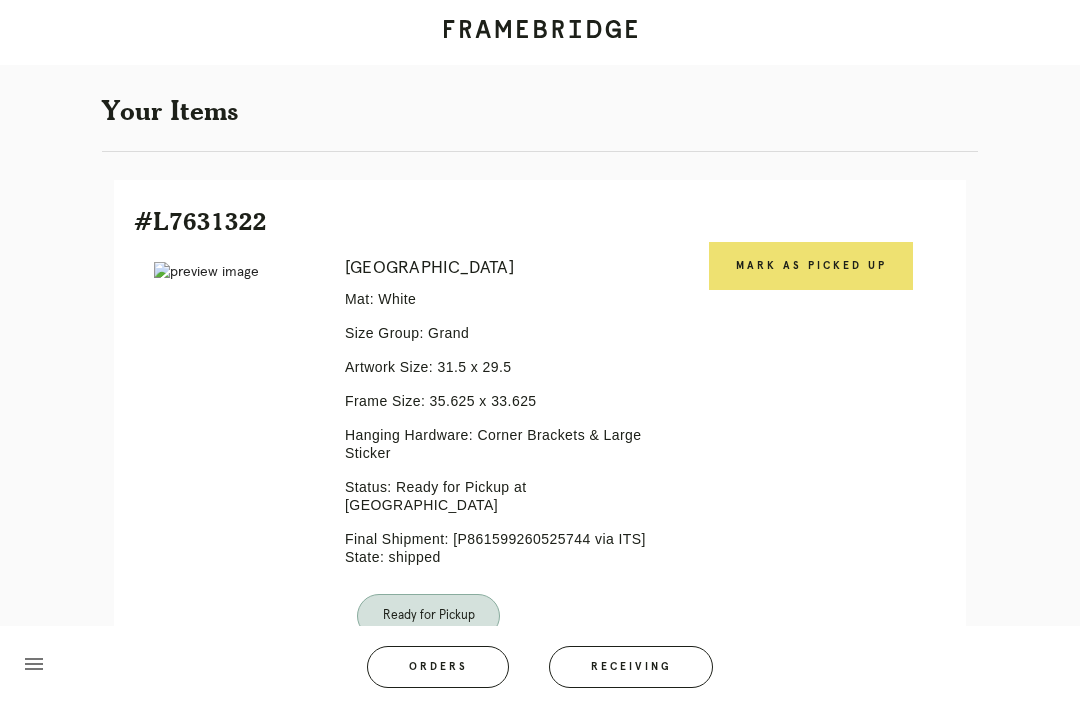 scroll, scrollTop: 539, scrollLeft: 0, axis: vertical 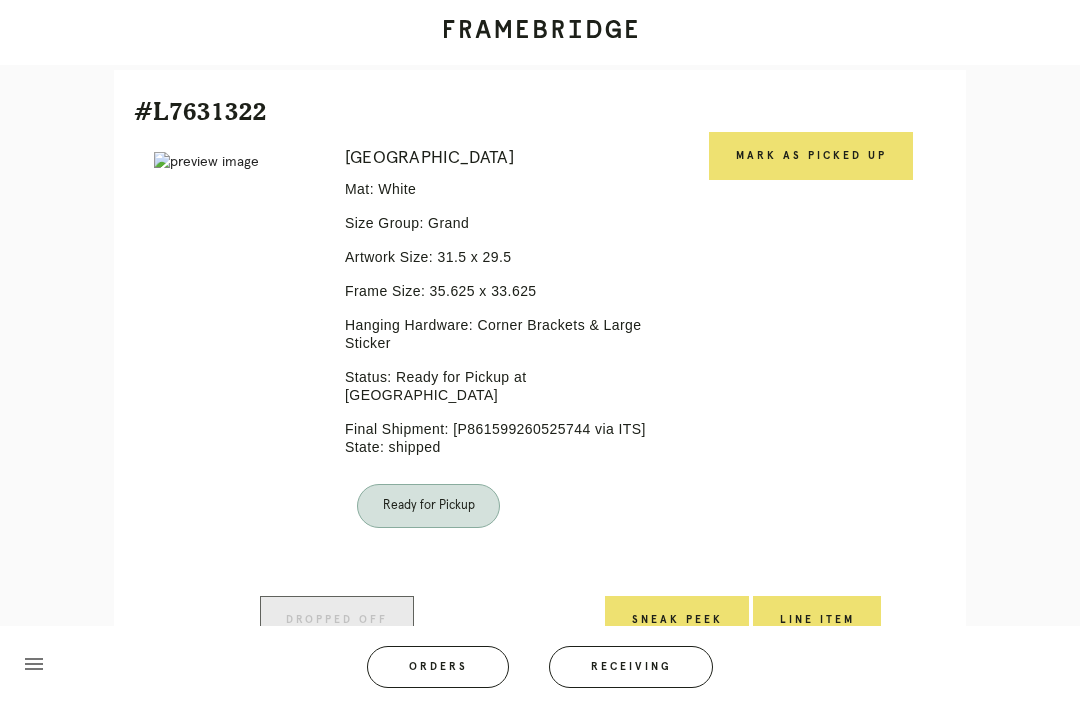 click on "Mark as Picked Up" at bounding box center (811, 156) 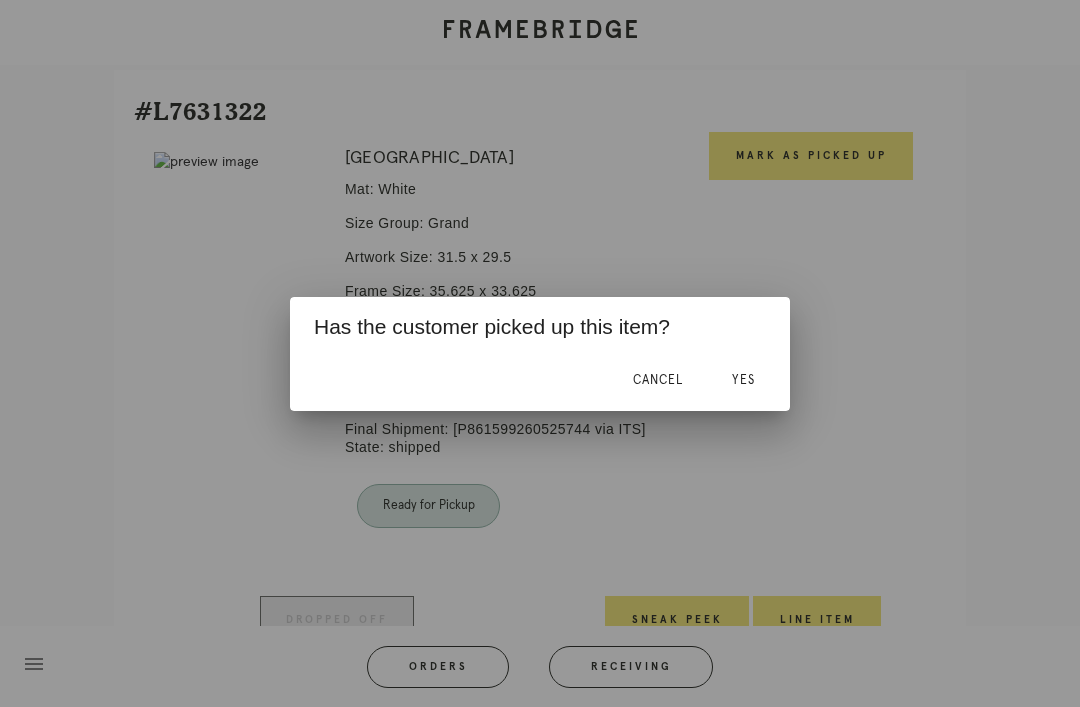 click on "Yes" at bounding box center [743, 381] 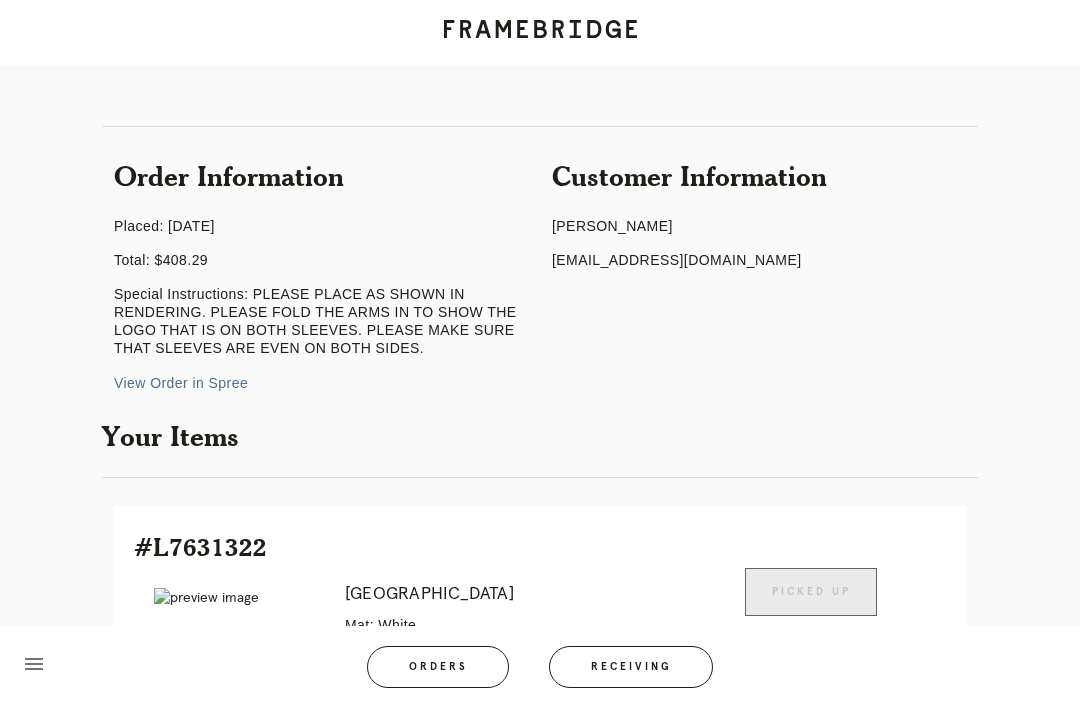scroll, scrollTop: 77, scrollLeft: 0, axis: vertical 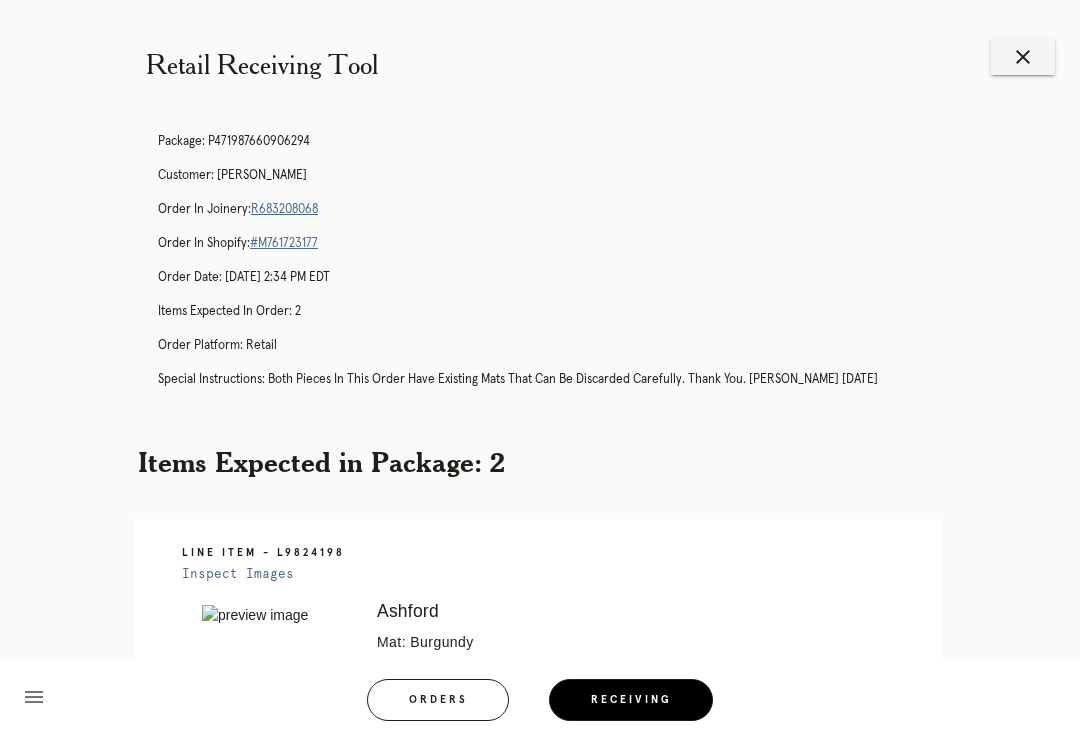 click on "close" at bounding box center (1023, 57) 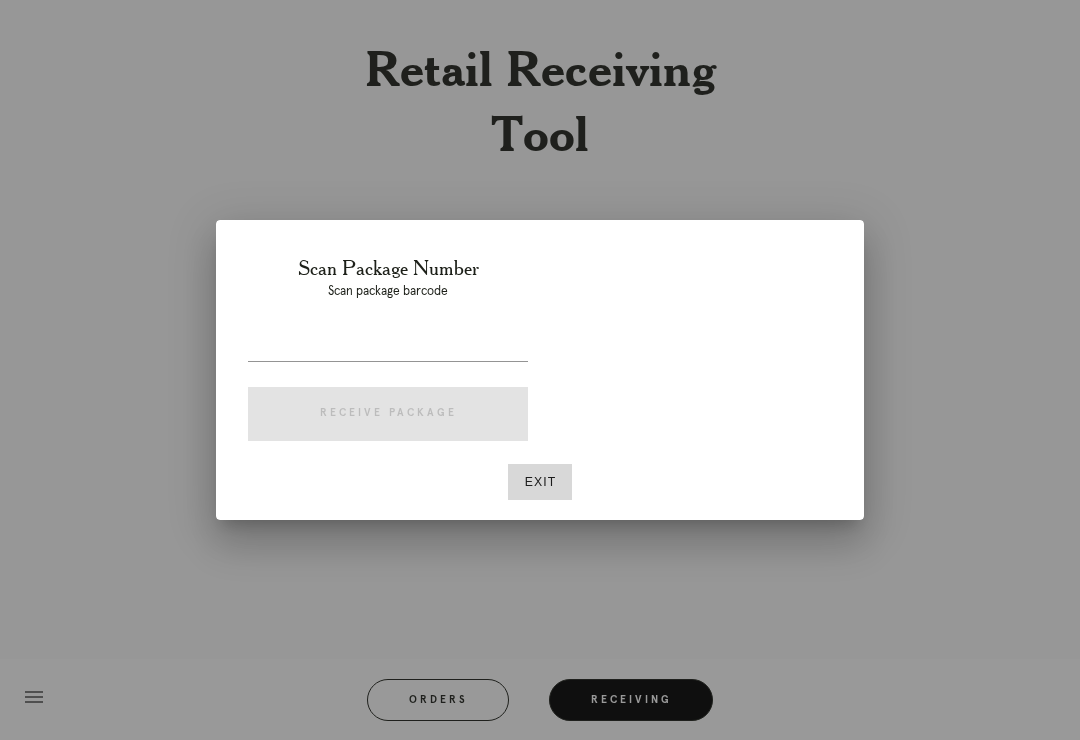 scroll, scrollTop: 0, scrollLeft: 0, axis: both 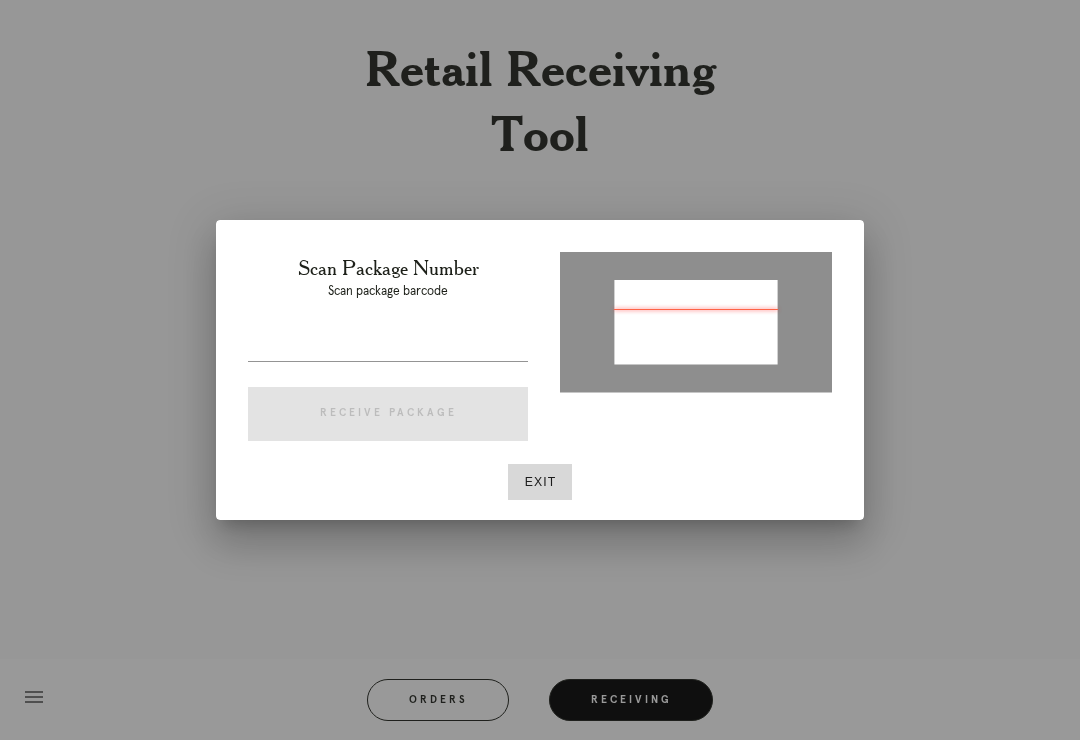 type on "P935395217834017" 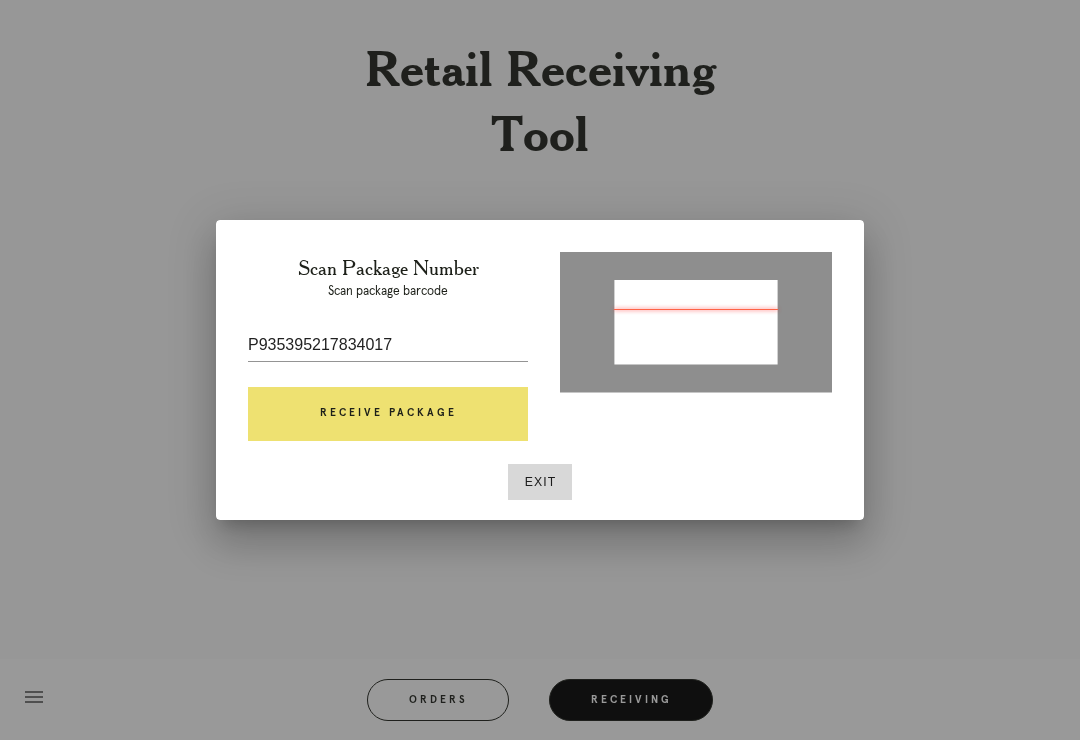 click on "Receive Package" at bounding box center [388, 414] 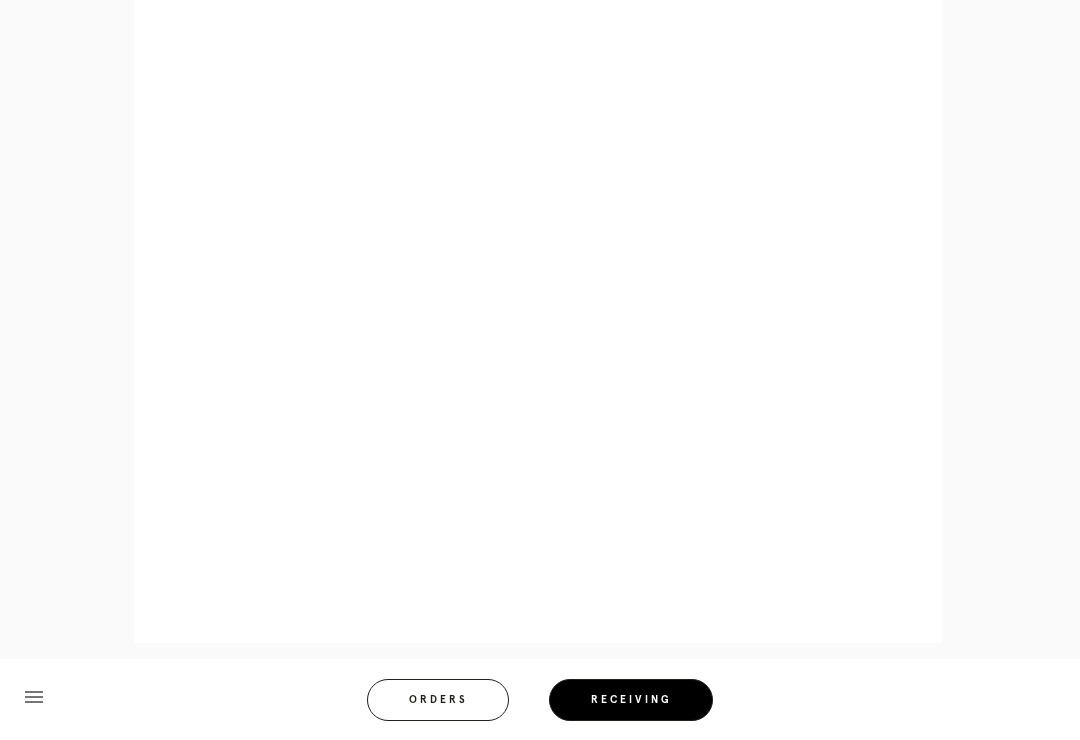 scroll, scrollTop: 858, scrollLeft: 0, axis: vertical 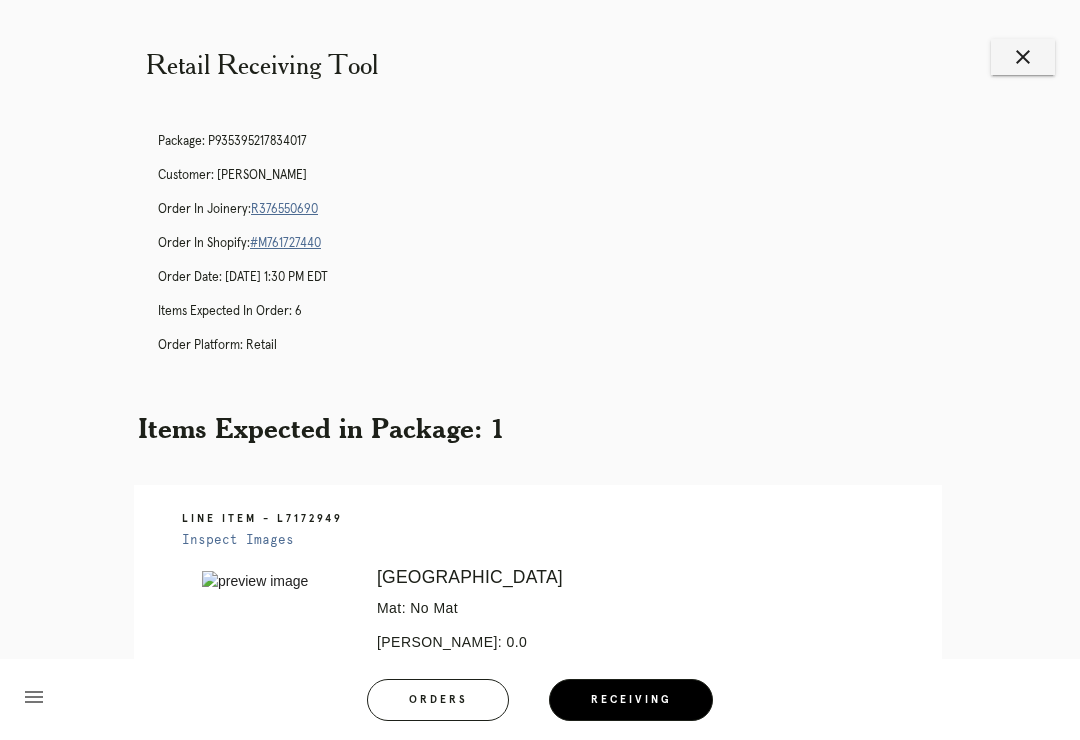 click on "close" at bounding box center [1023, 57] 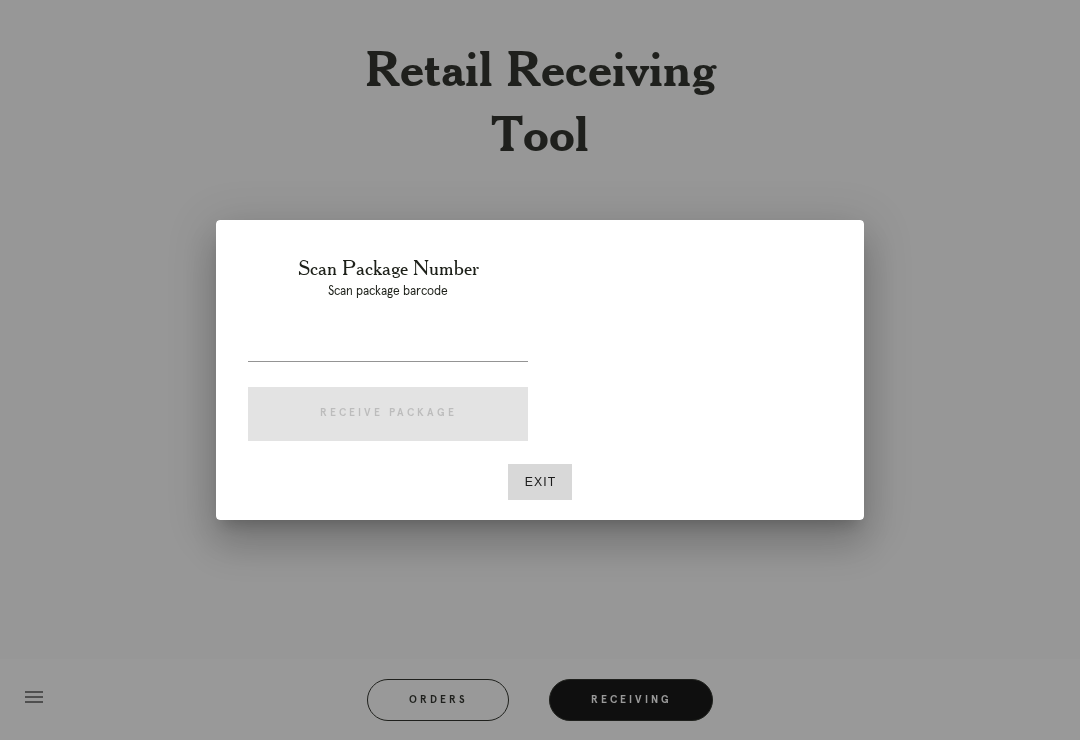 scroll, scrollTop: 0, scrollLeft: 0, axis: both 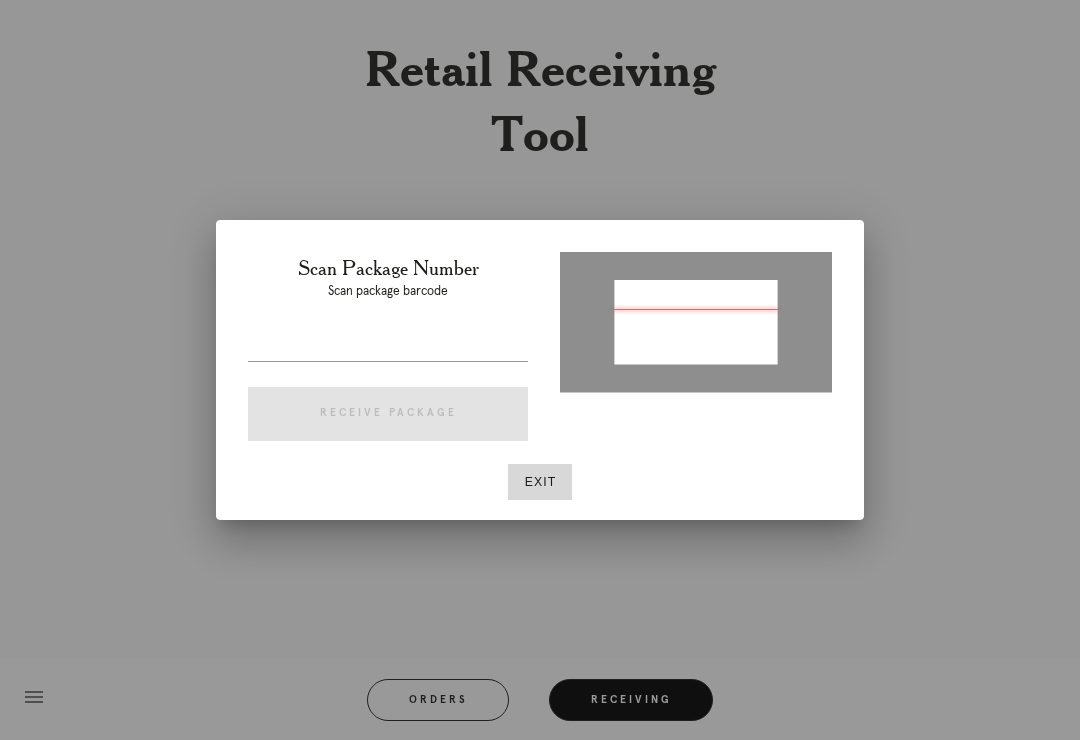type on "P631453045650396" 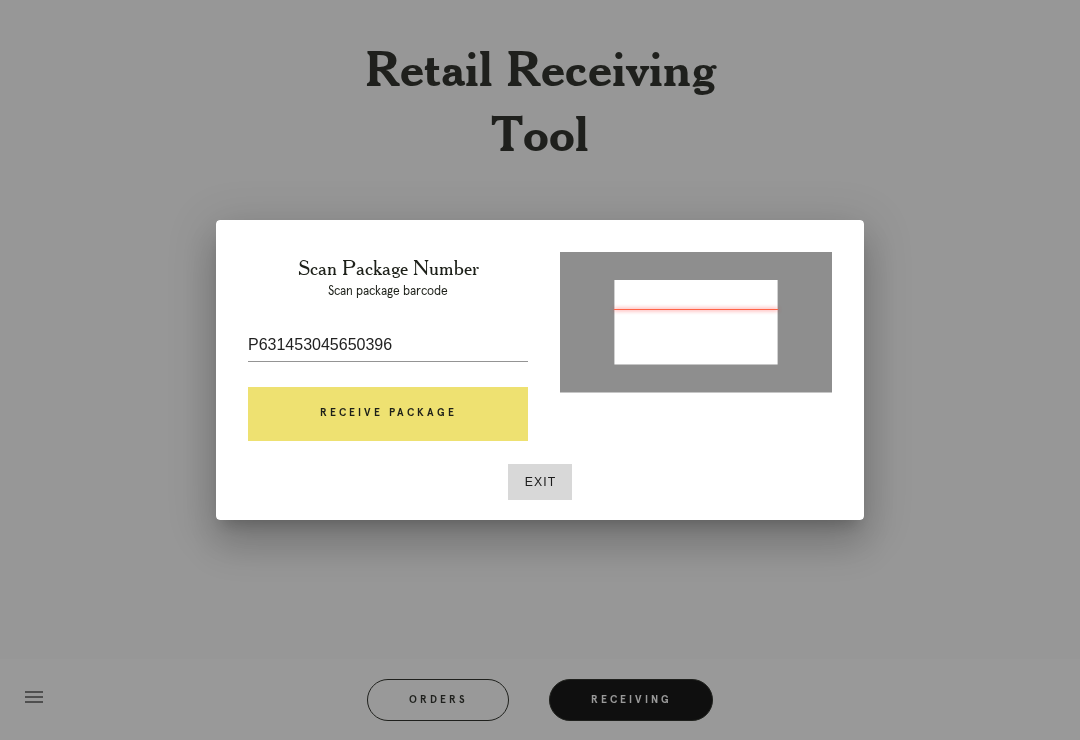 click on "Receive Package" at bounding box center [388, 414] 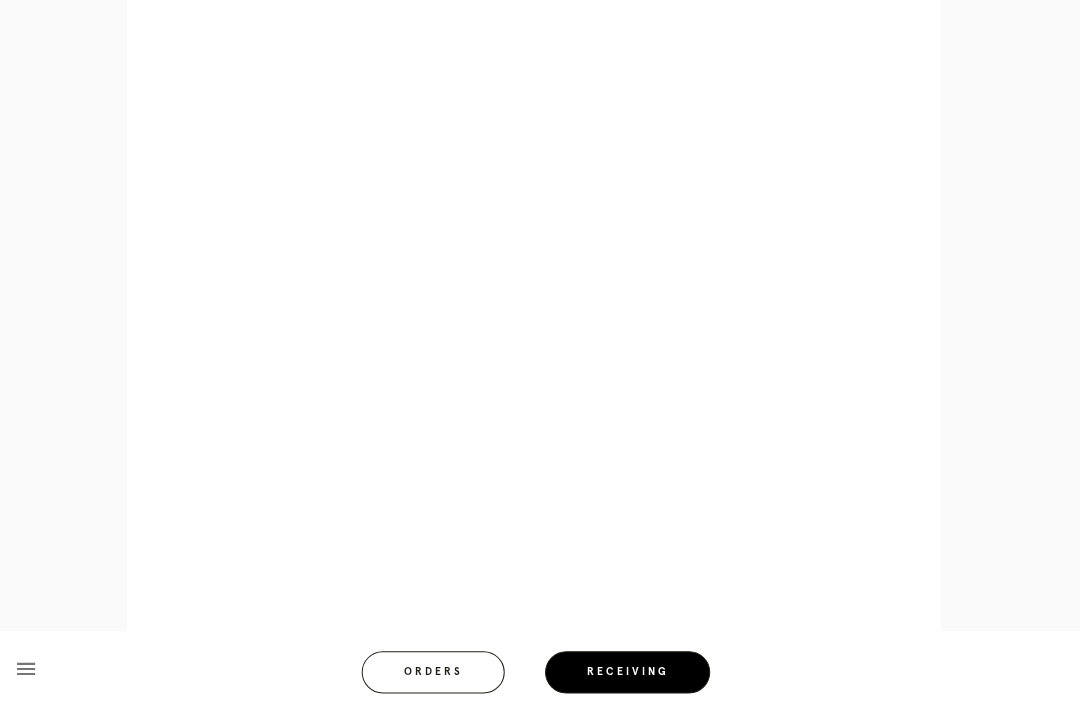 scroll, scrollTop: 1021, scrollLeft: 0, axis: vertical 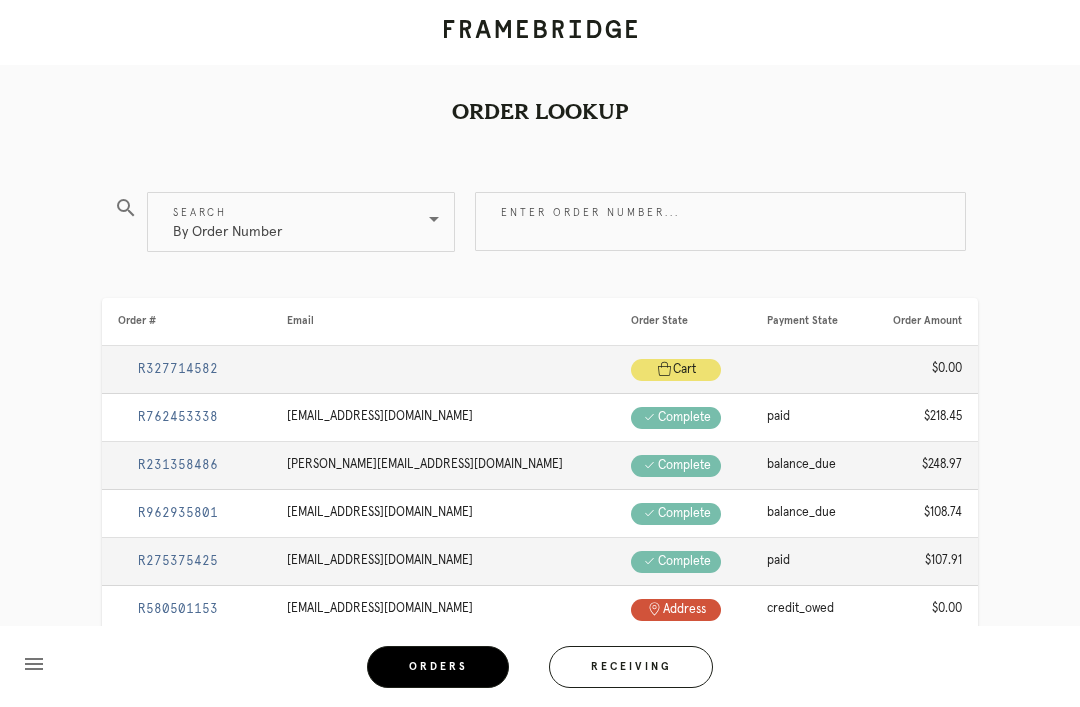click on "Enter order number..." at bounding box center [720, 221] 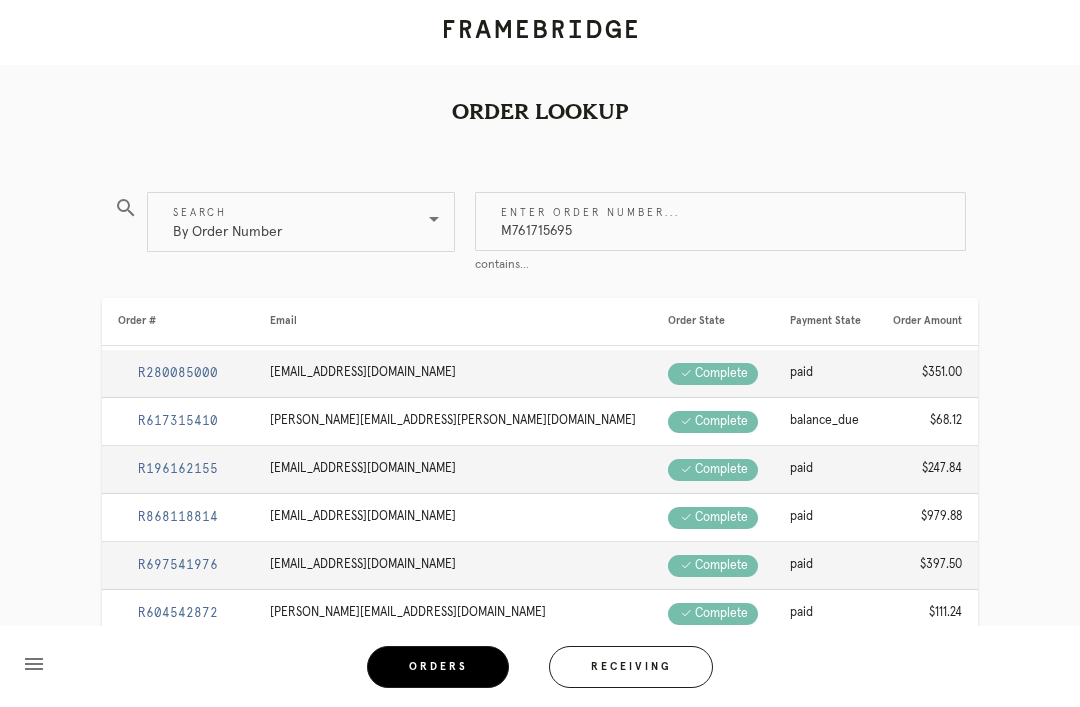 type on "M761715695" 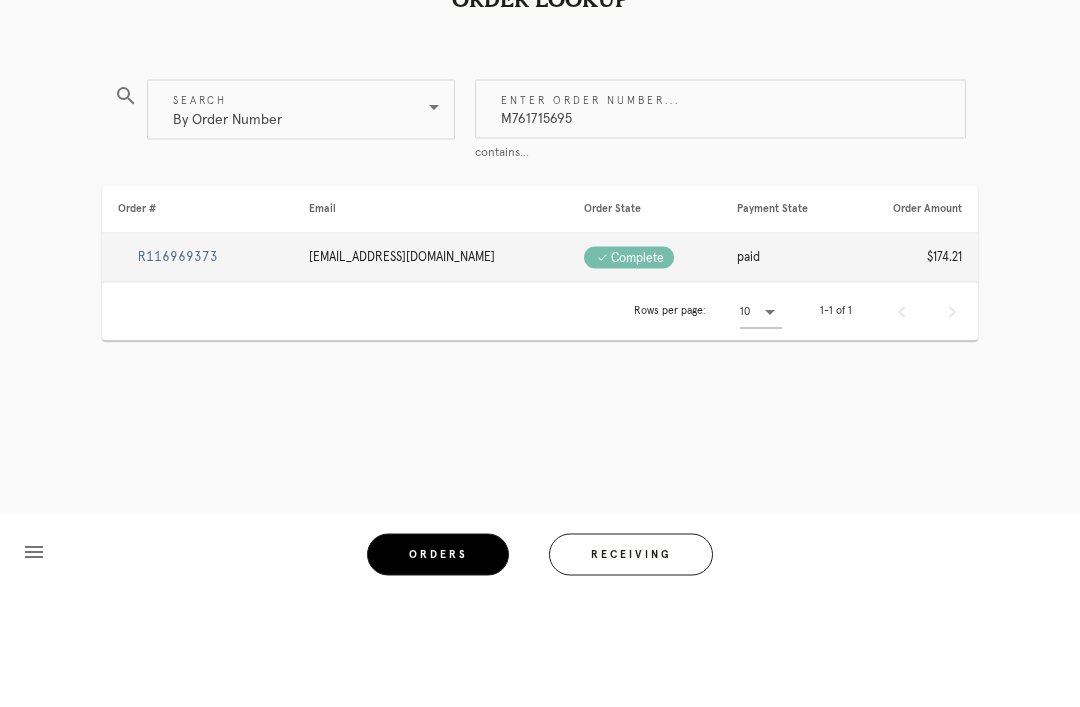 click on "R116969373" at bounding box center [178, 369] 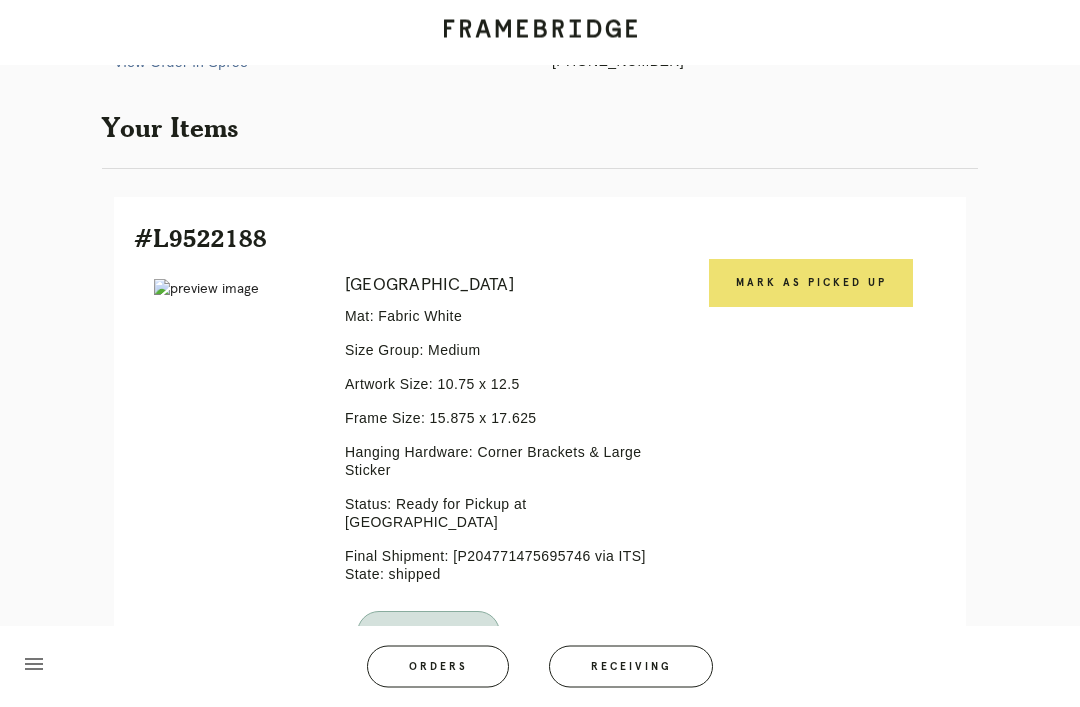 scroll, scrollTop: 464, scrollLeft: 0, axis: vertical 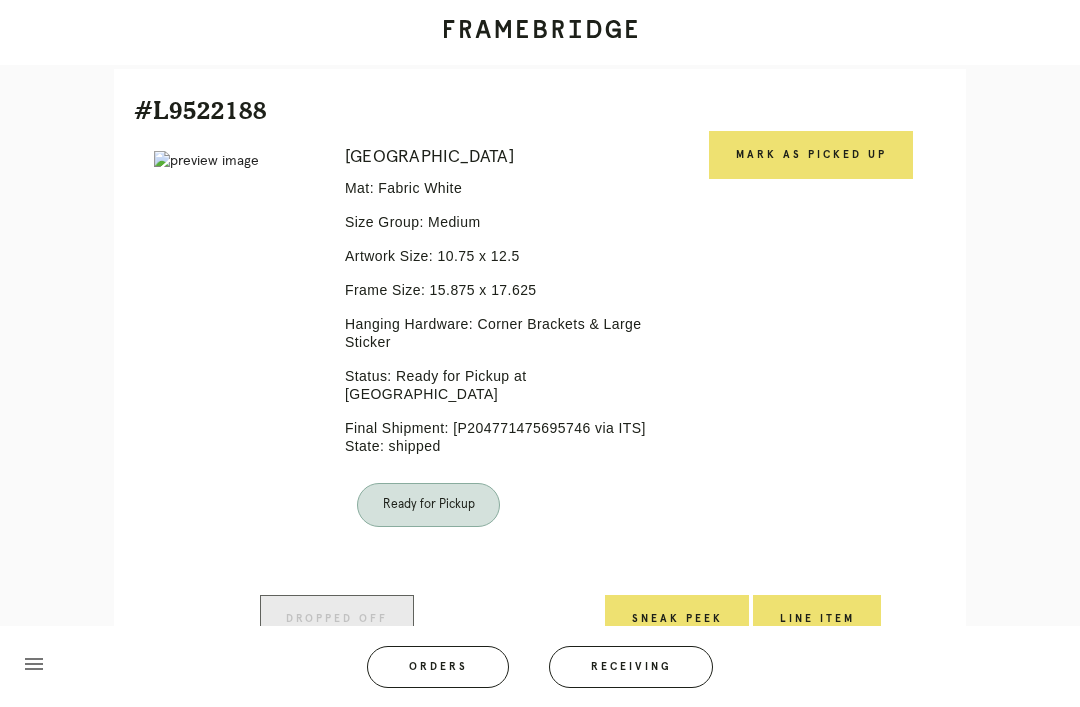 click on "Mark as Picked Up" at bounding box center (811, 155) 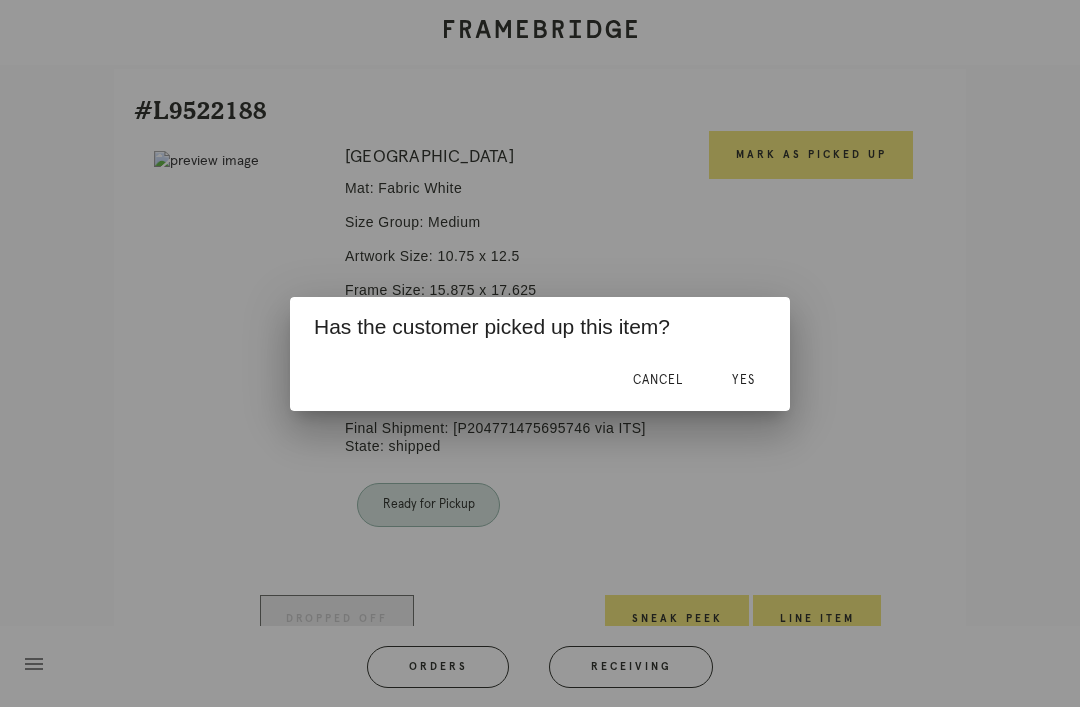 click on "Yes" at bounding box center [743, 380] 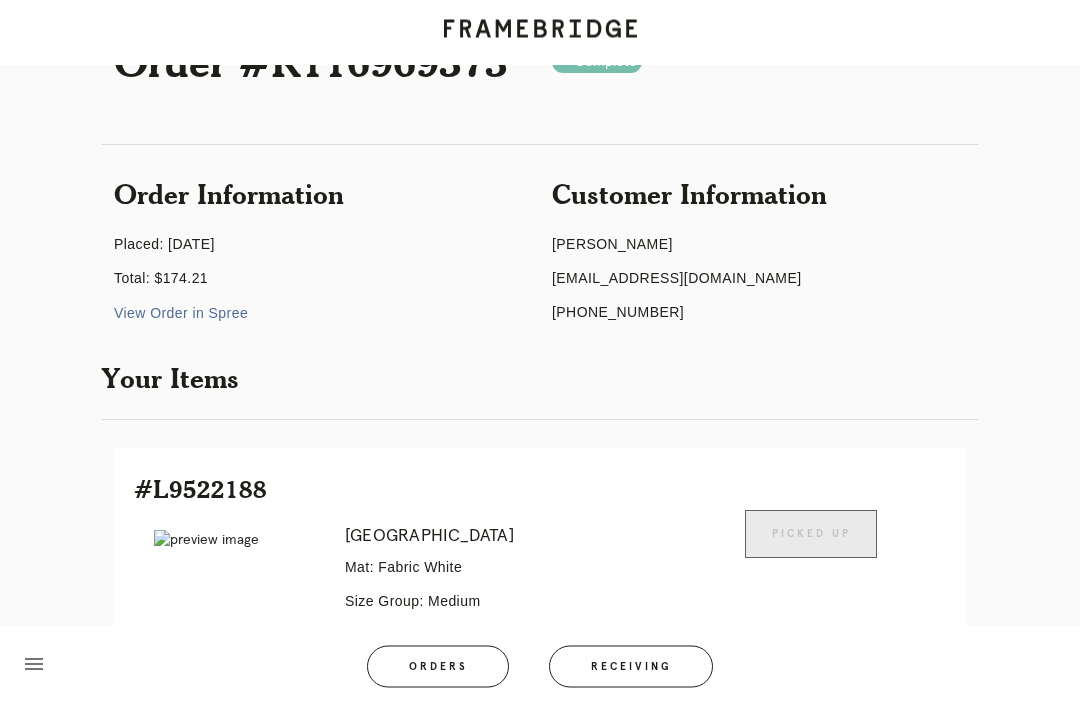 scroll, scrollTop: 0, scrollLeft: 0, axis: both 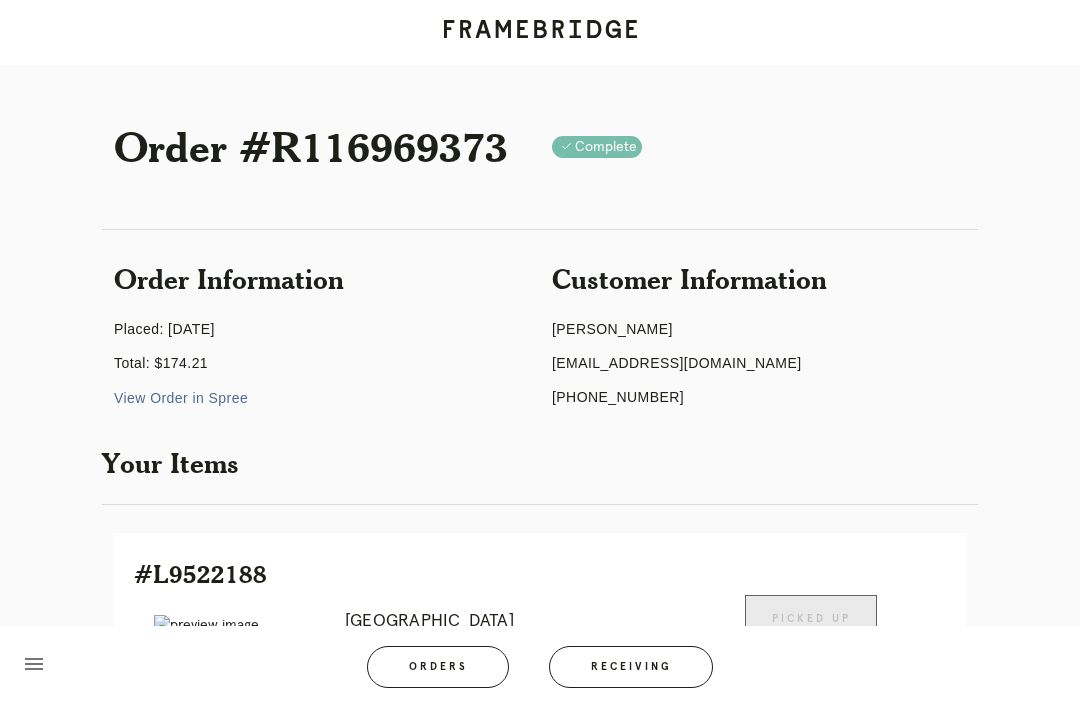 click on "Orders" at bounding box center (438, 667) 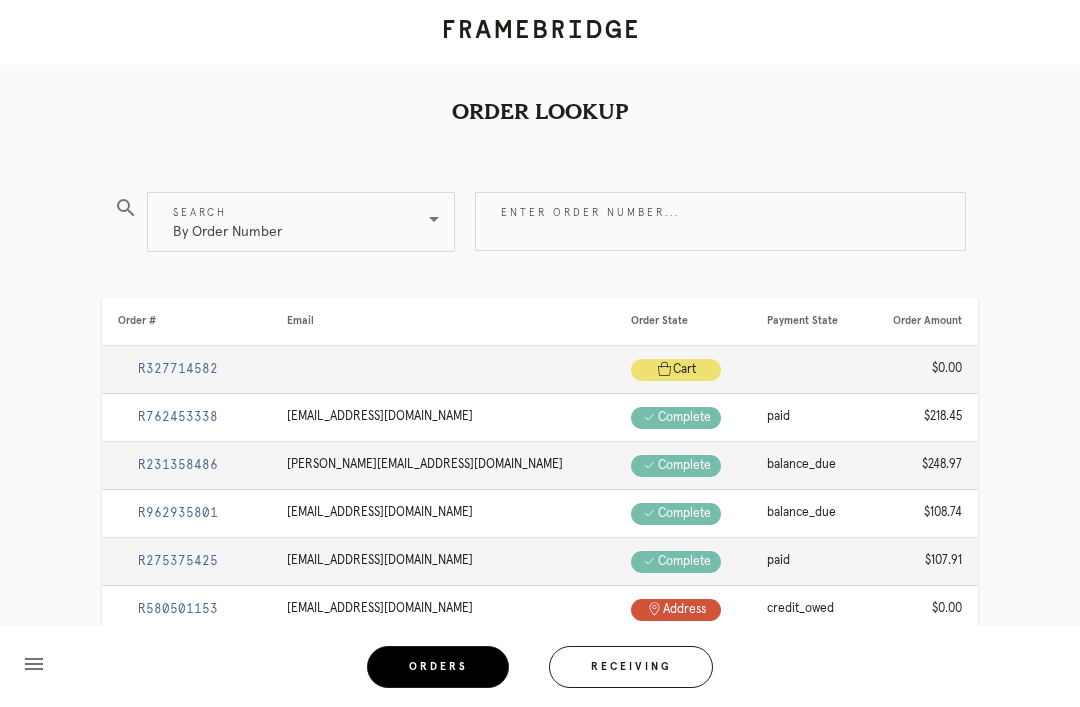 click on "Enter order number..." at bounding box center (720, 221) 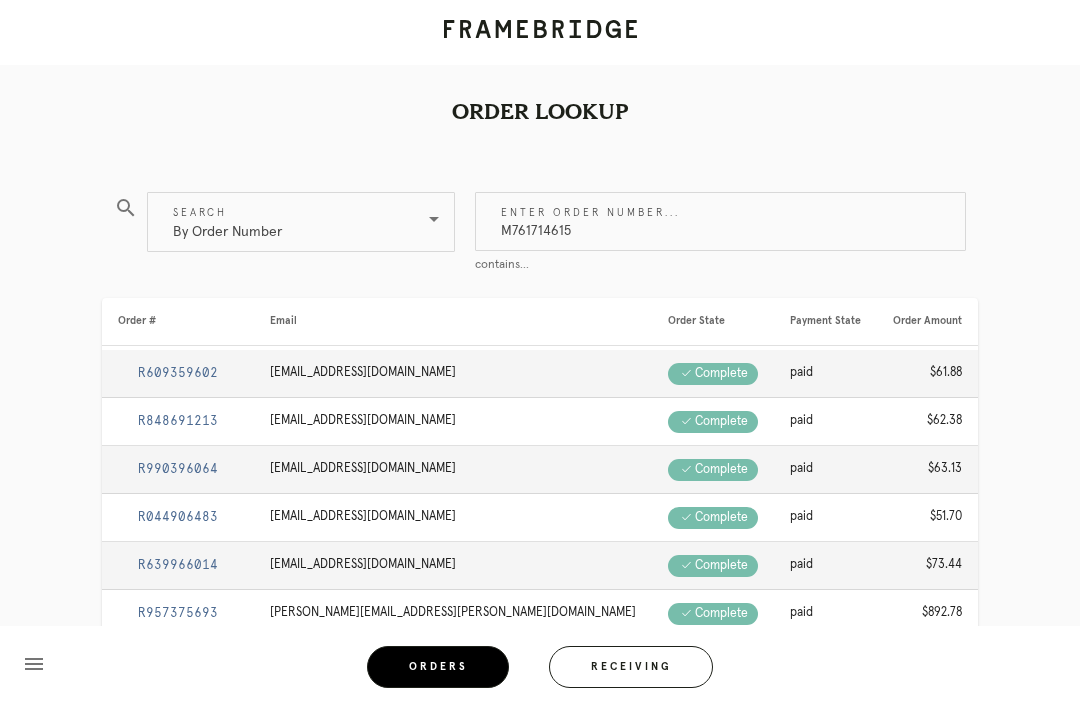 type on "M761714615" 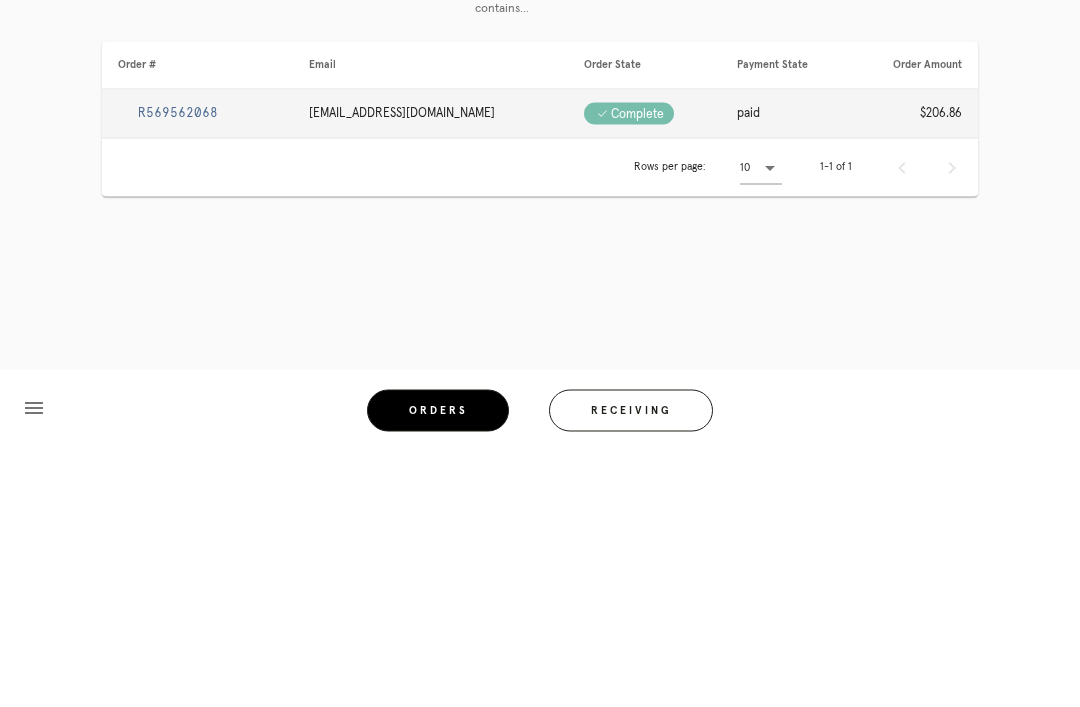 click on "R569562068" at bounding box center (178, 369) 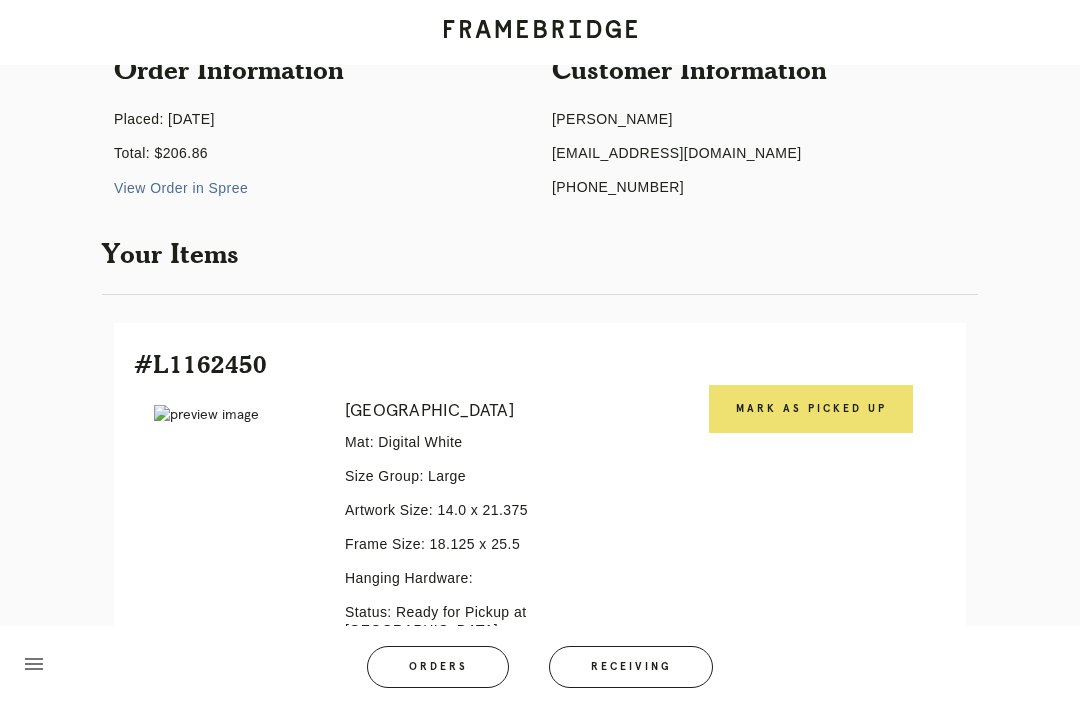 scroll, scrollTop: 446, scrollLeft: 0, axis: vertical 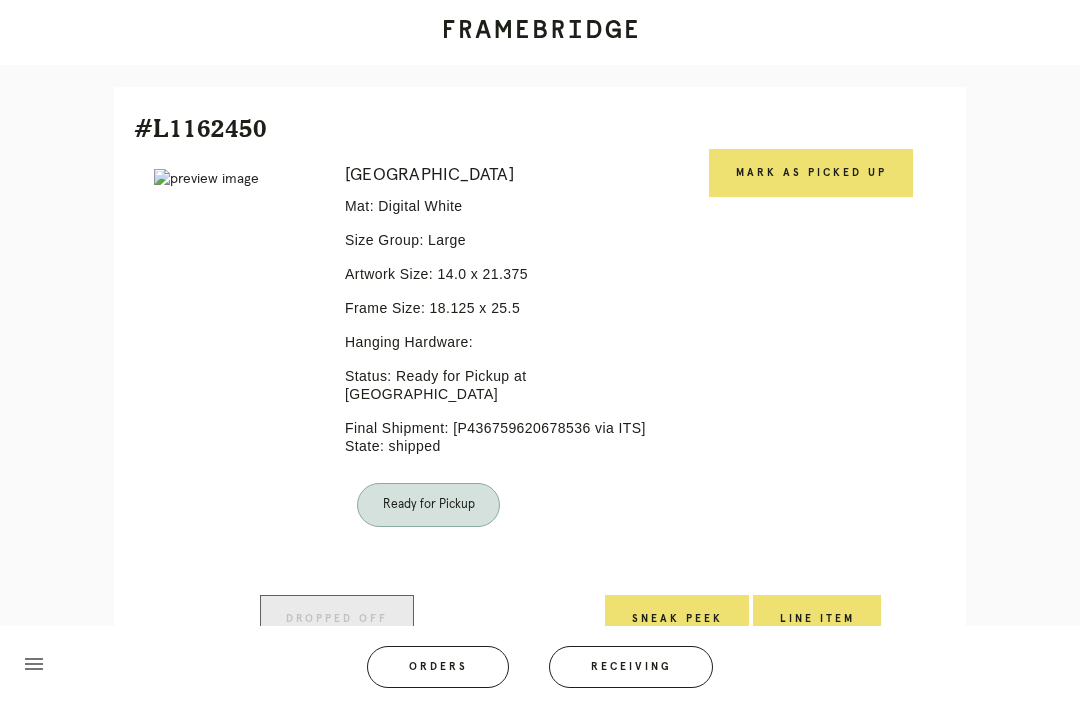click on "Mark as Picked Up" at bounding box center [811, 173] 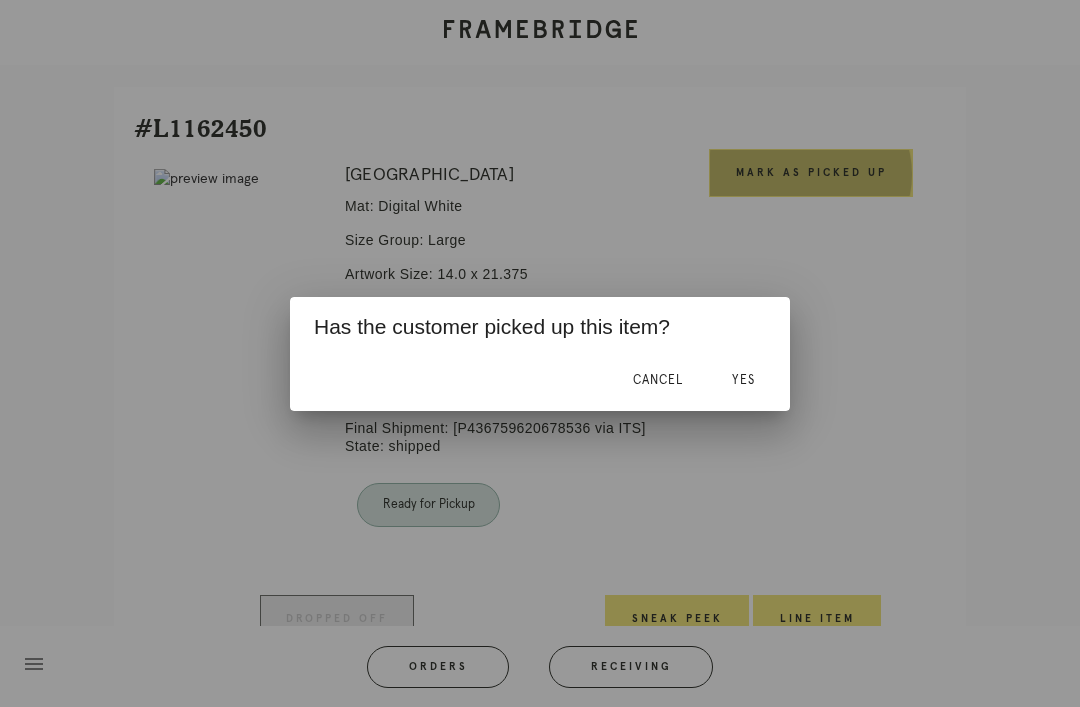 click on "Yes" at bounding box center [743, 381] 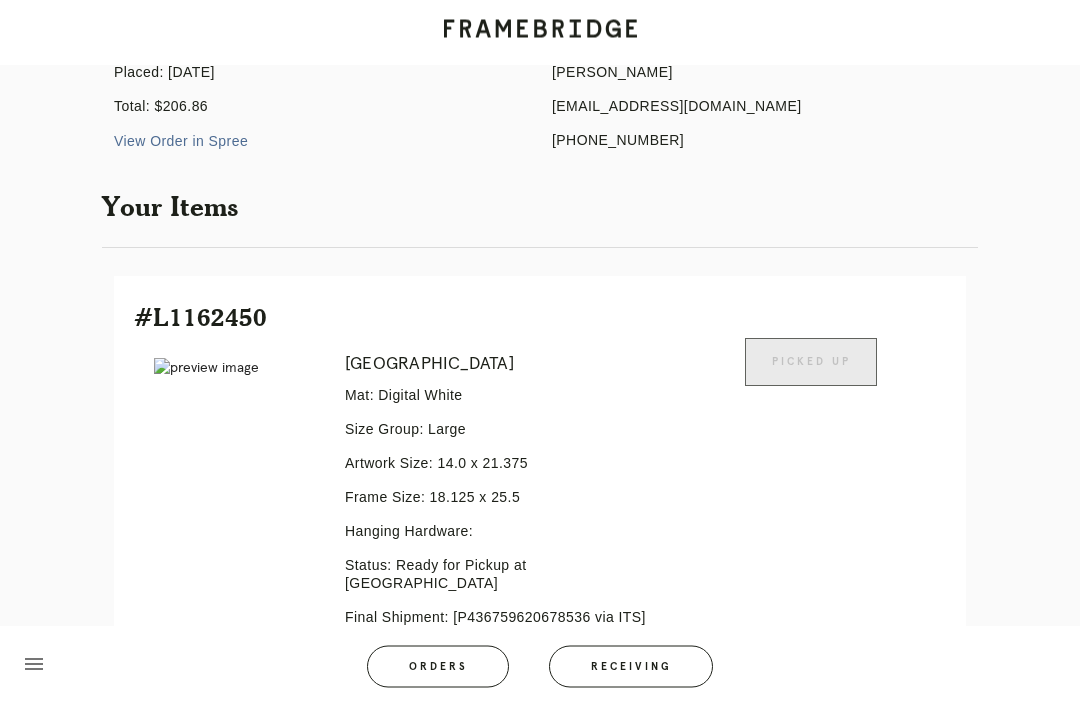 scroll, scrollTop: 284, scrollLeft: 0, axis: vertical 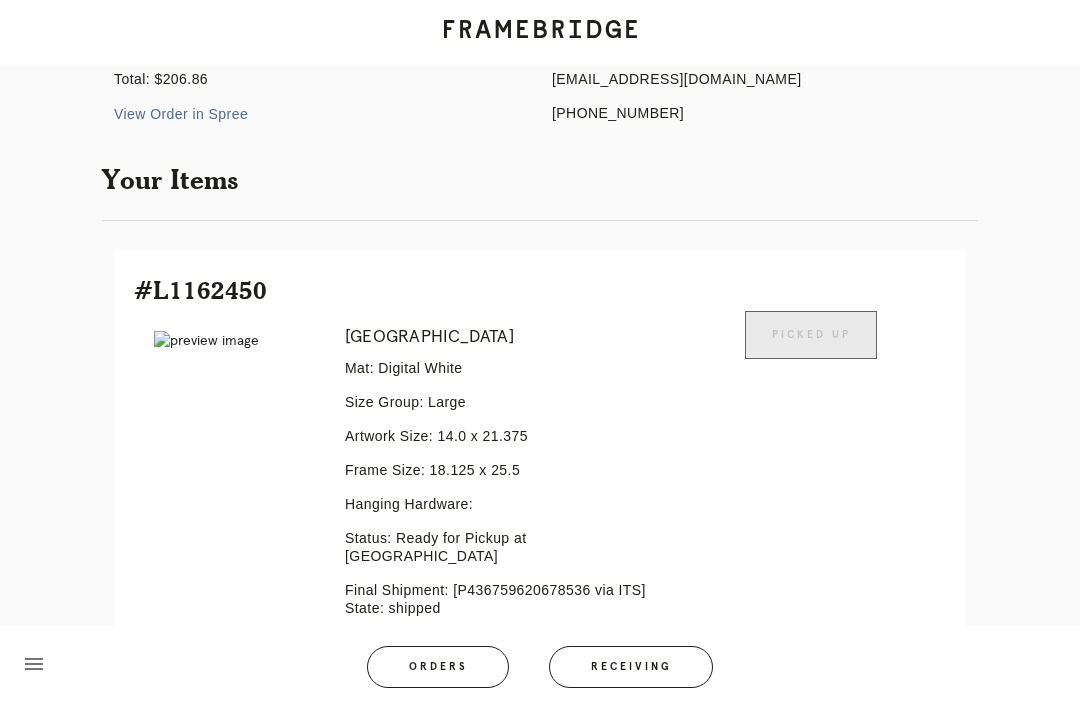 click on "Orders" at bounding box center (438, 667) 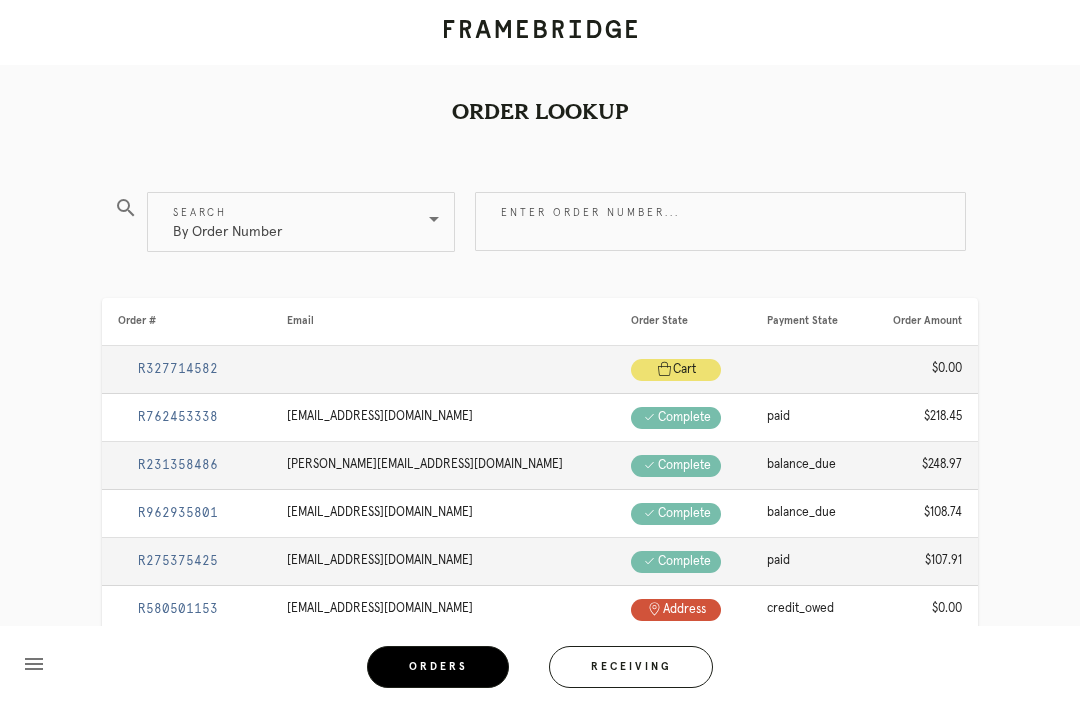 click on "Enter order number..." at bounding box center (720, 221) 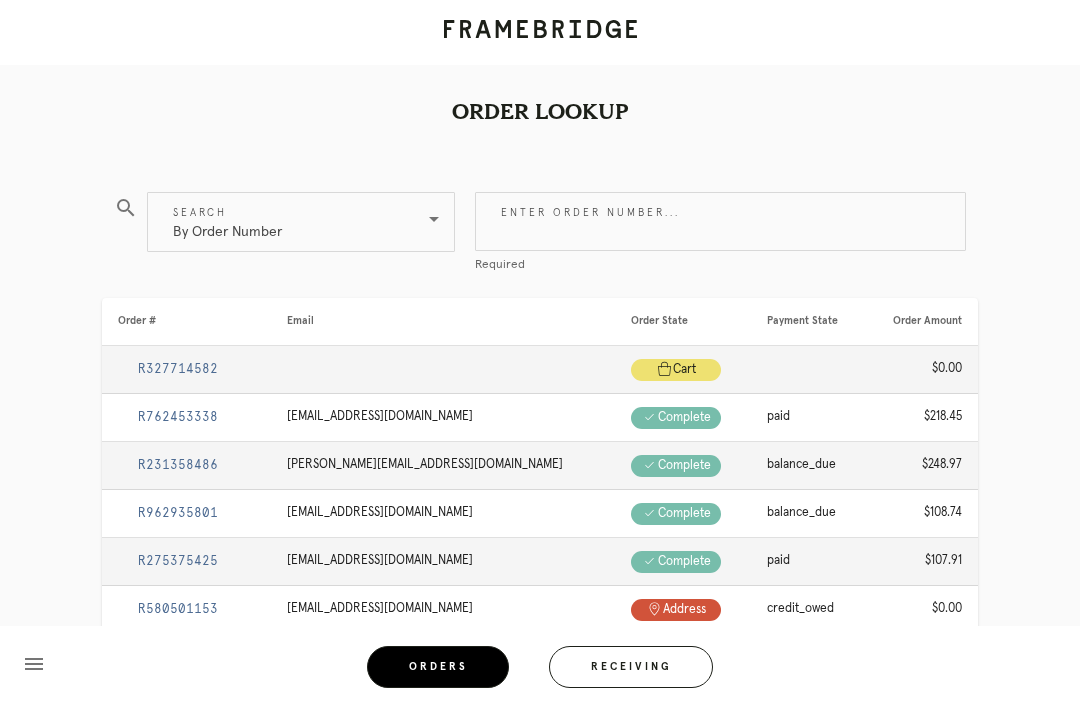 click on "Enter order number..." at bounding box center (720, 221) 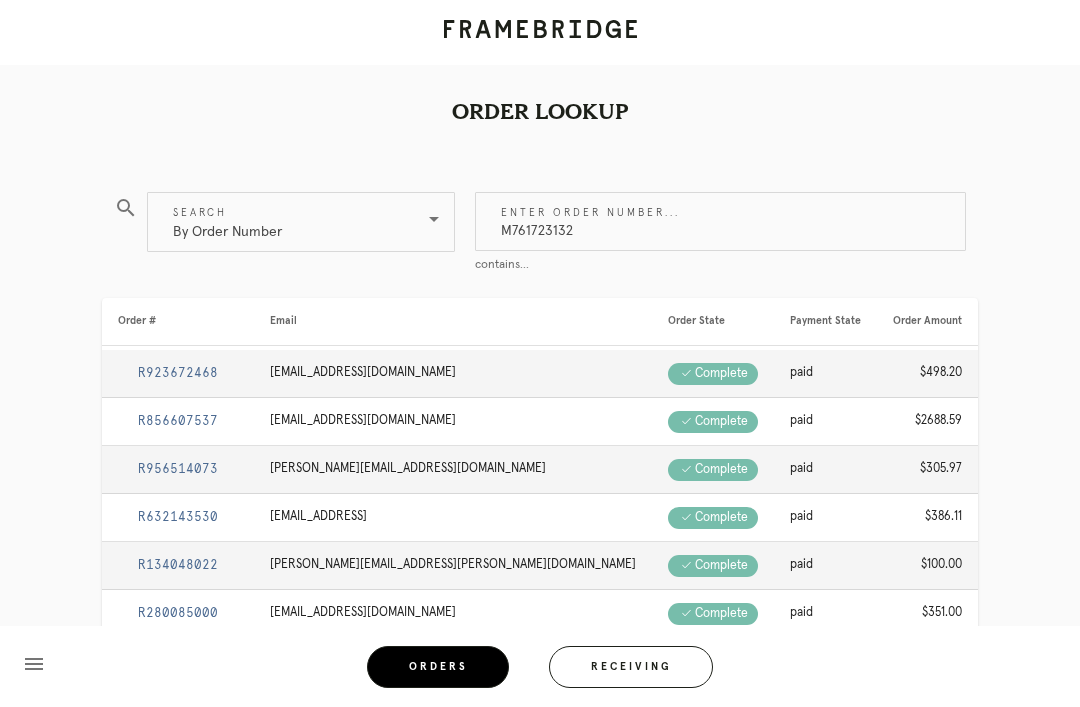 type on "M761723132" 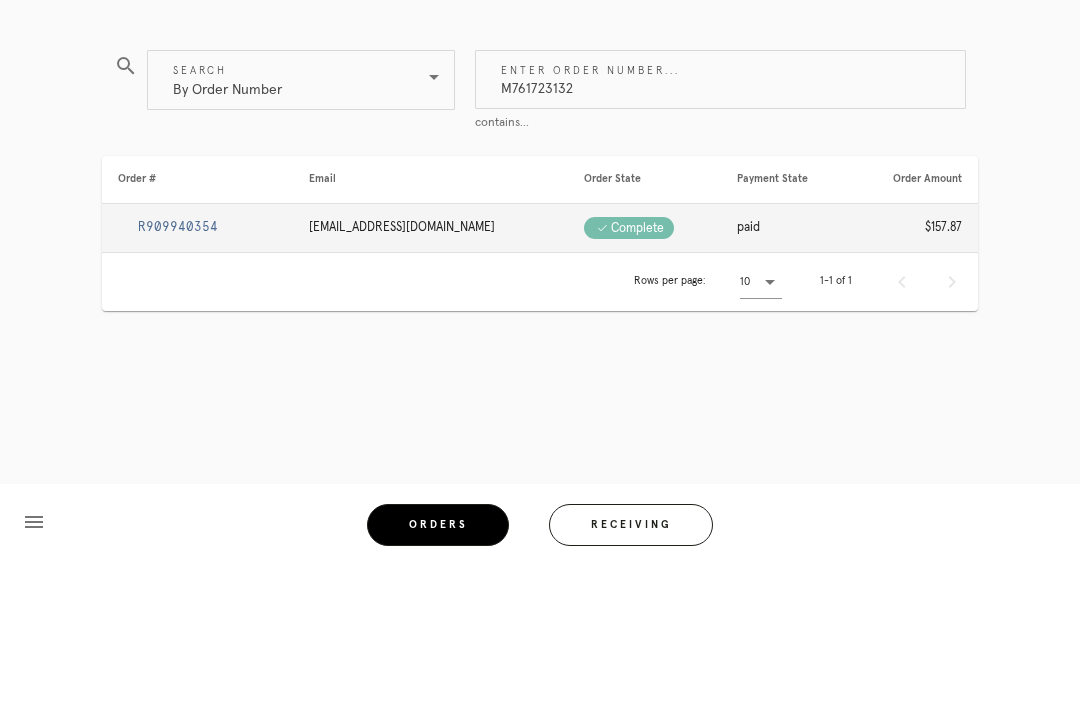 click on "R909940354" at bounding box center [178, 369] 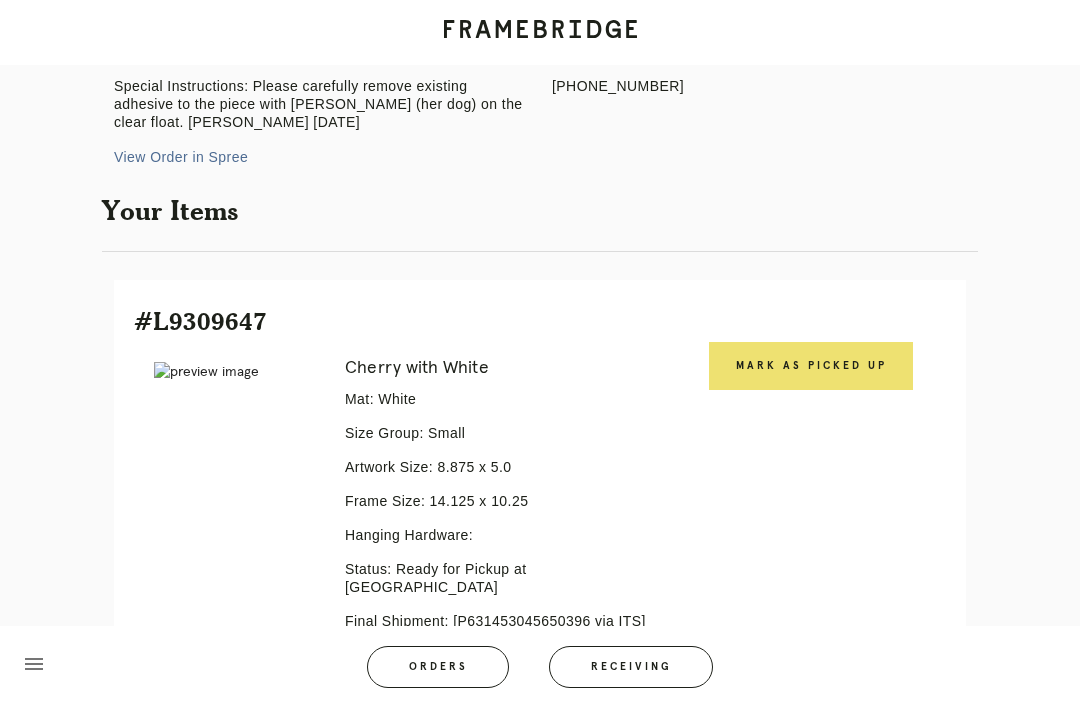 scroll, scrollTop: 308, scrollLeft: 0, axis: vertical 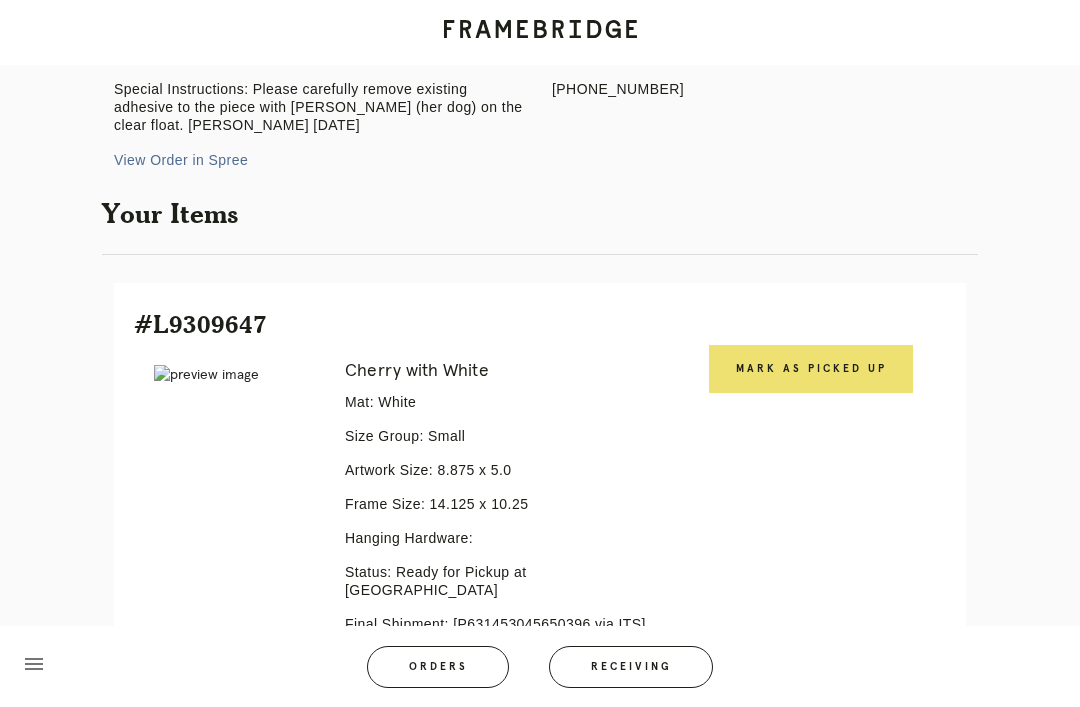 click on "Mark as Picked Up" at bounding box center [811, 369] 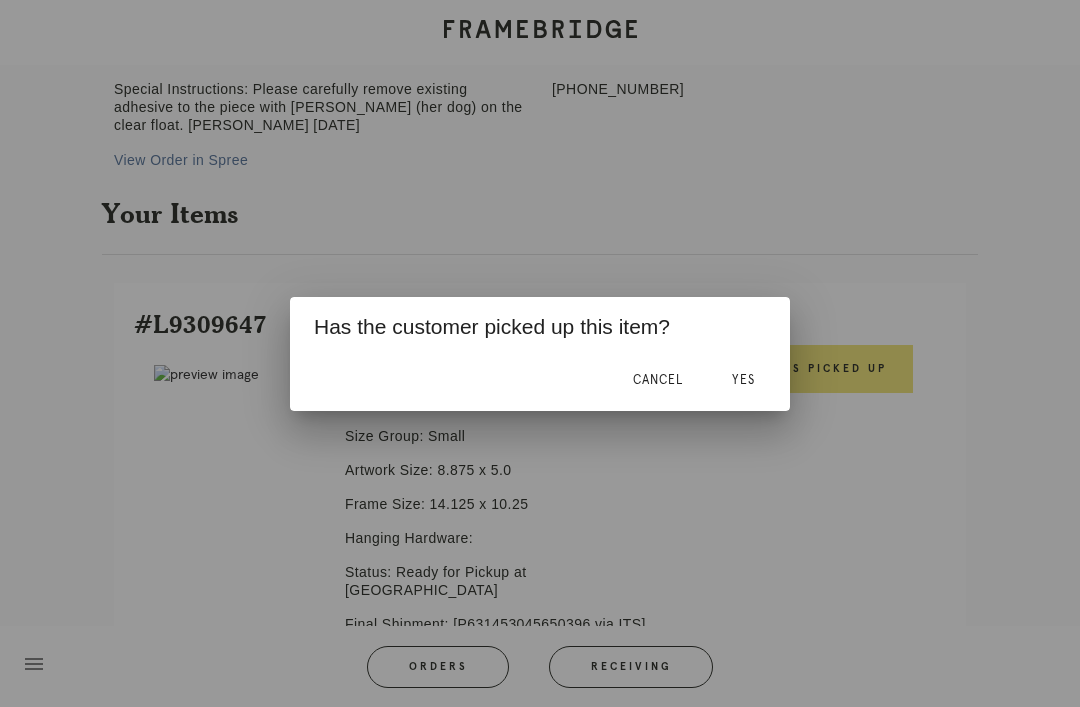 click on "Yes" at bounding box center [743, 381] 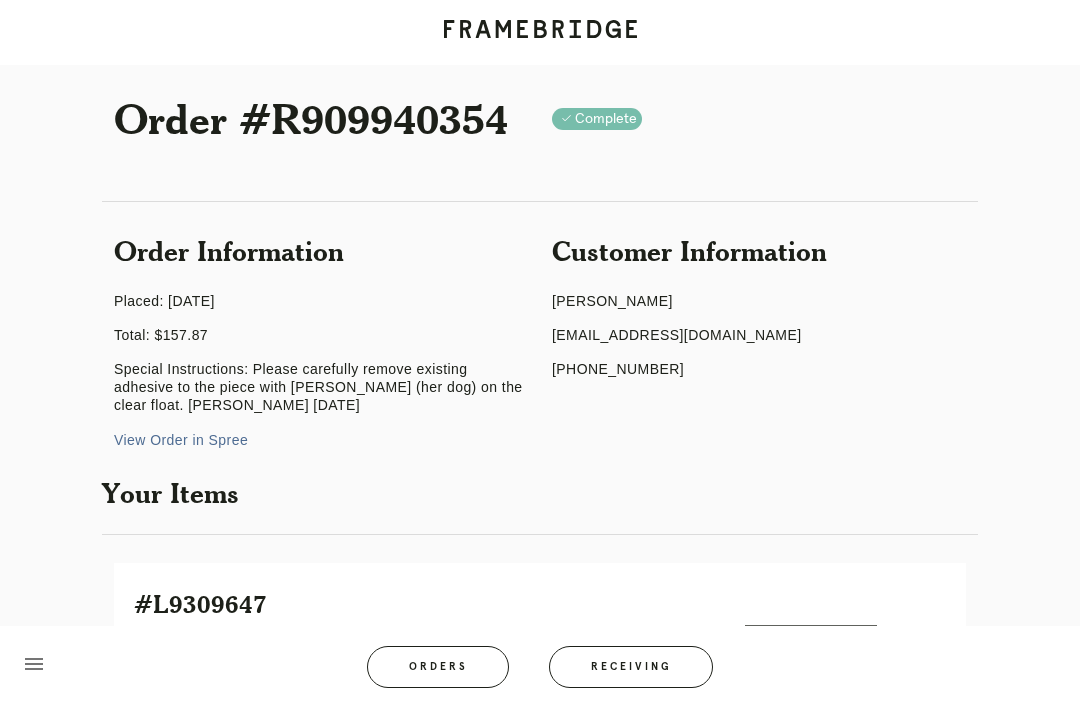 scroll, scrollTop: 0, scrollLeft: 0, axis: both 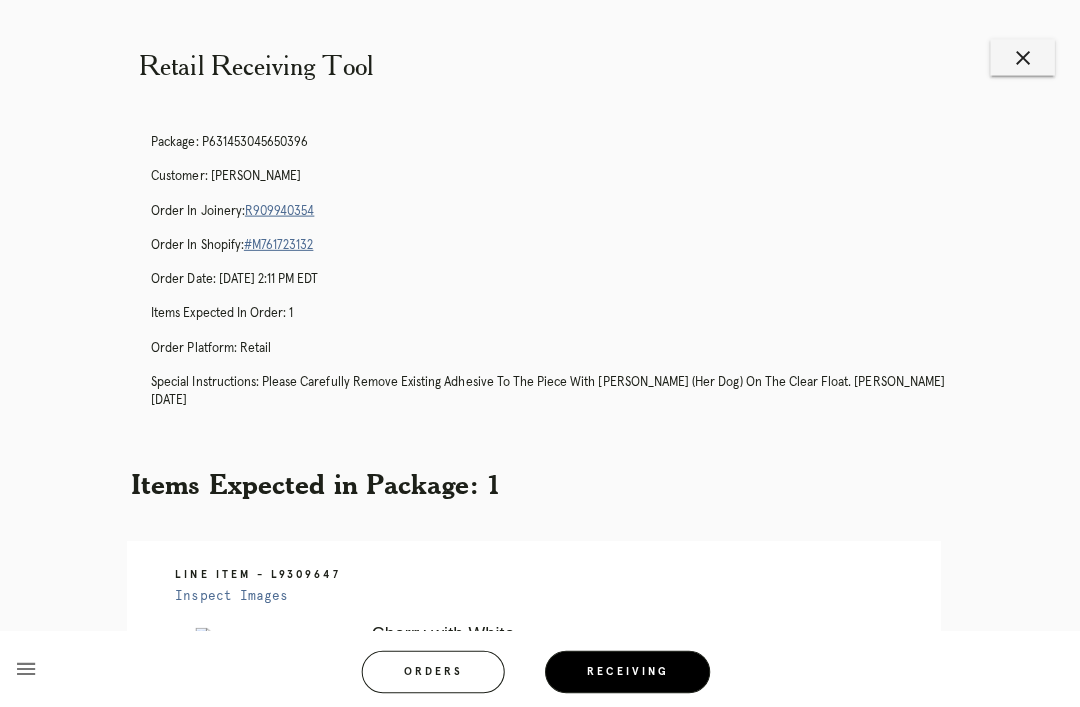 click on "close" at bounding box center (1023, 57) 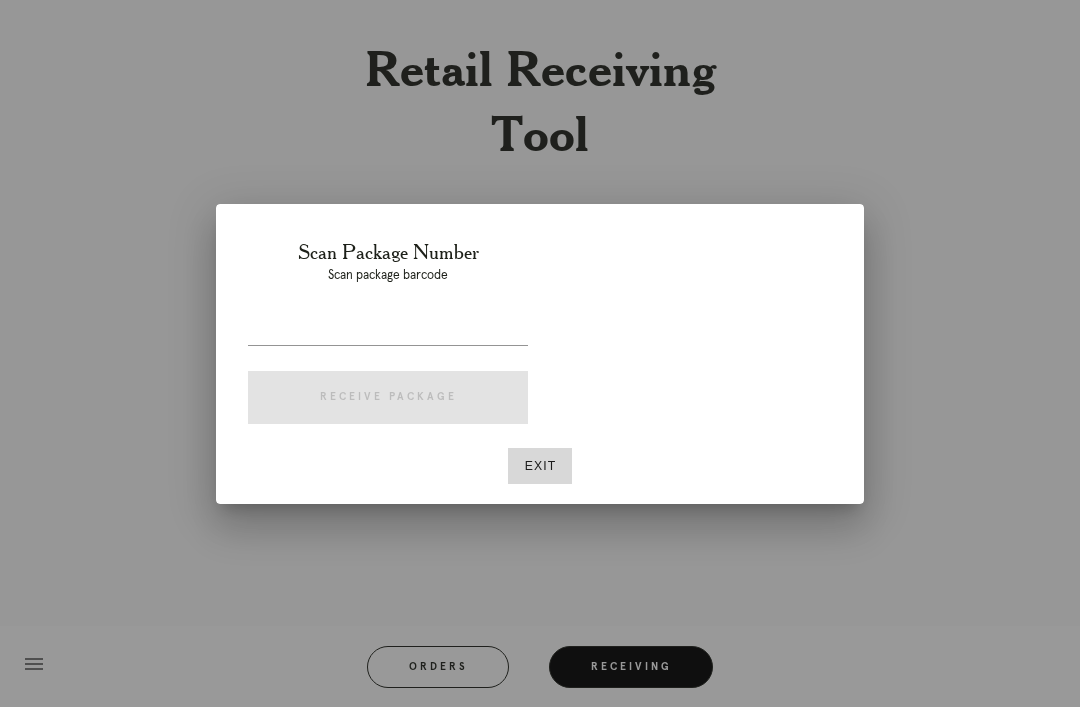 scroll, scrollTop: 0, scrollLeft: 8, axis: horizontal 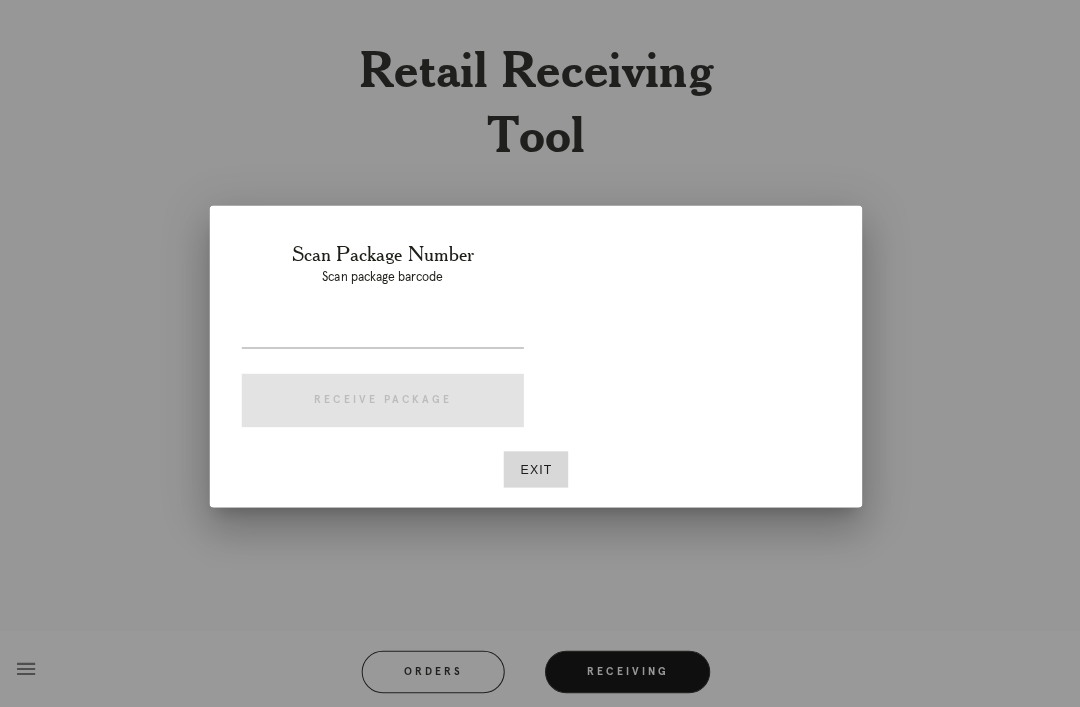 type on "P651708080793369" 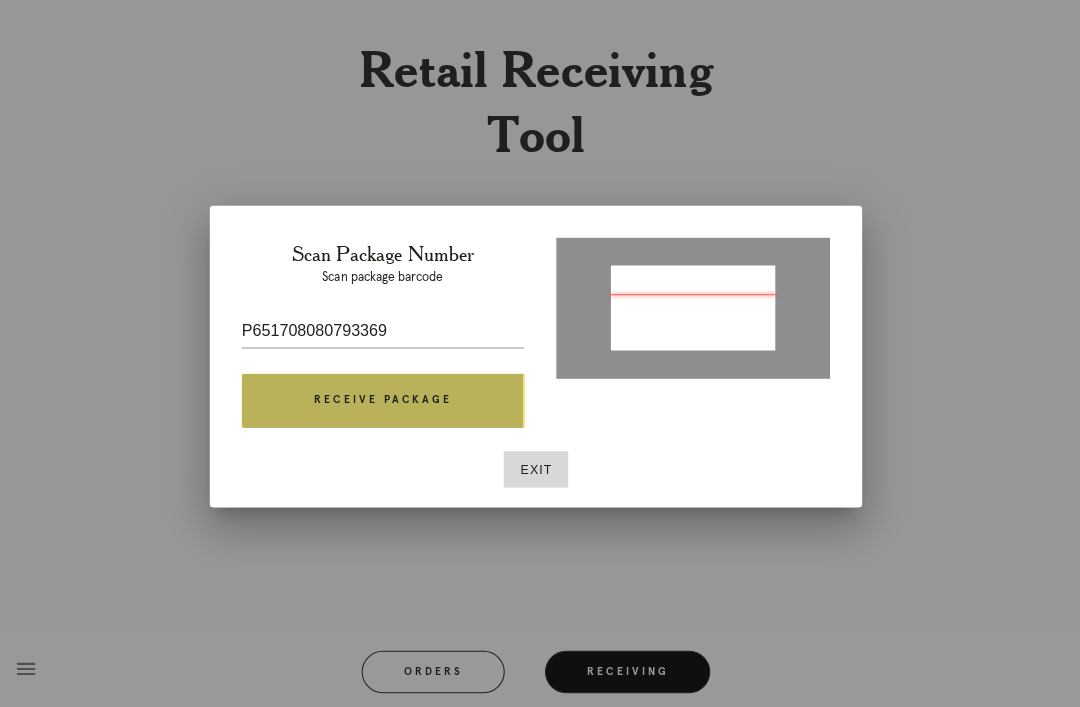 click on "Receive Package" at bounding box center (388, 398) 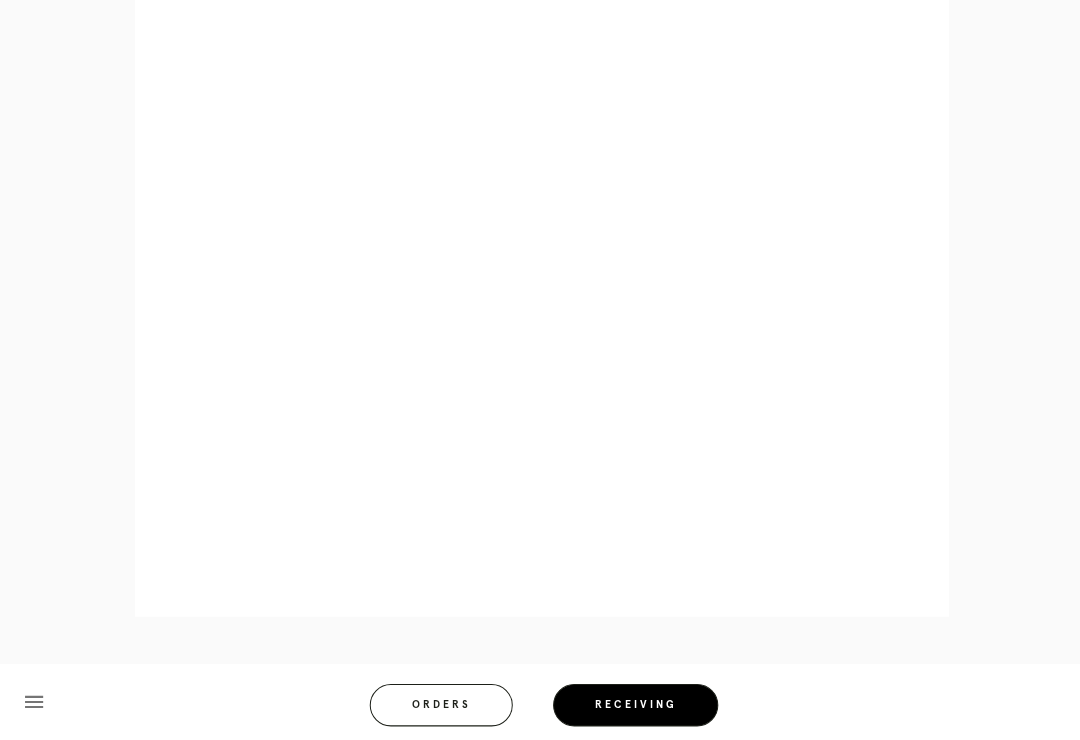 scroll, scrollTop: 933, scrollLeft: 0, axis: vertical 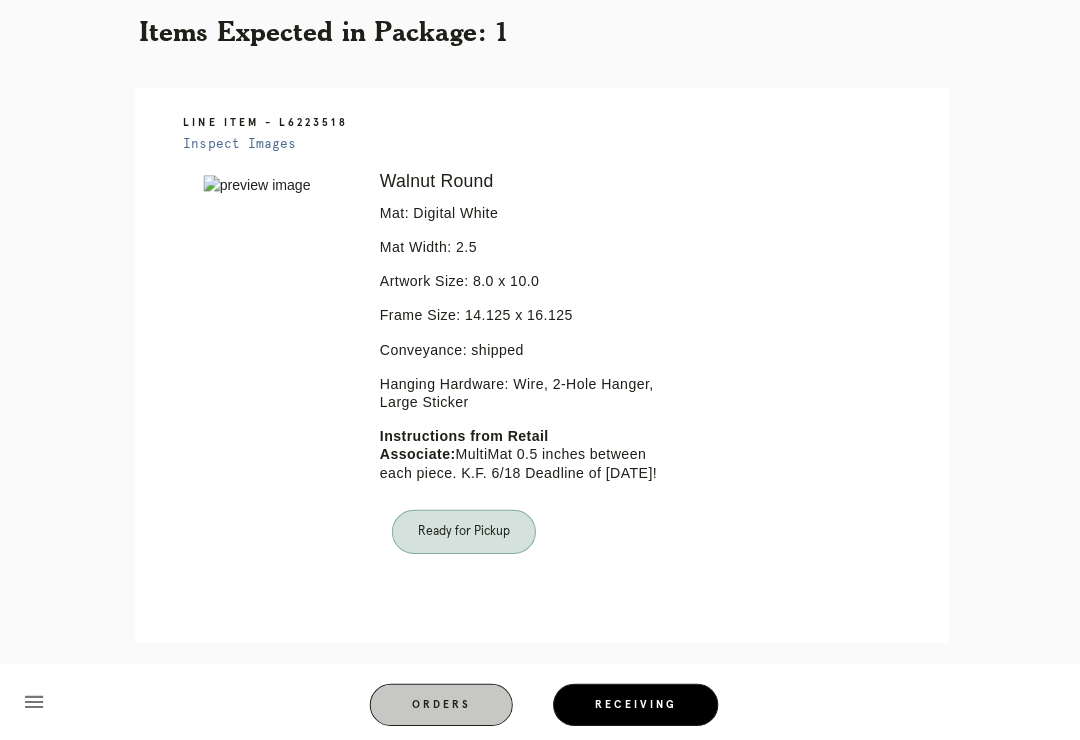 click on "Receiving" at bounding box center [631, 700] 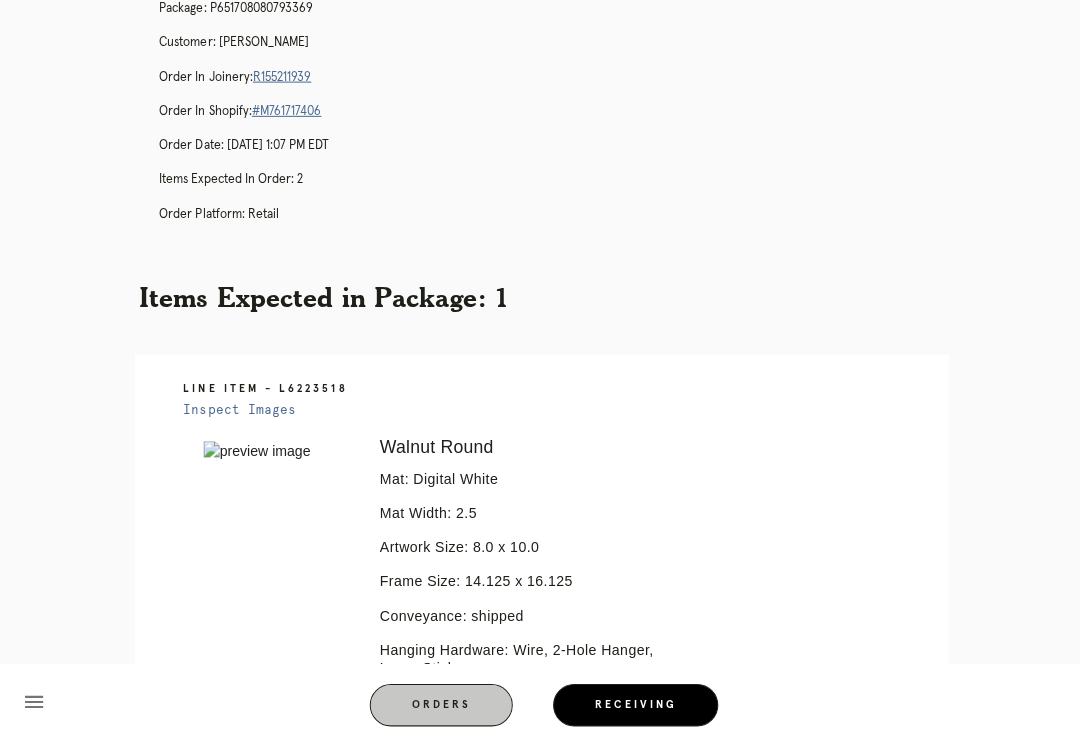 scroll, scrollTop: 0, scrollLeft: 0, axis: both 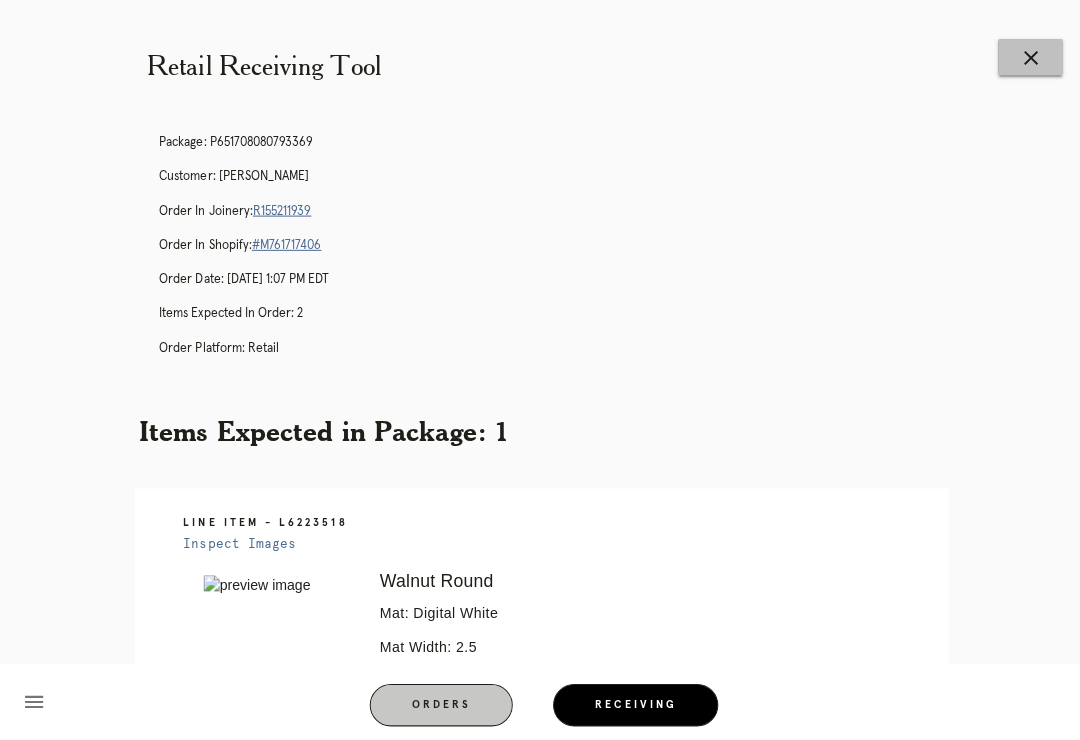 click on "close" at bounding box center (1023, 57) 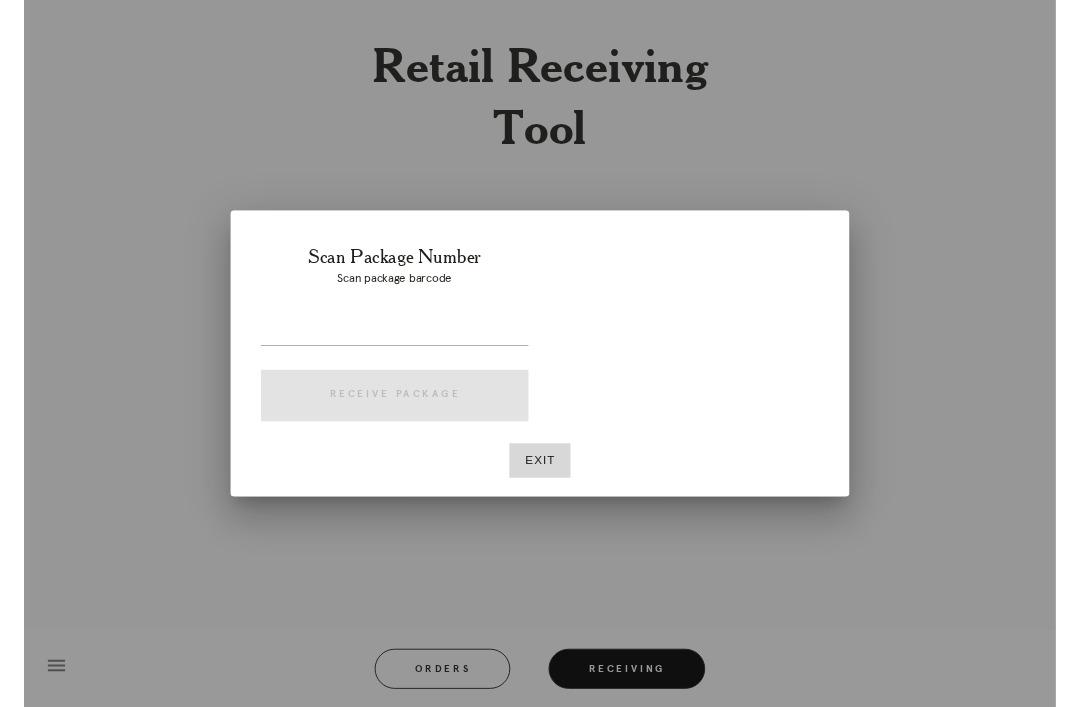 scroll, scrollTop: 0, scrollLeft: 0, axis: both 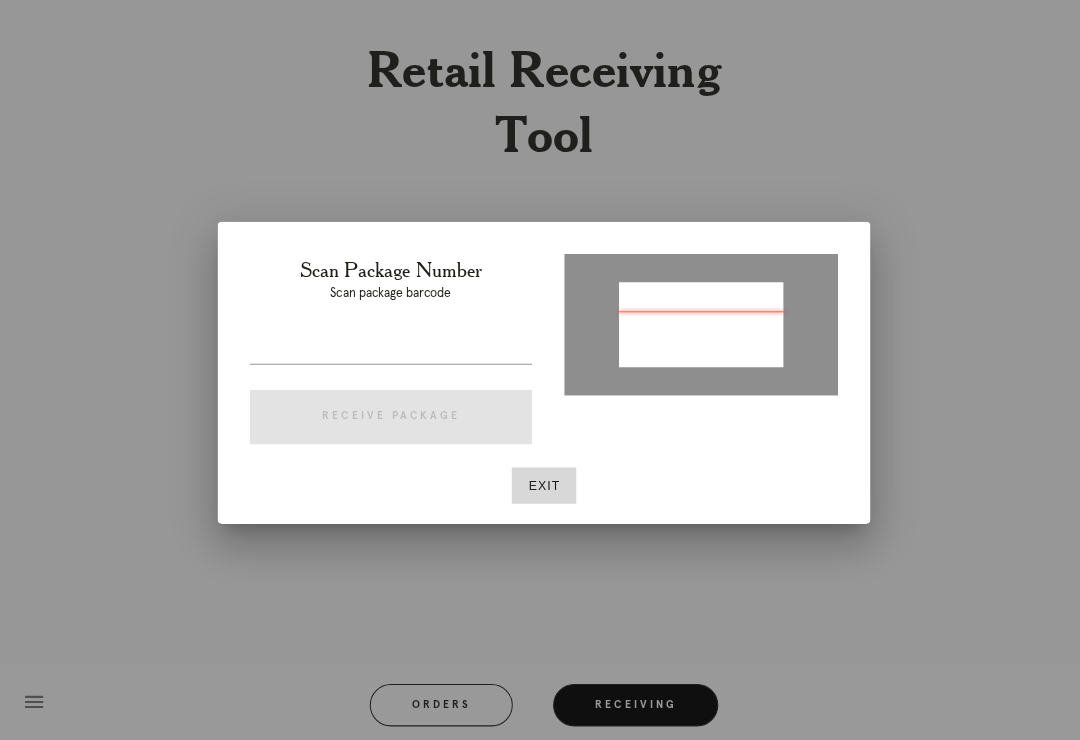 type on "P743586774612016" 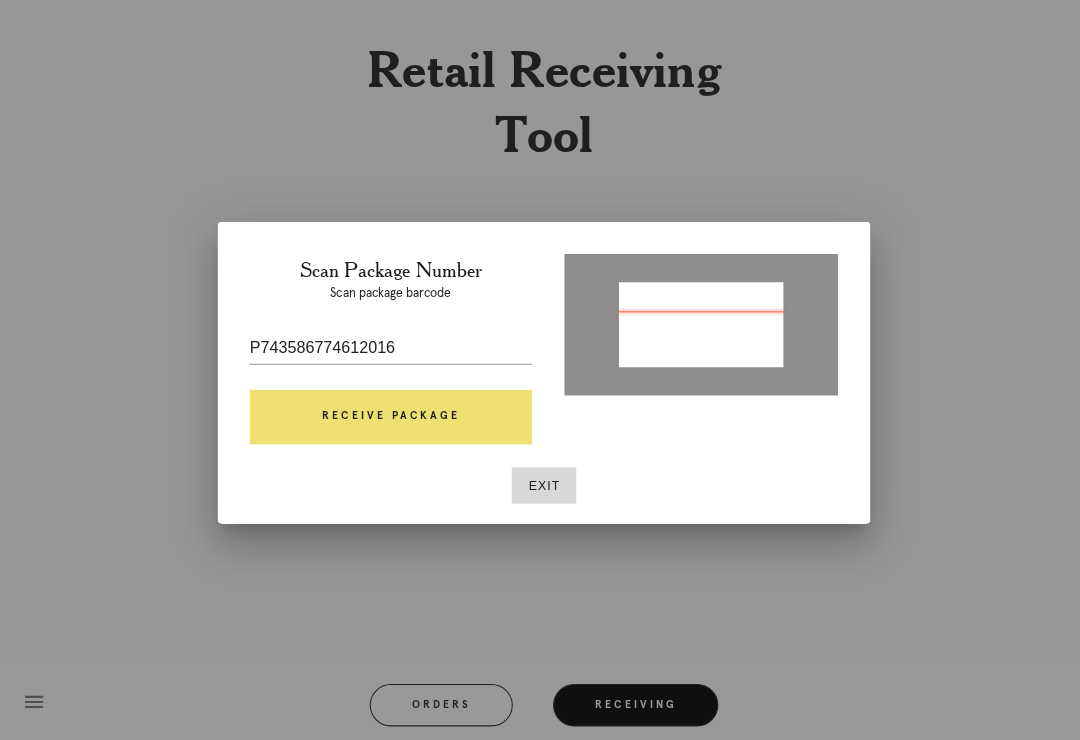 click on "Receive Package" at bounding box center [388, 414] 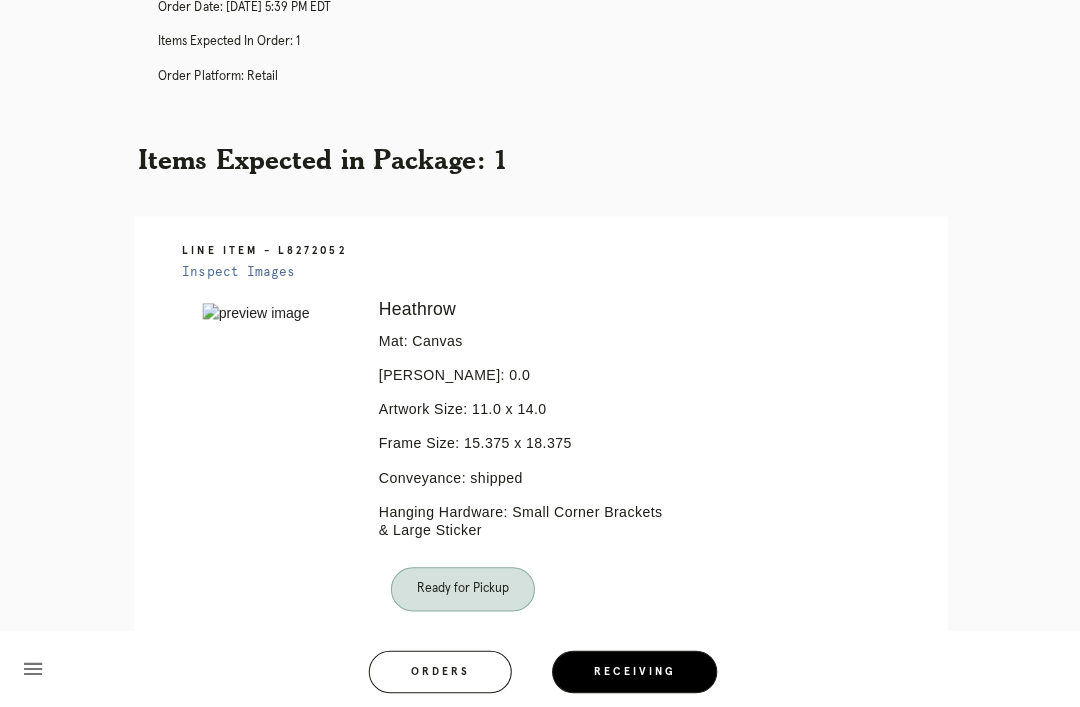 scroll, scrollTop: 0, scrollLeft: 0, axis: both 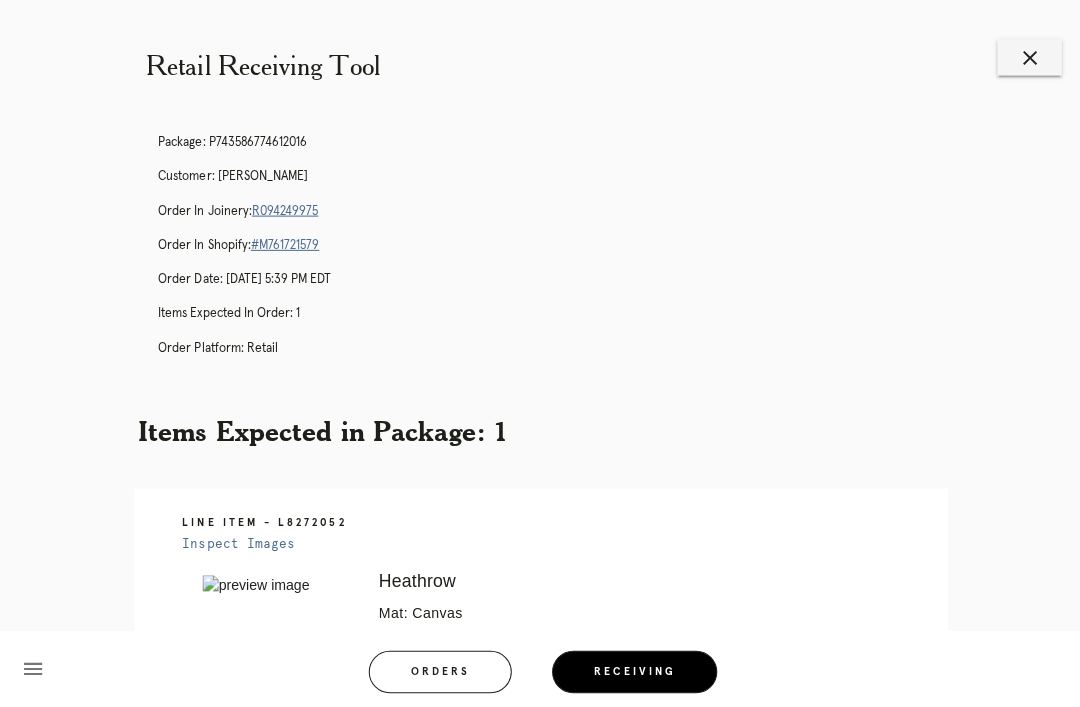 click on "R094249975" at bounding box center (284, 209) 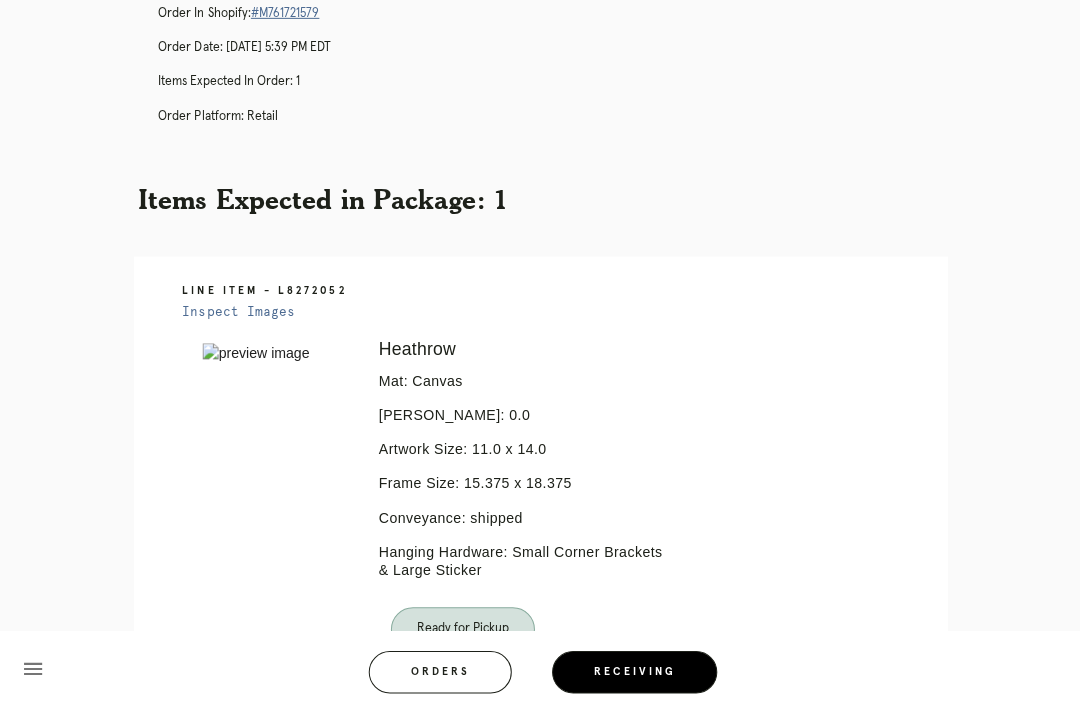 scroll, scrollTop: 327, scrollLeft: 0, axis: vertical 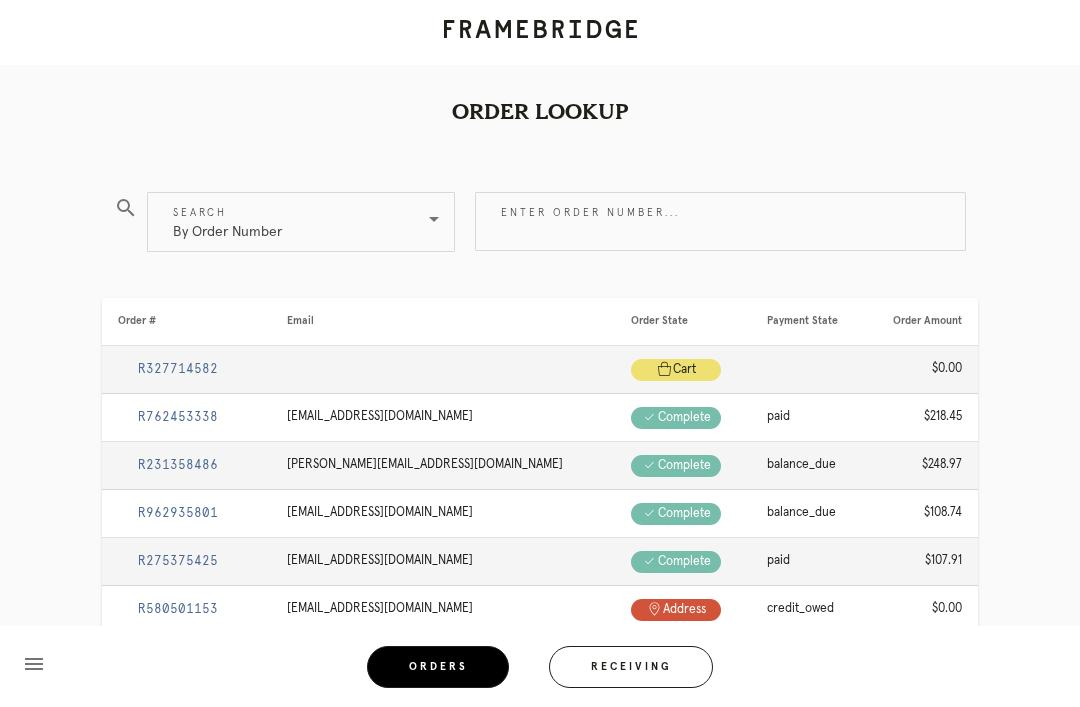 click on "Enter order number..." at bounding box center [720, 221] 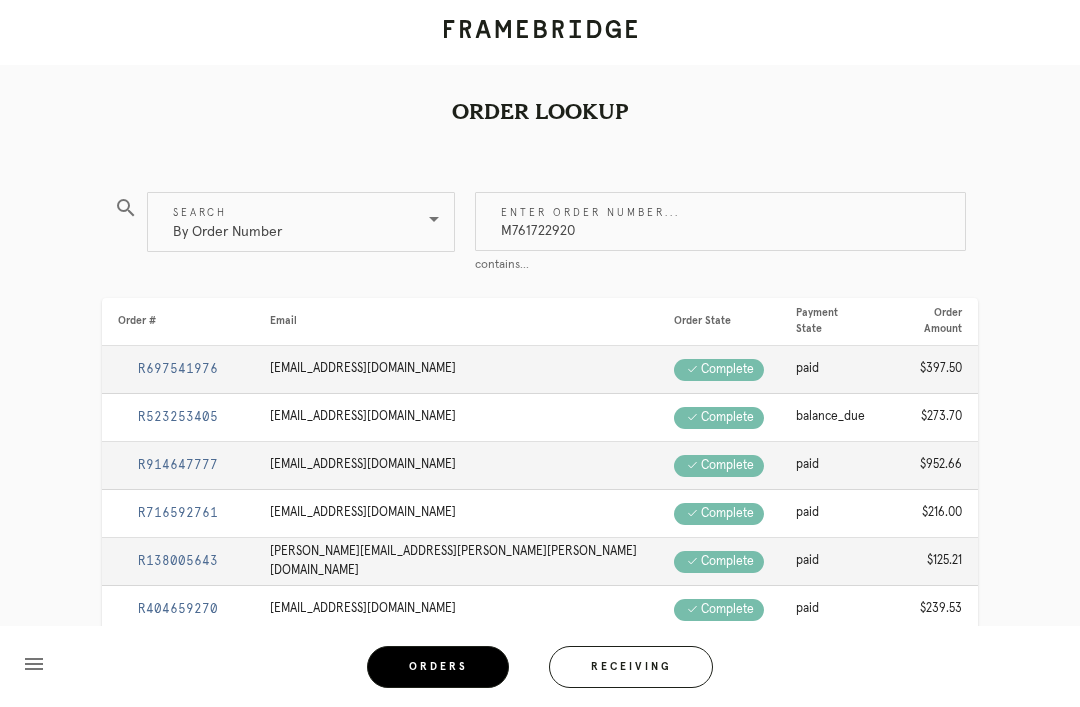 type on "M761722920" 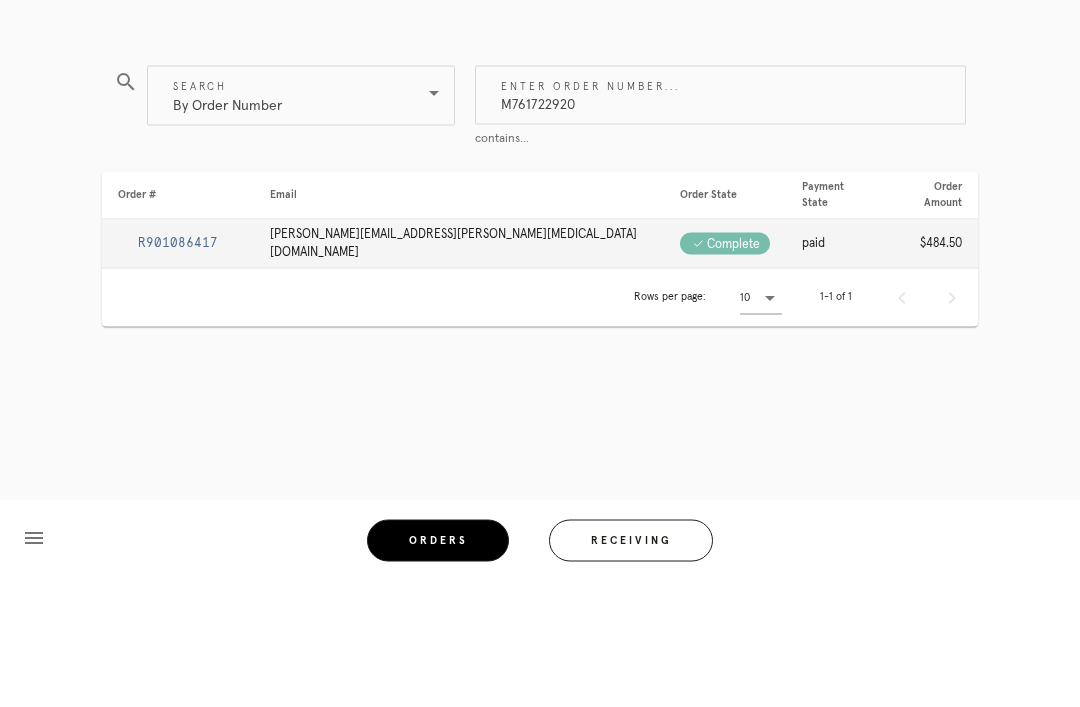 click on "R901086417" at bounding box center (178, 369) 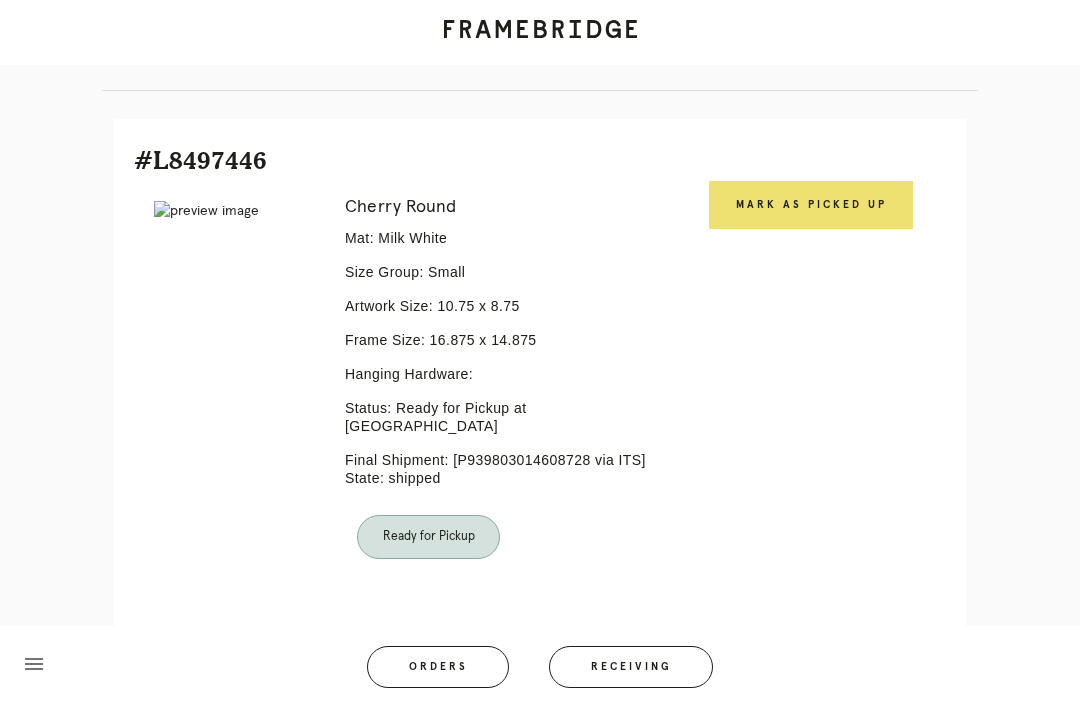 scroll, scrollTop: 431, scrollLeft: 0, axis: vertical 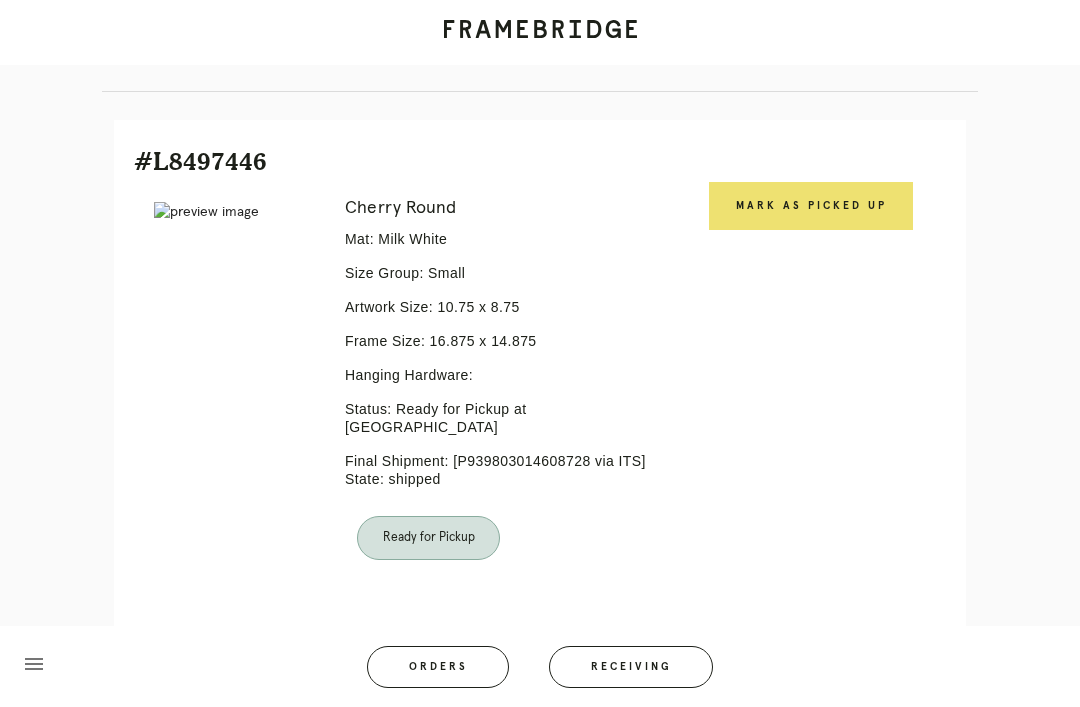 click on "Mark as Picked Up" at bounding box center [811, 206] 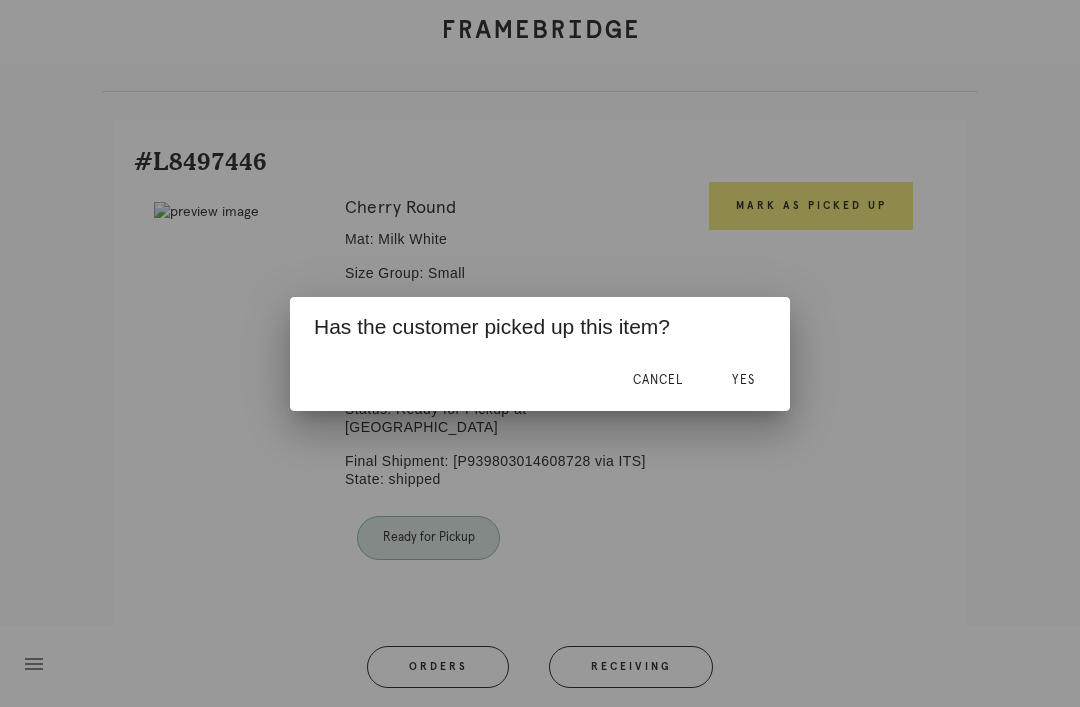 click on "Yes" at bounding box center (743, 380) 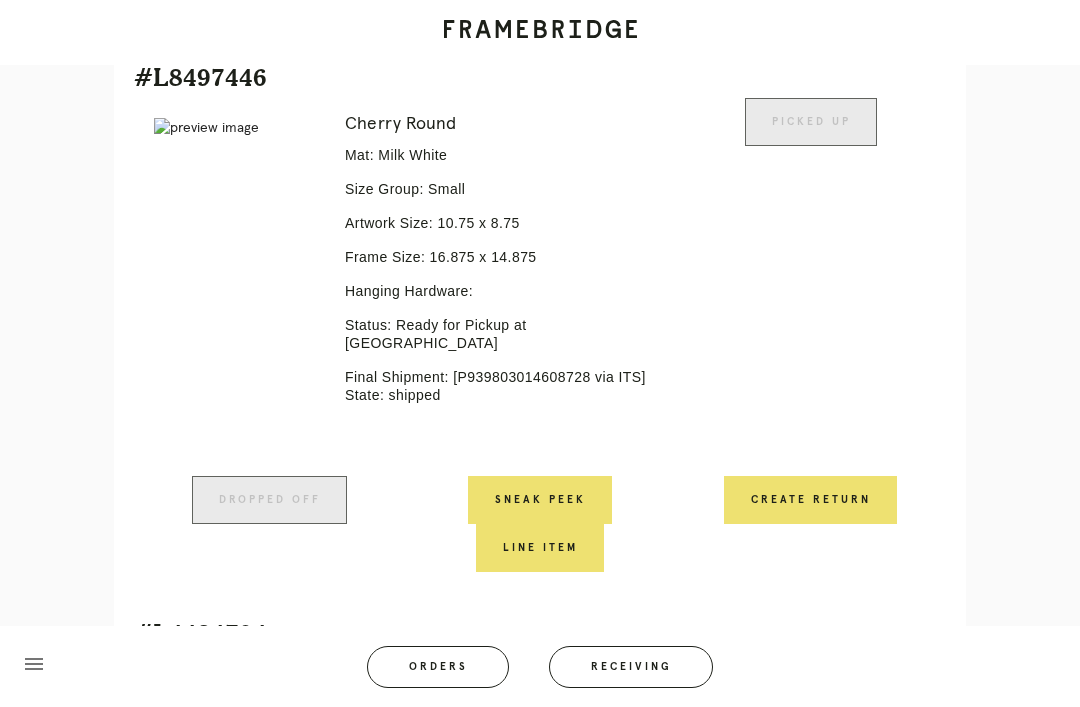 scroll, scrollTop: 859, scrollLeft: 0, axis: vertical 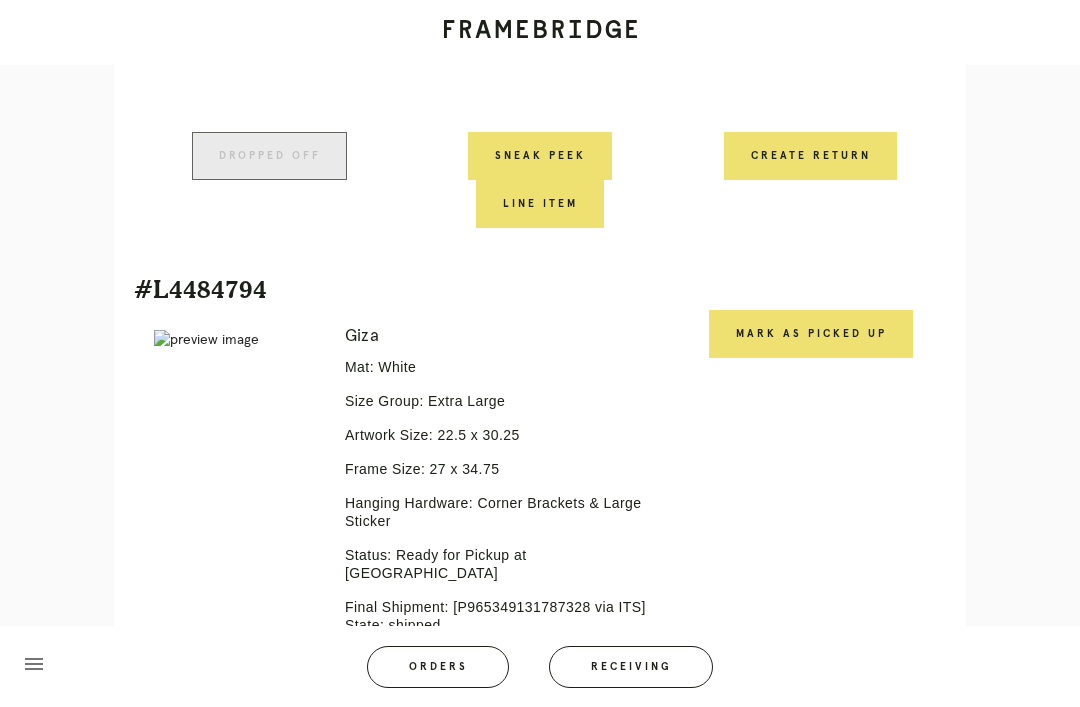 click on "Mark as Picked Up" at bounding box center [811, 334] 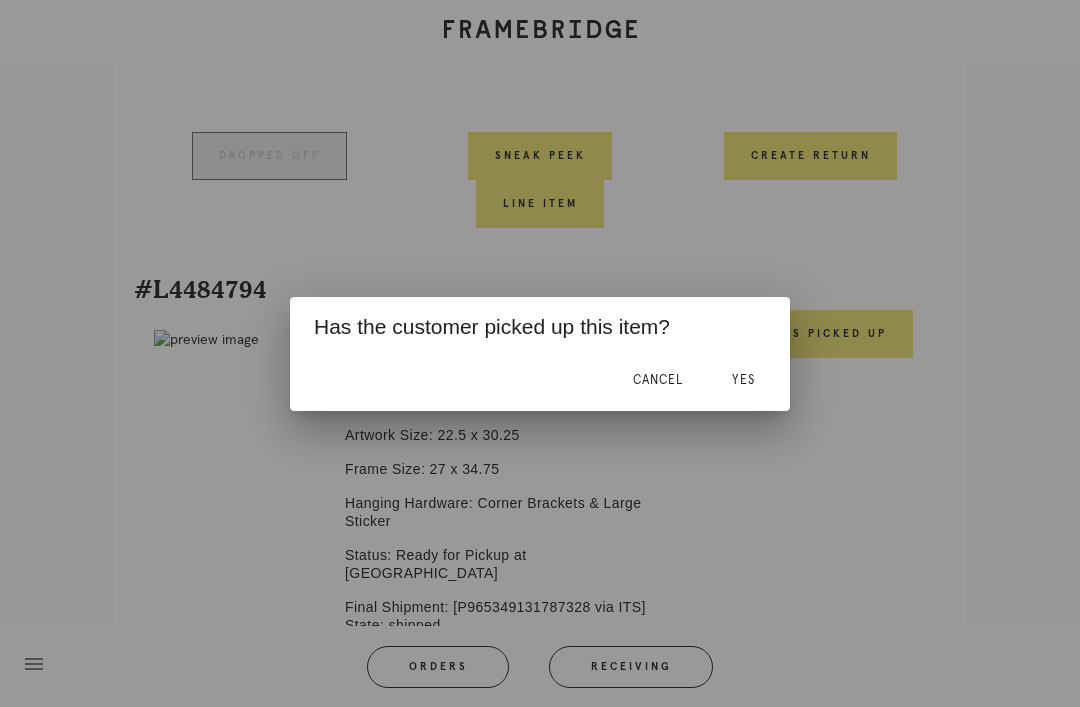 click on "Yes" at bounding box center (743, 380) 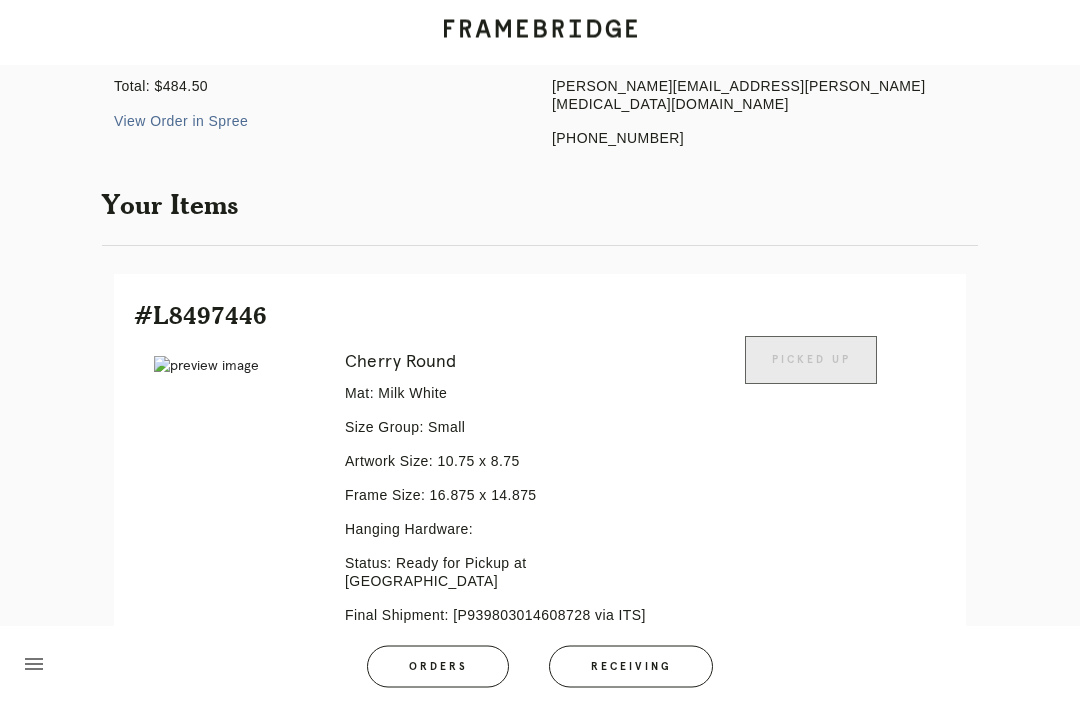 scroll, scrollTop: 0, scrollLeft: 0, axis: both 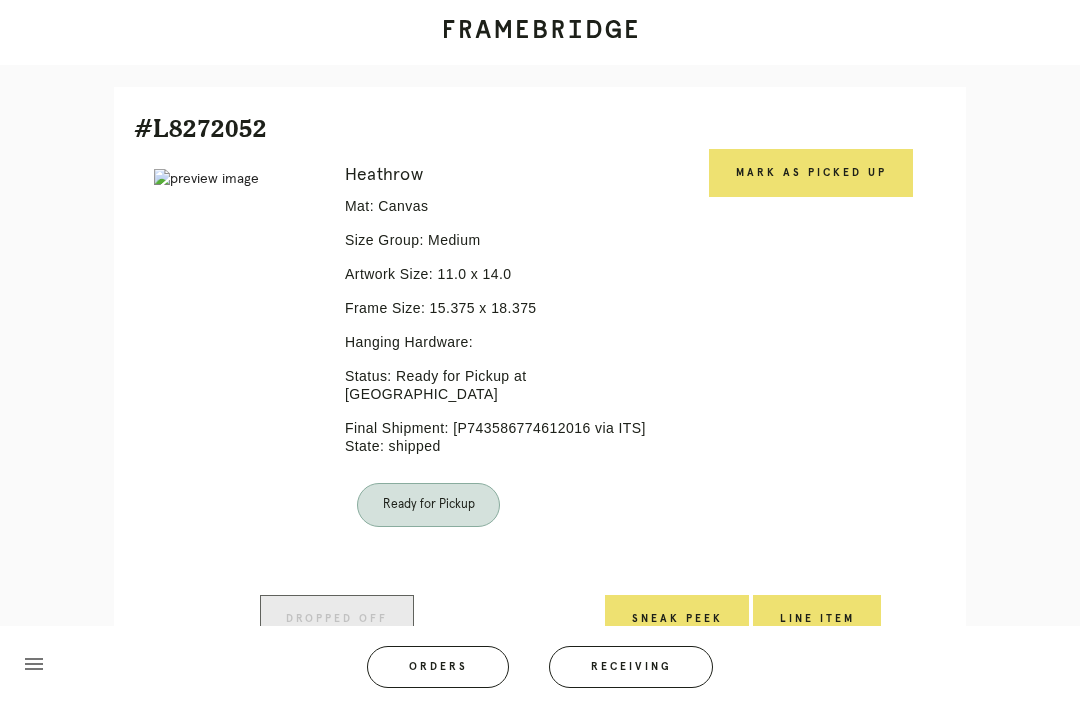 click on "Mark as Picked Up" at bounding box center [811, 173] 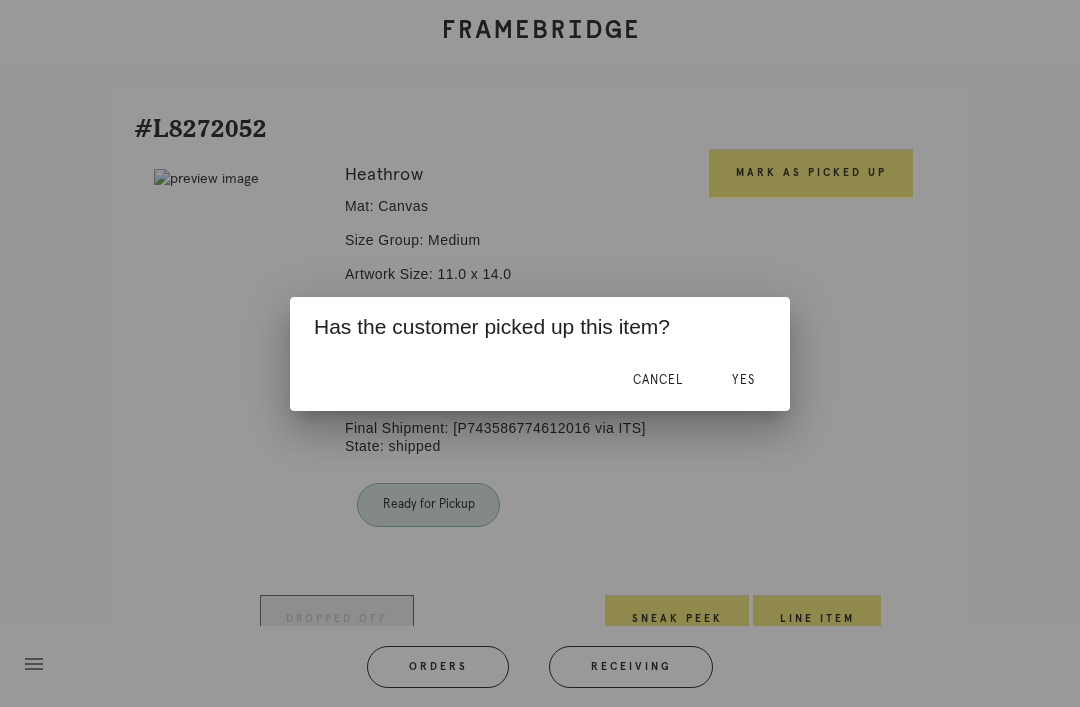 click on "Yes" at bounding box center [743, 380] 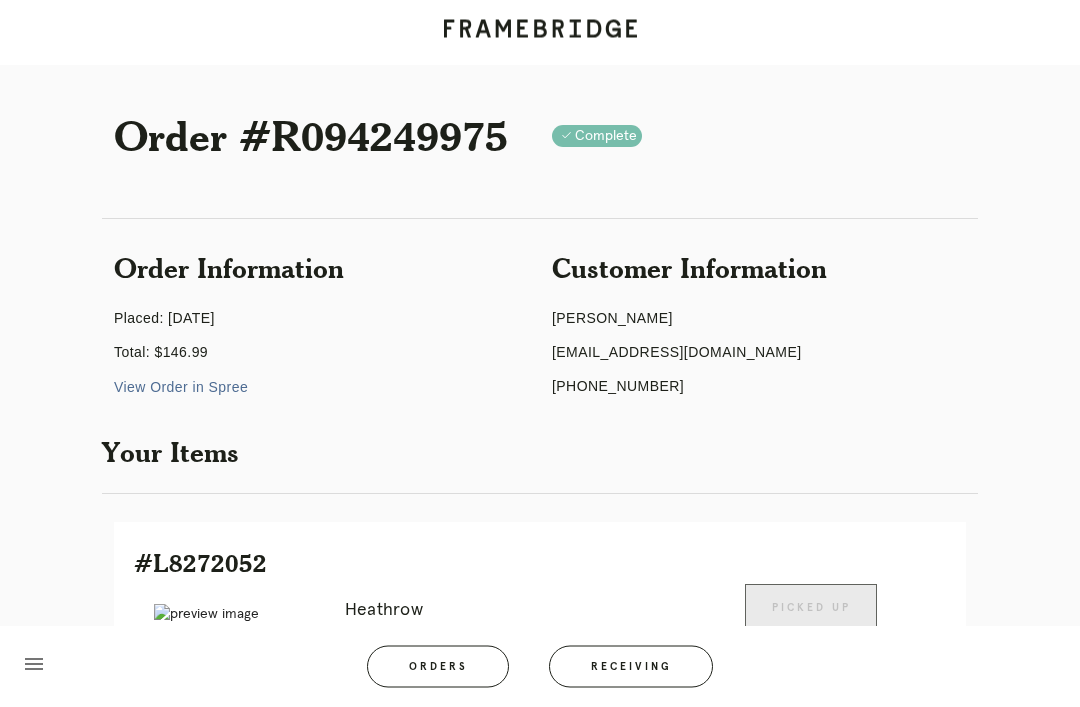 scroll, scrollTop: 0, scrollLeft: 0, axis: both 